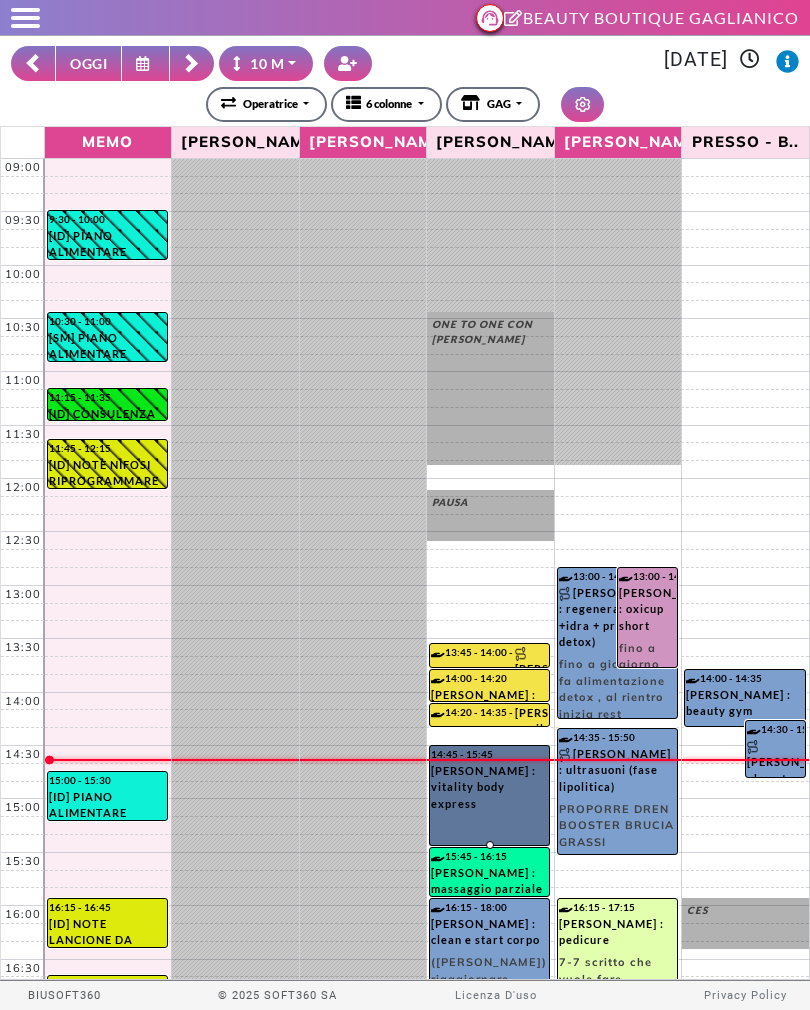 select on "********" 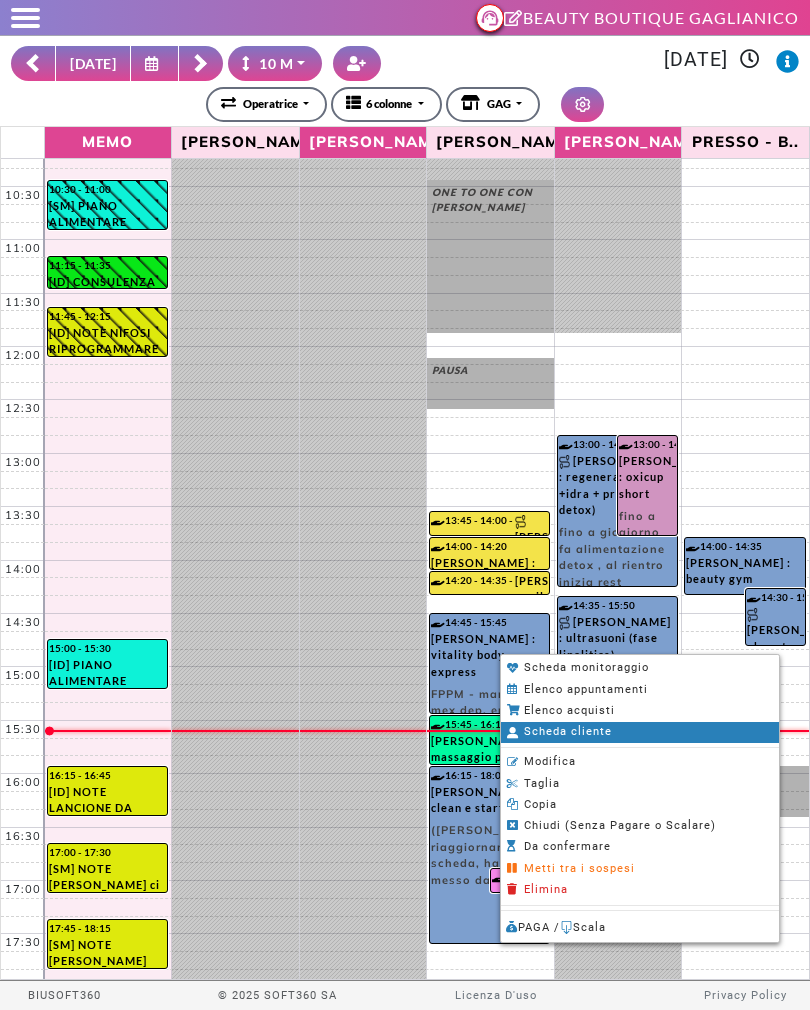 click on "Scheda cliente" 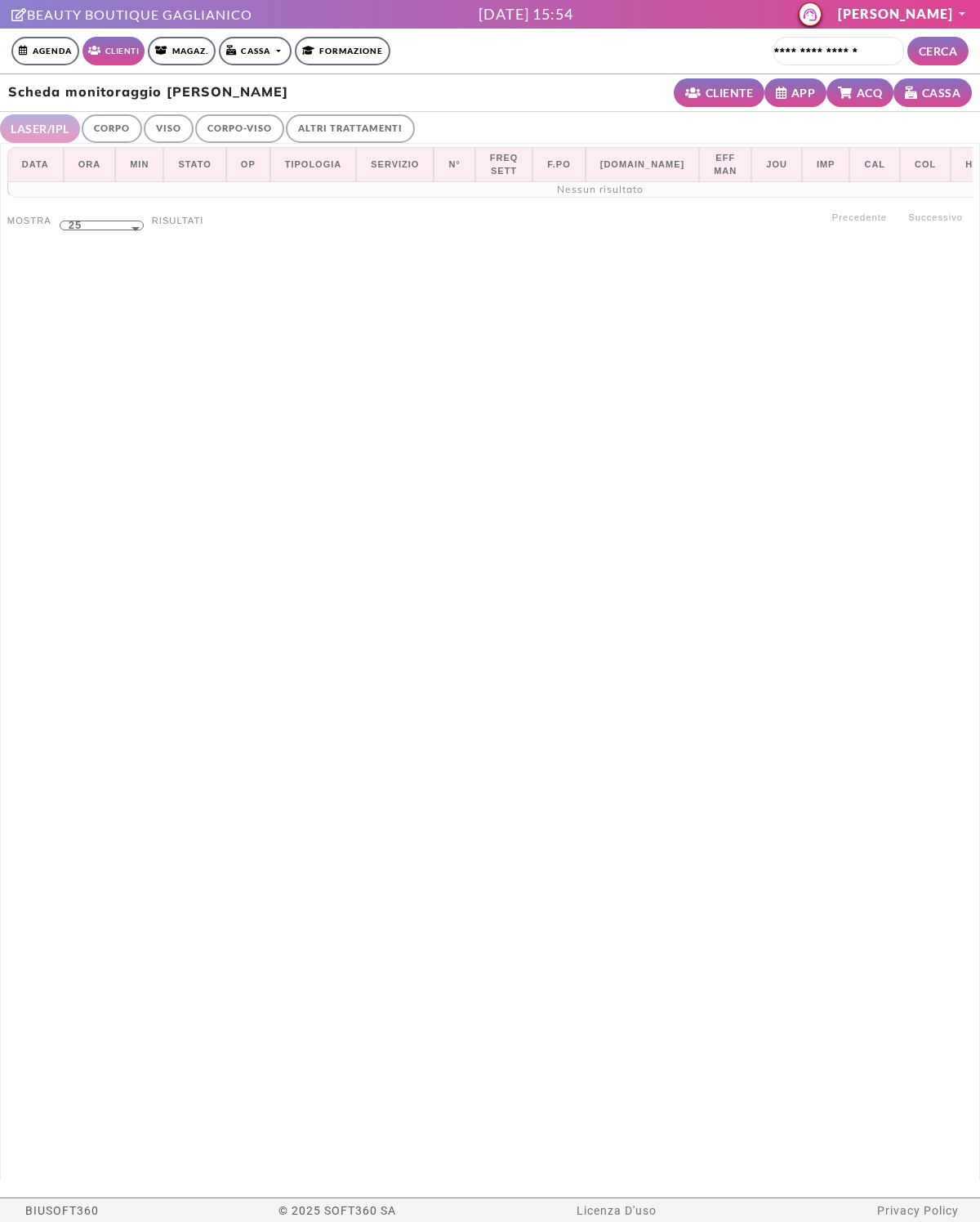 select on "**" 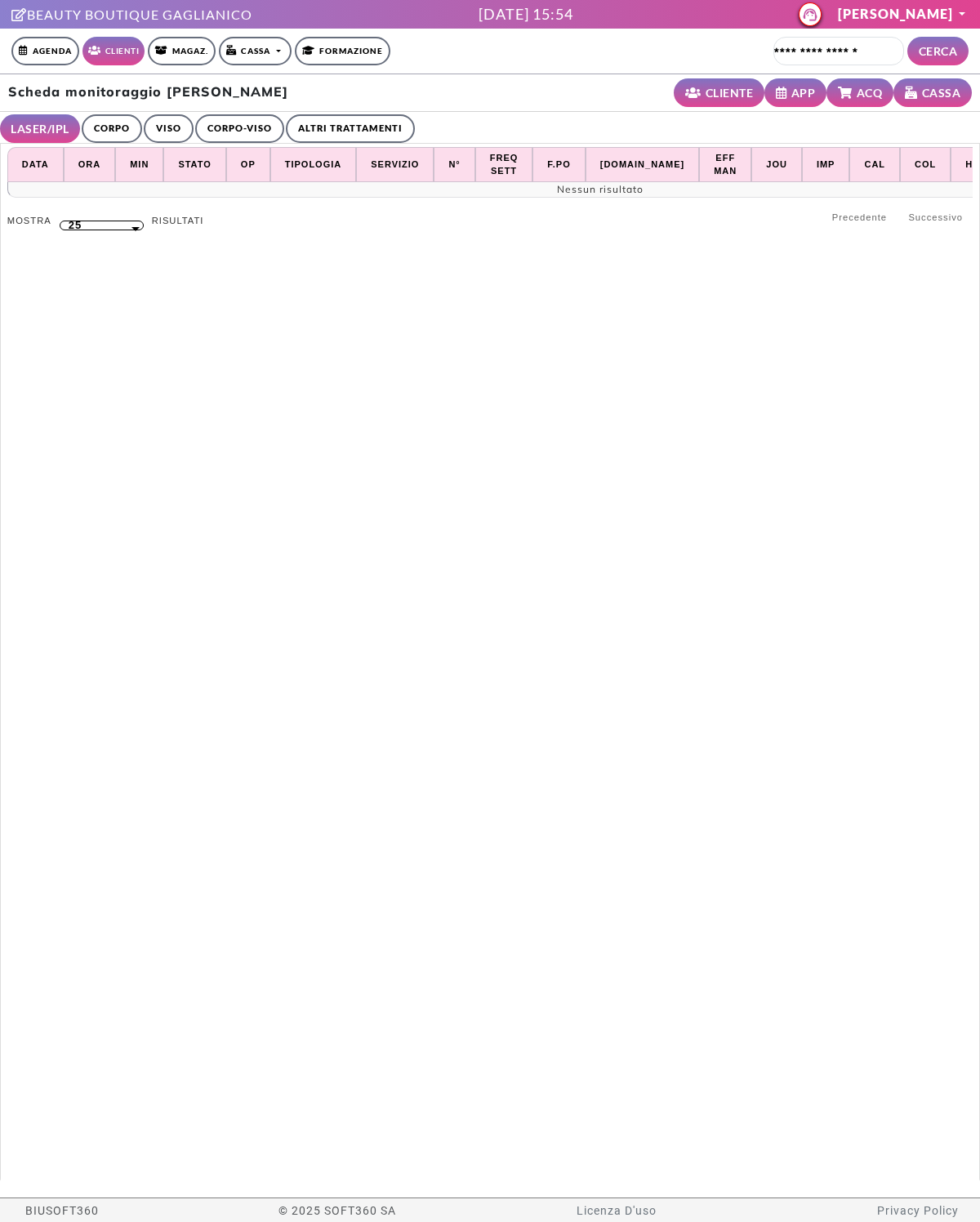 click on "CORPO" at bounding box center [112, 128] 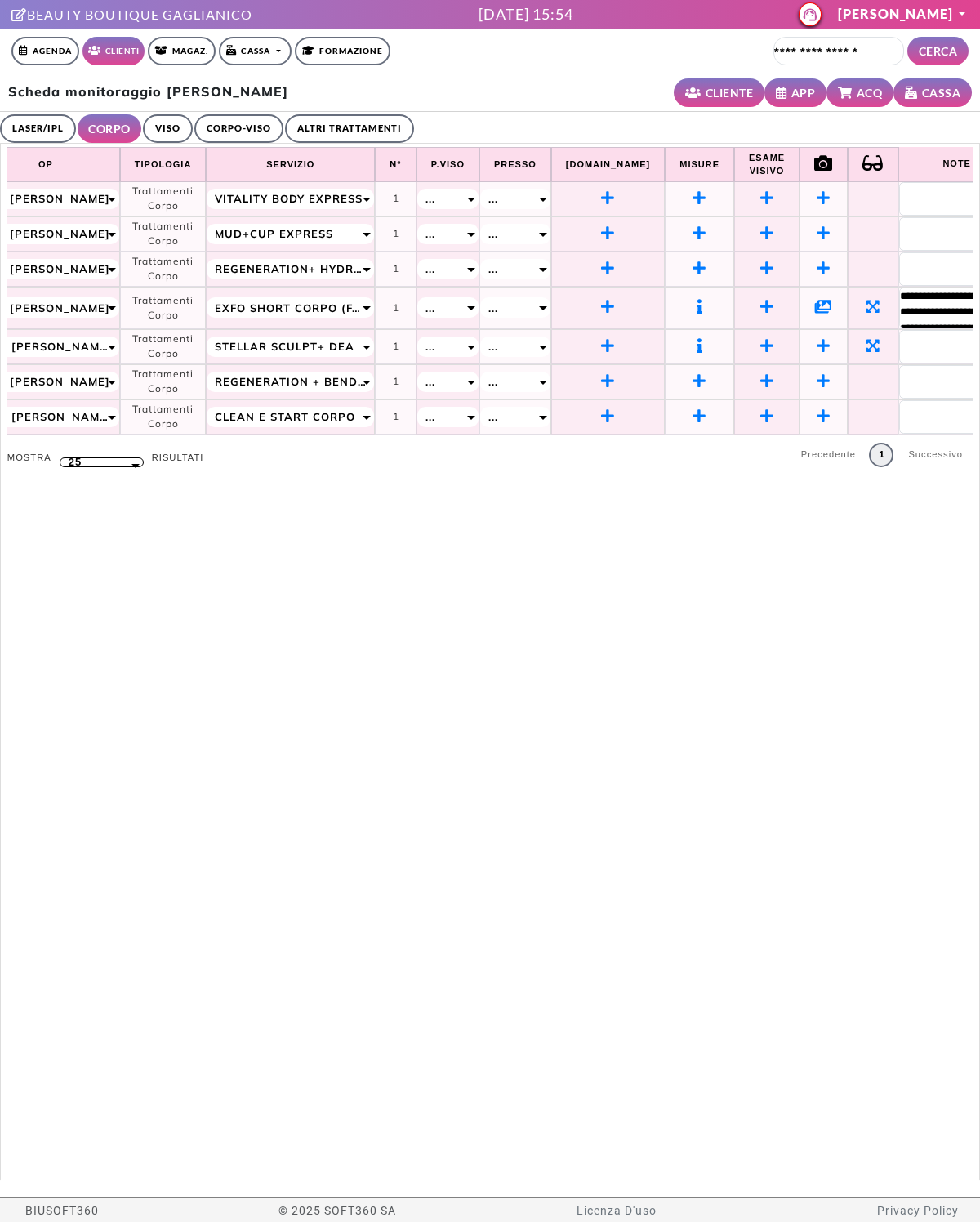 scroll, scrollTop: 4, scrollLeft: 255, axis: both 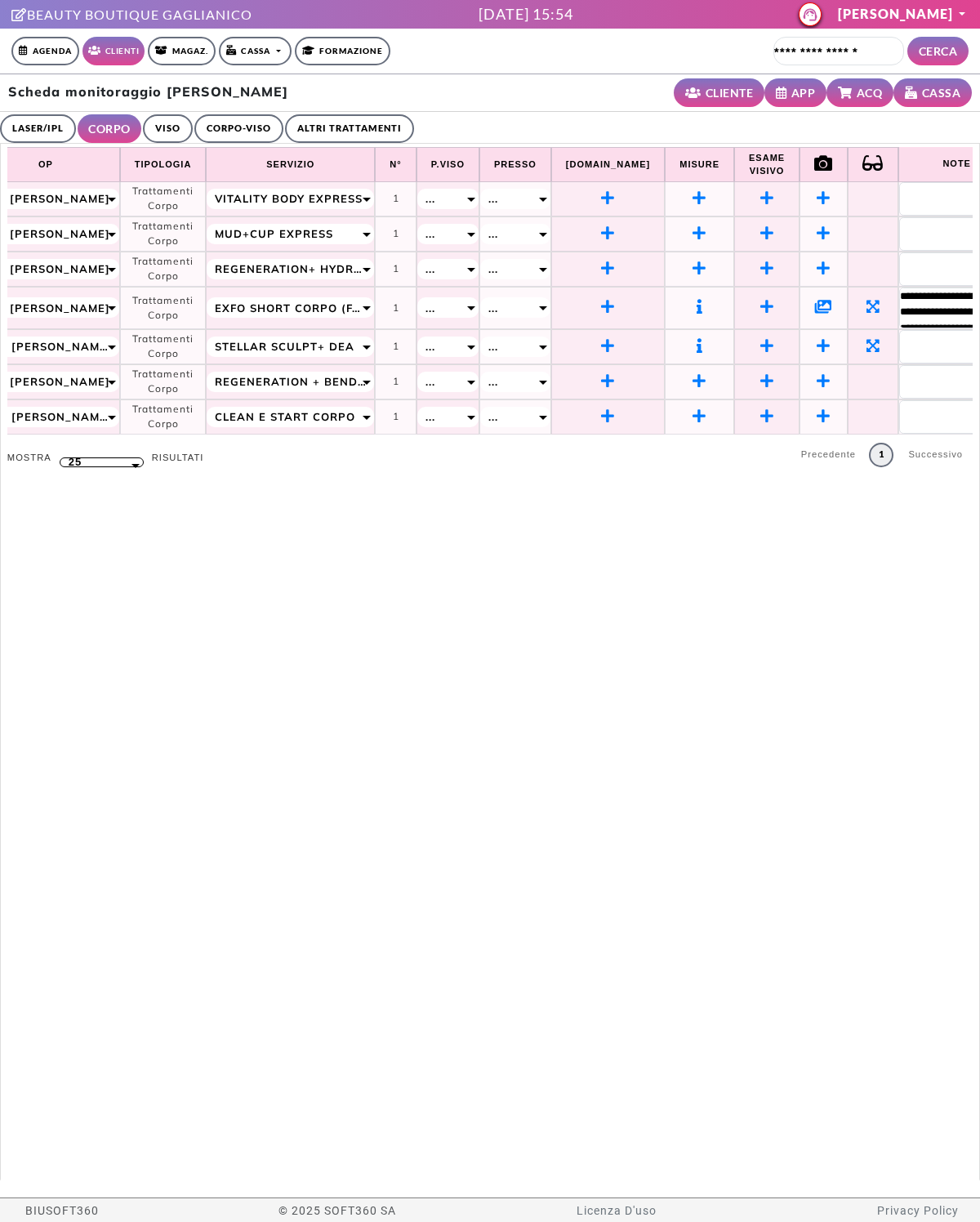 click at bounding box center (699, 198) 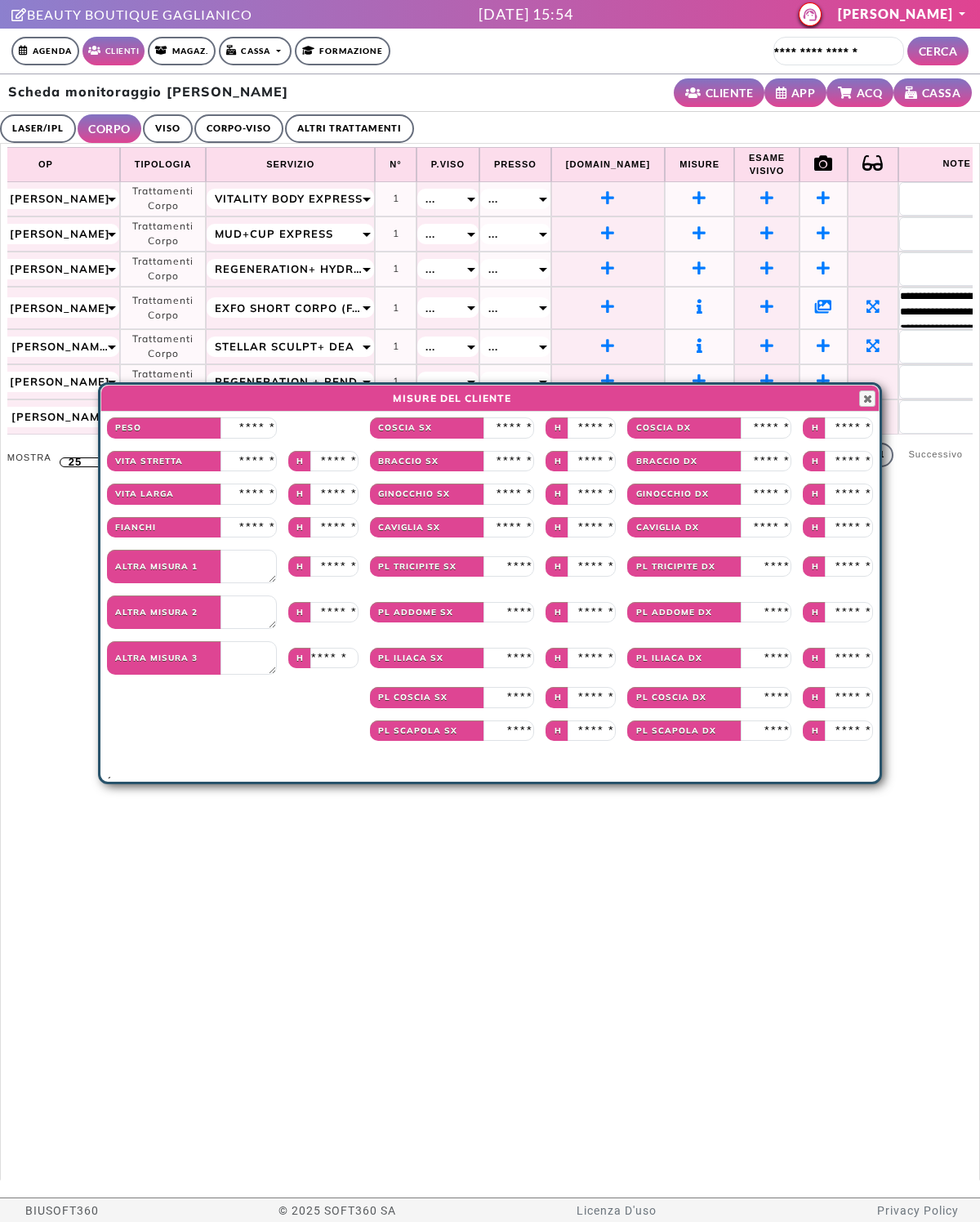 scroll, scrollTop: 0, scrollLeft: 255, axis: horizontal 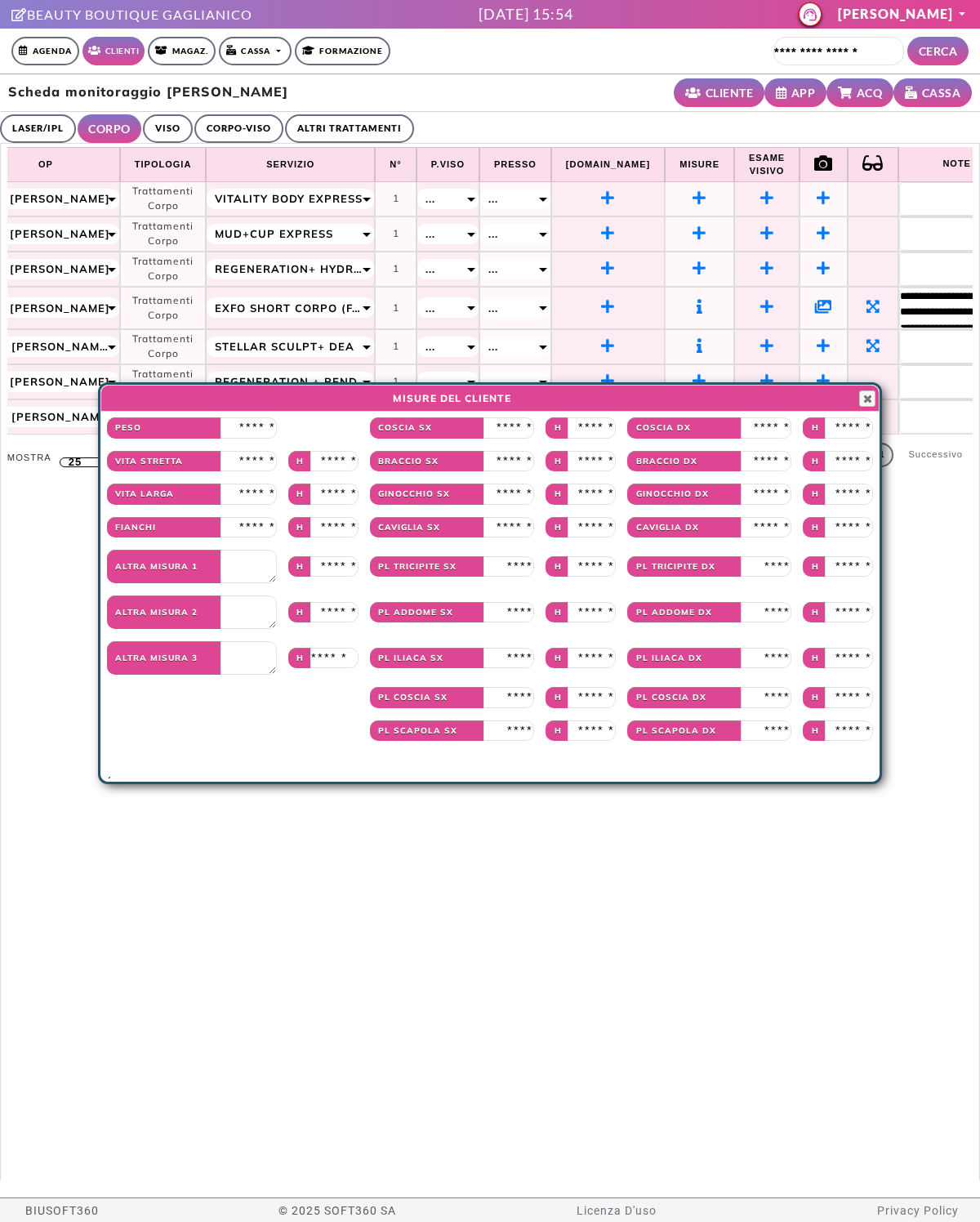 click at bounding box center (248, 428) 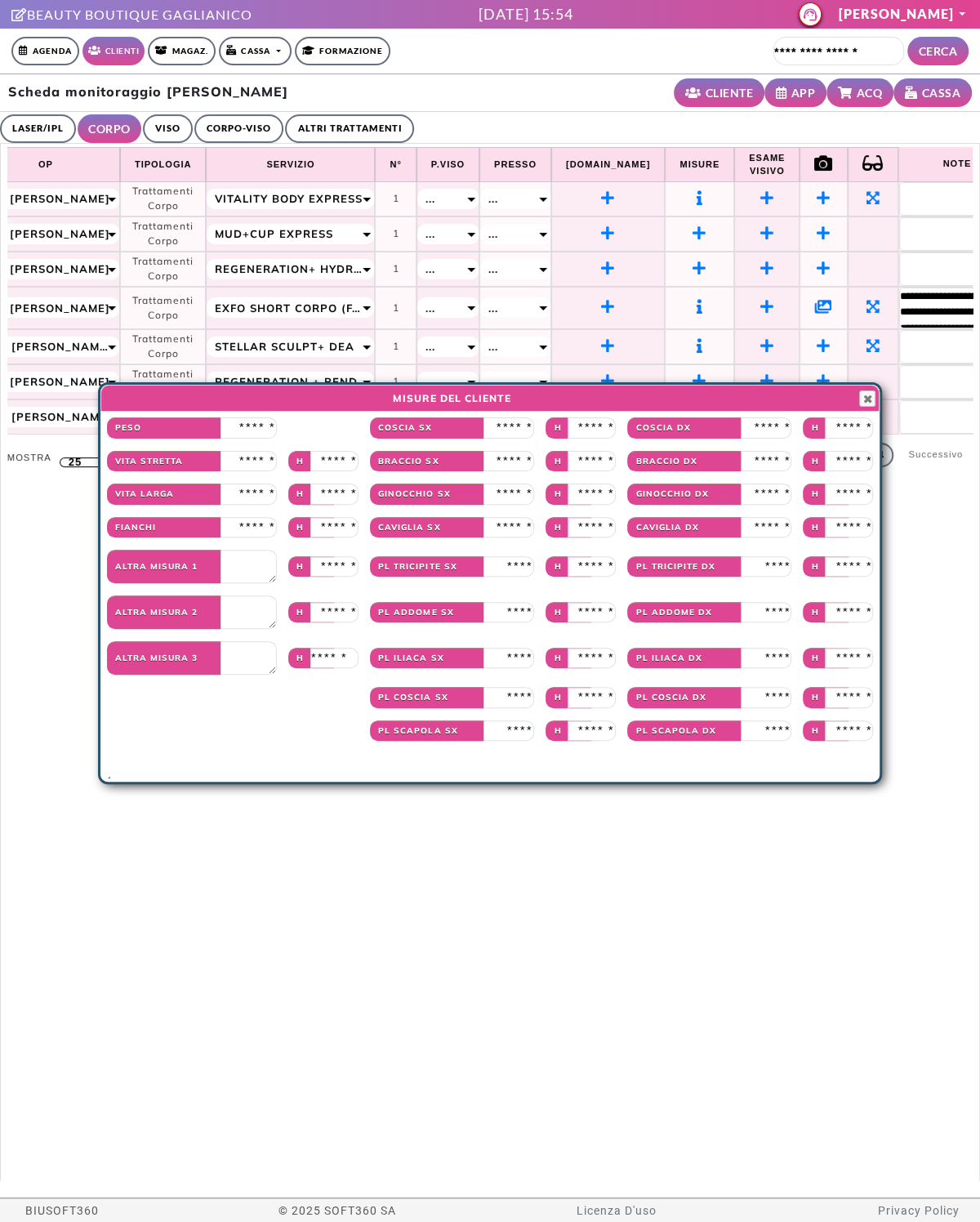 type on "**" 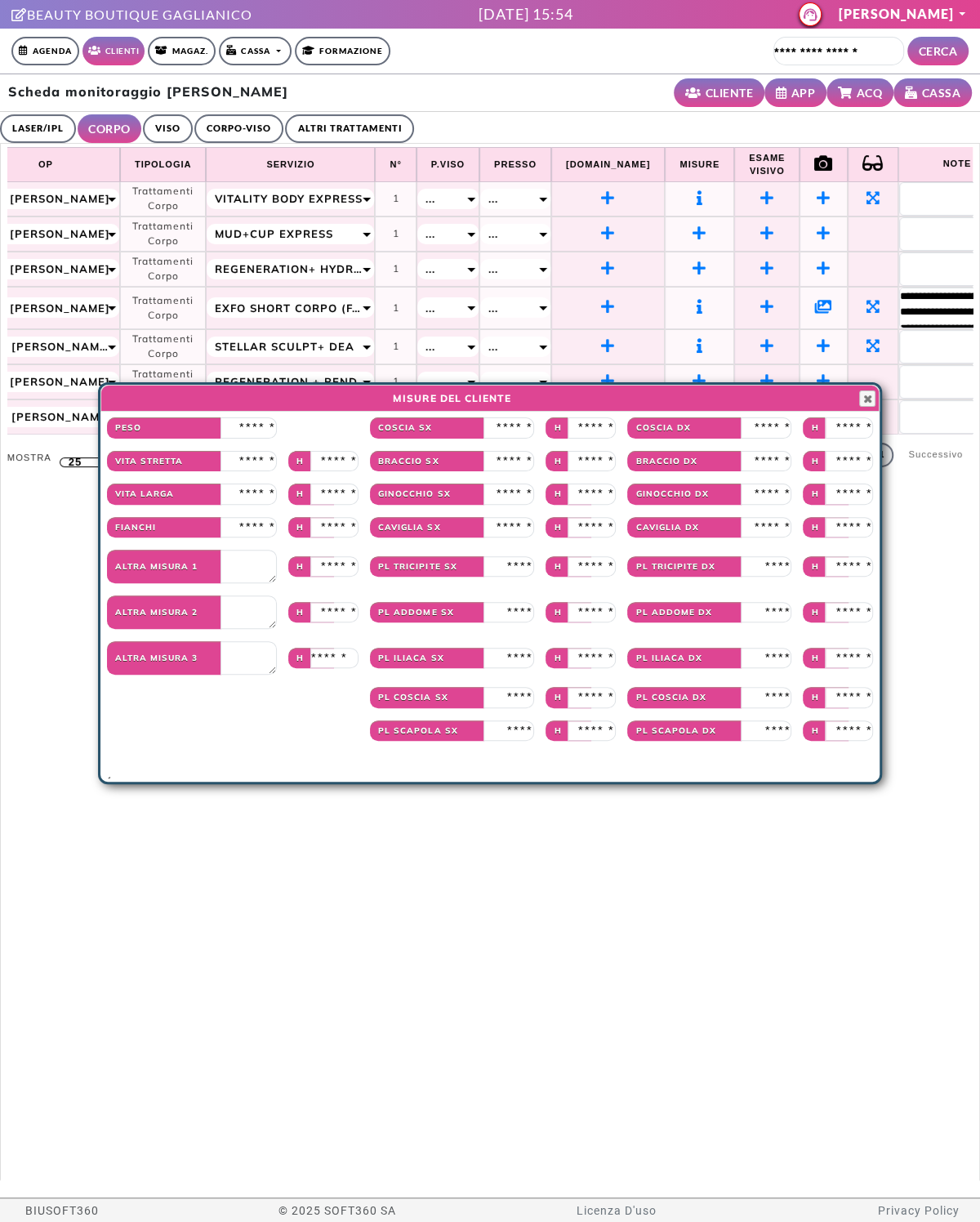 type on "****" 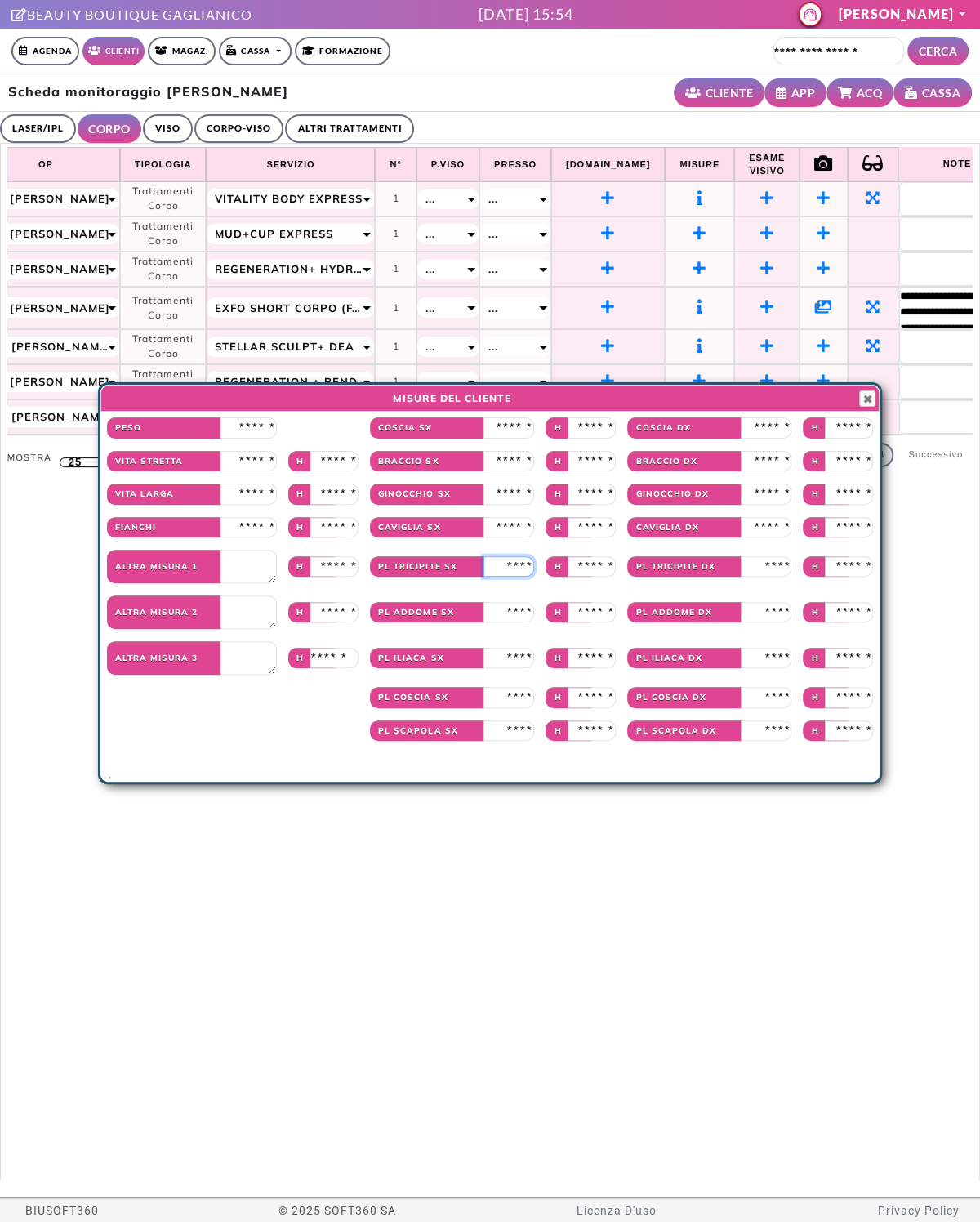 click at bounding box center [509, 567] 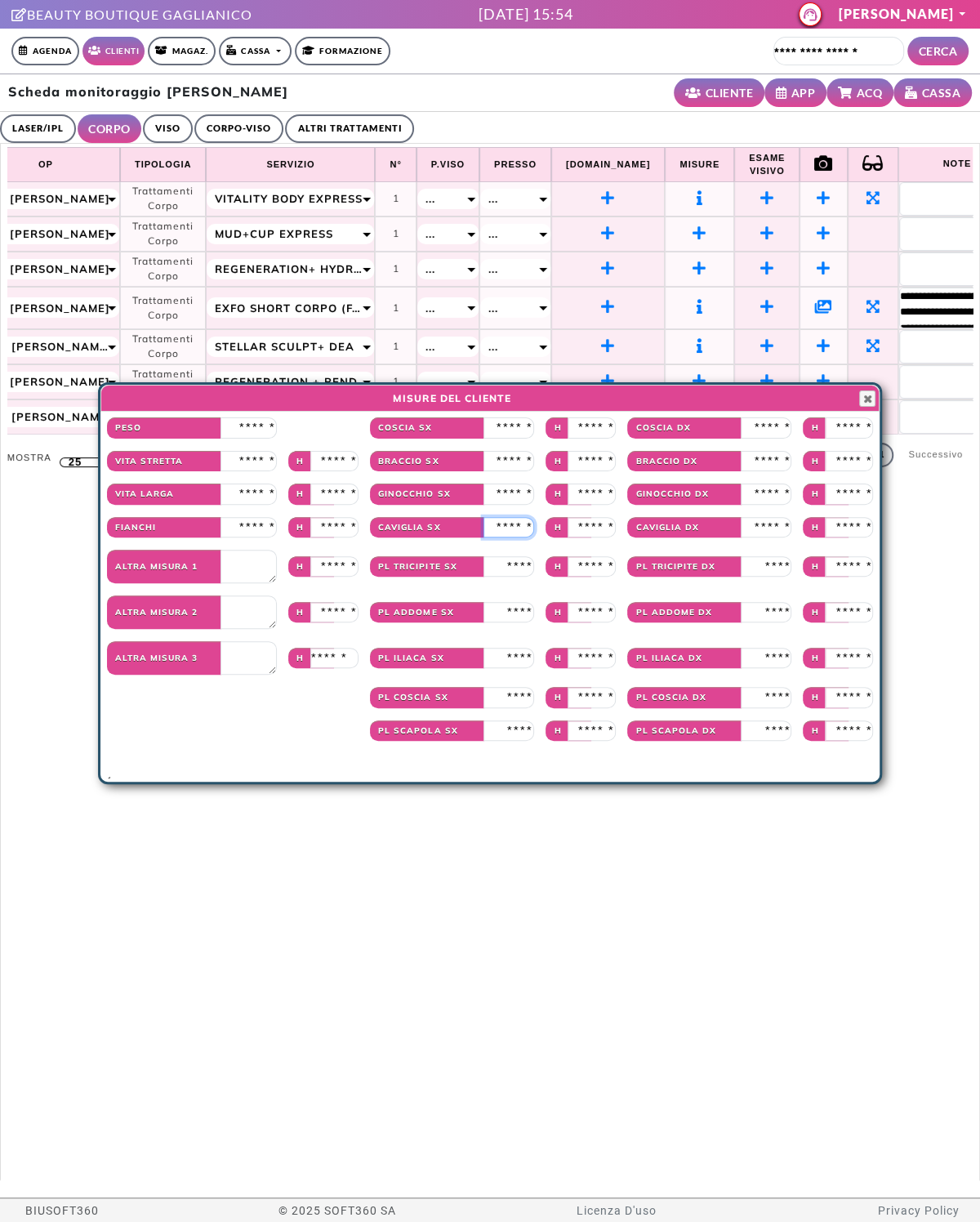 click at bounding box center [509, 528] 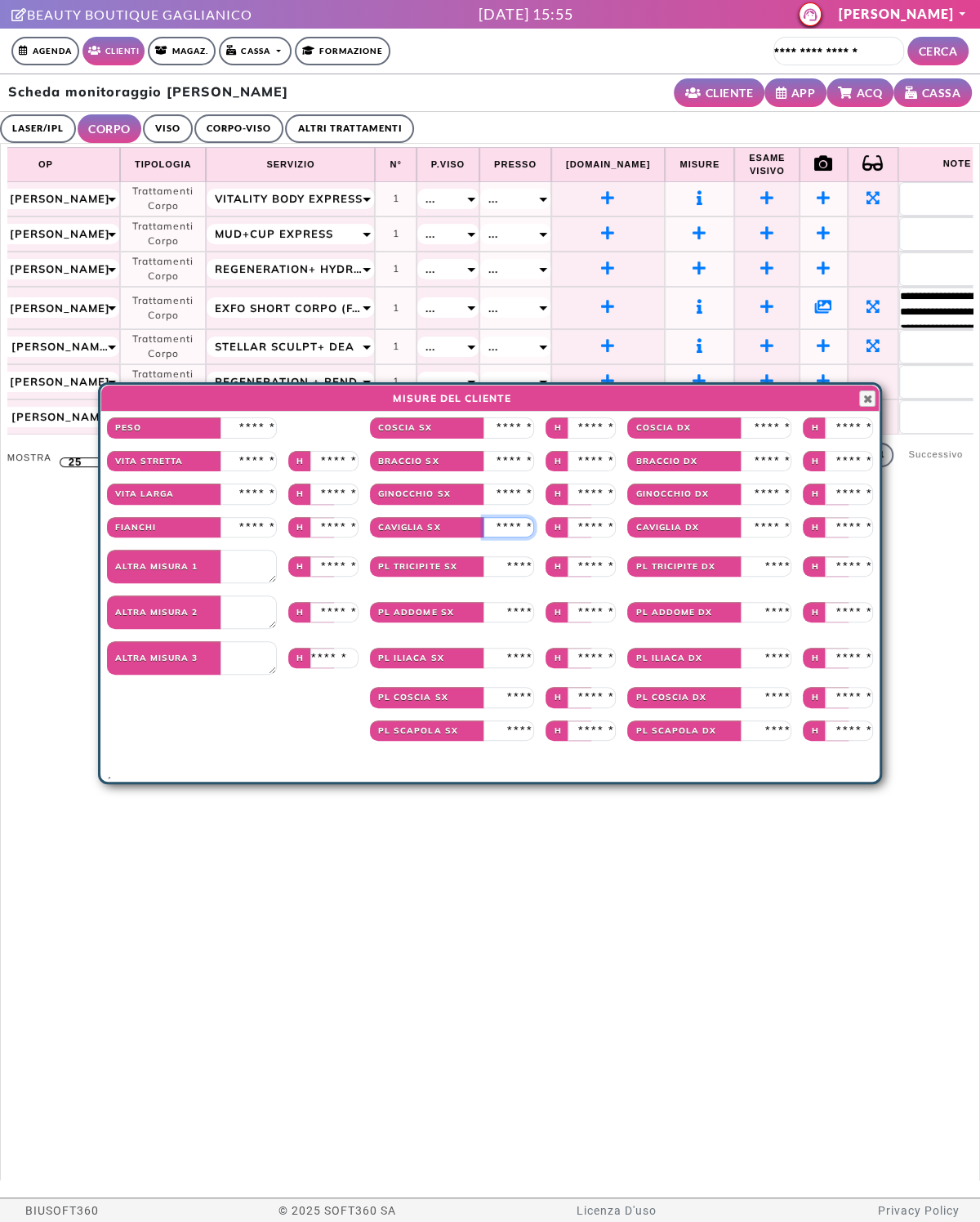 type on "**" 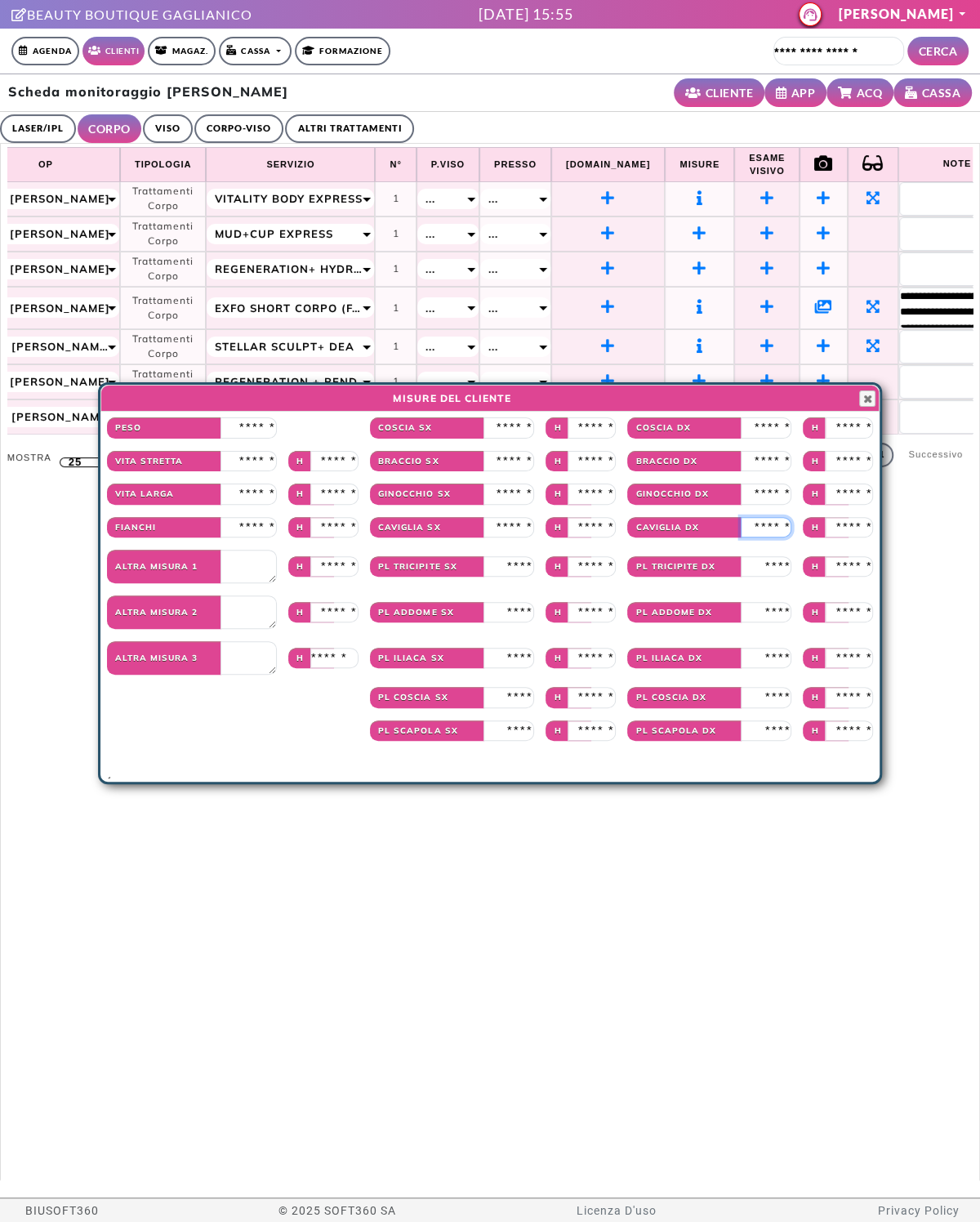 click at bounding box center [766, 528] 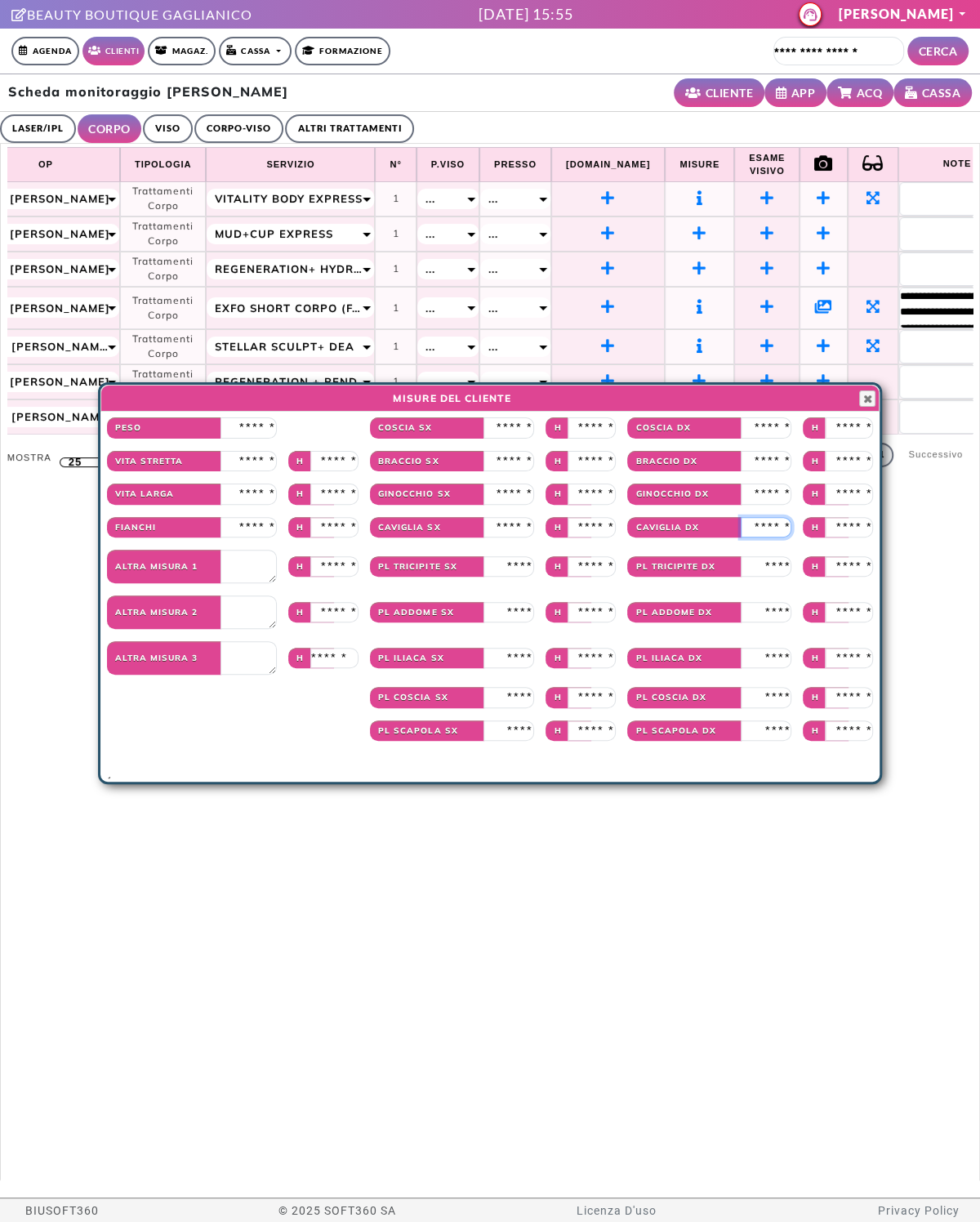 type on "**" 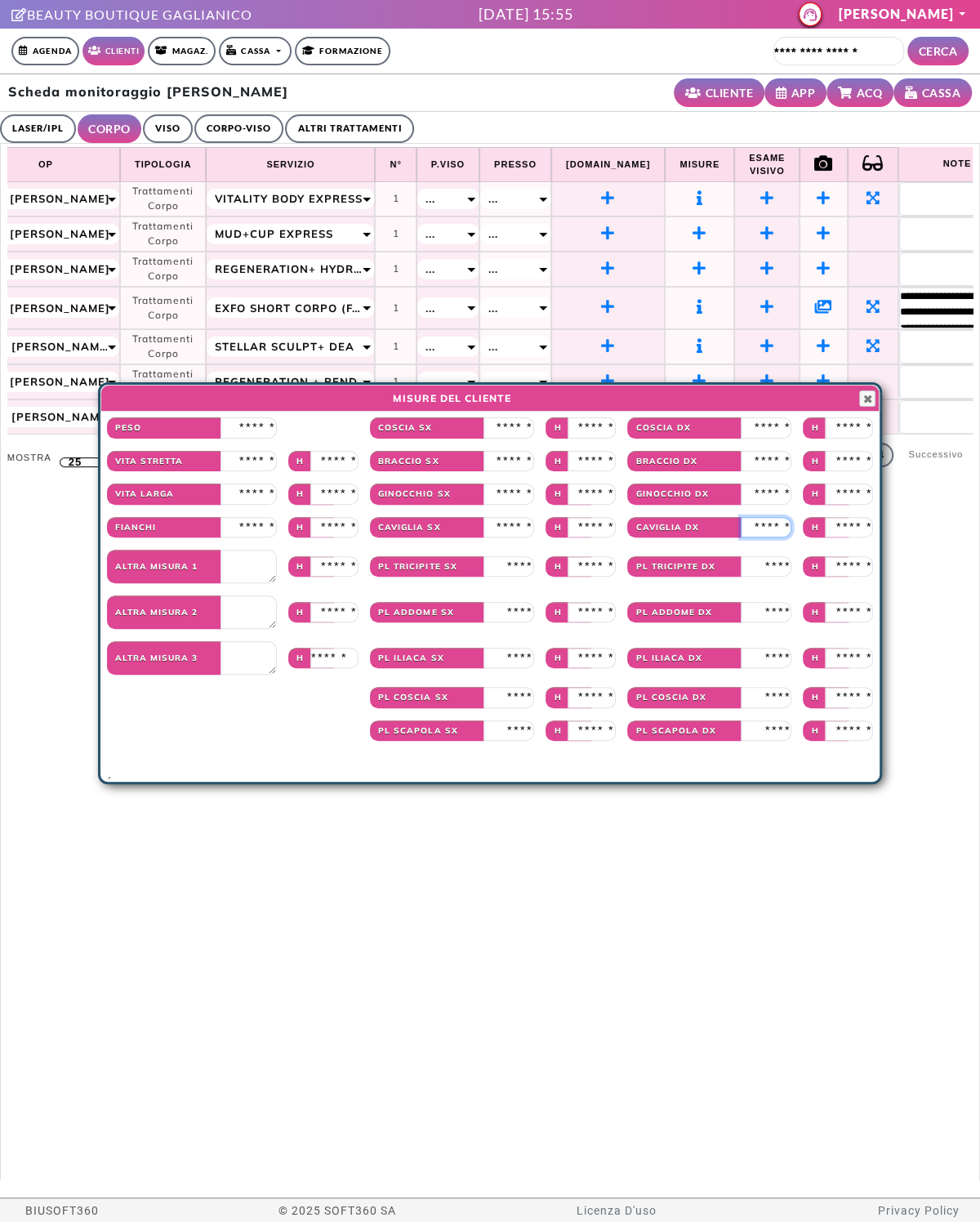 type on "****" 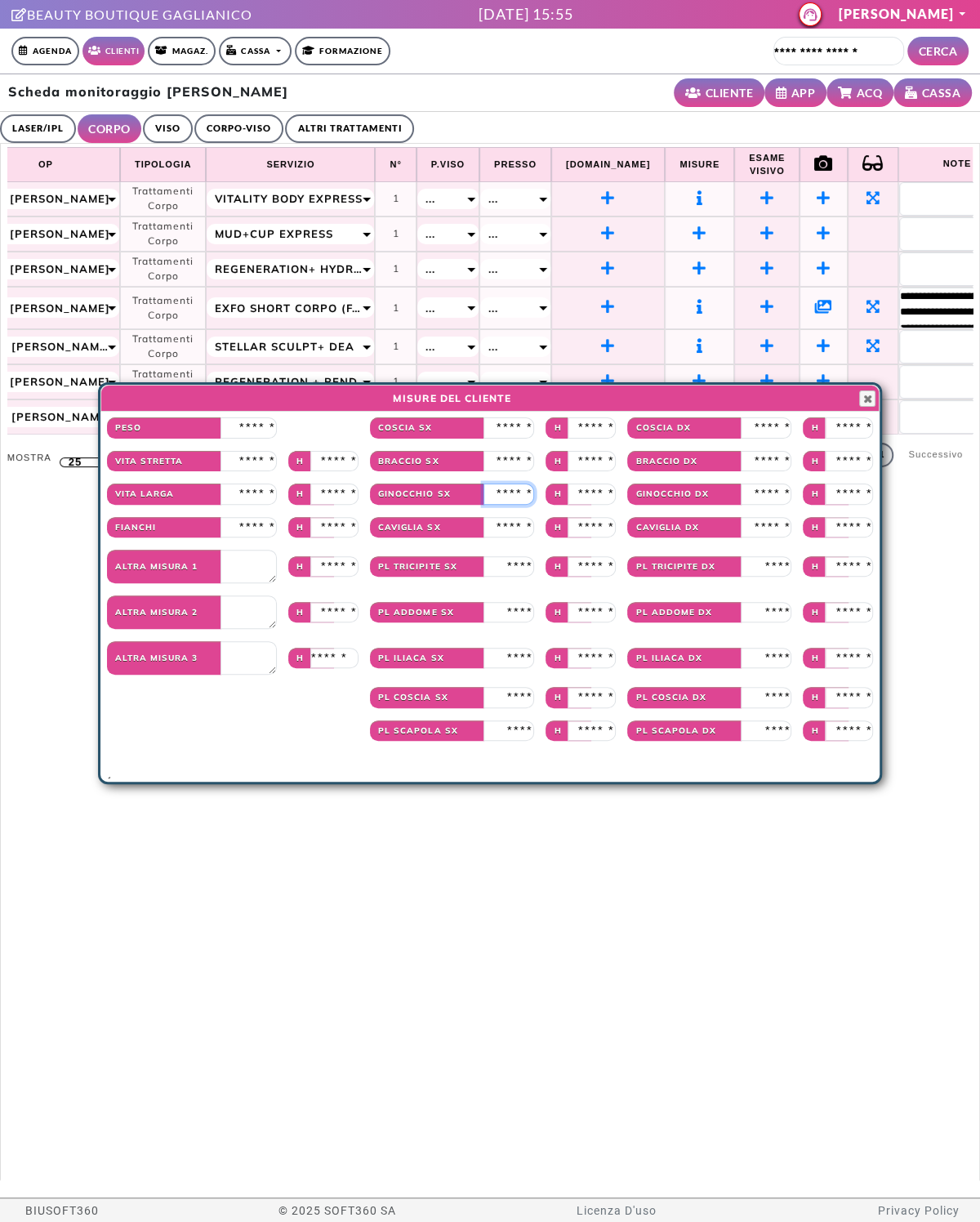 click at bounding box center (509, 494) 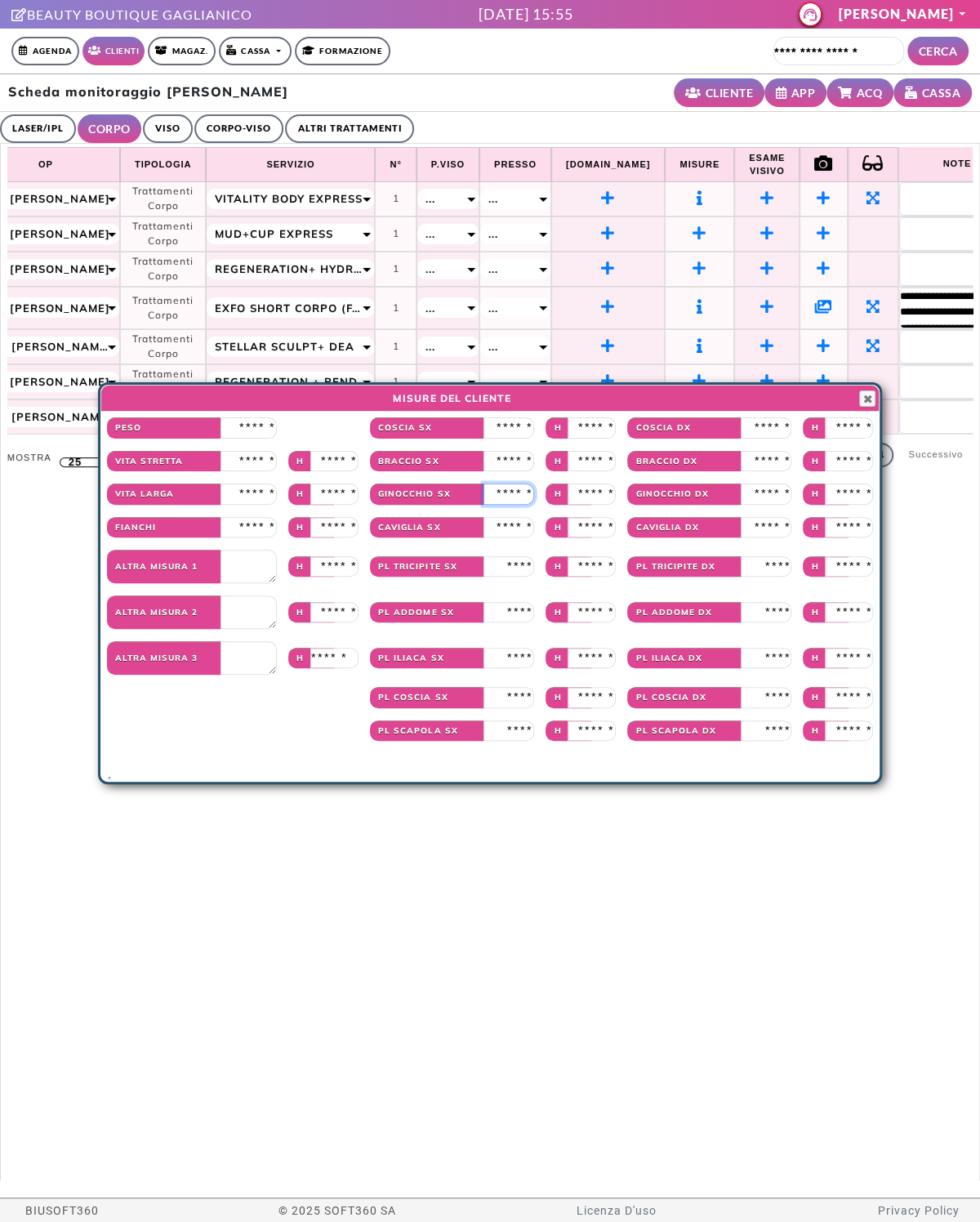type on "**" 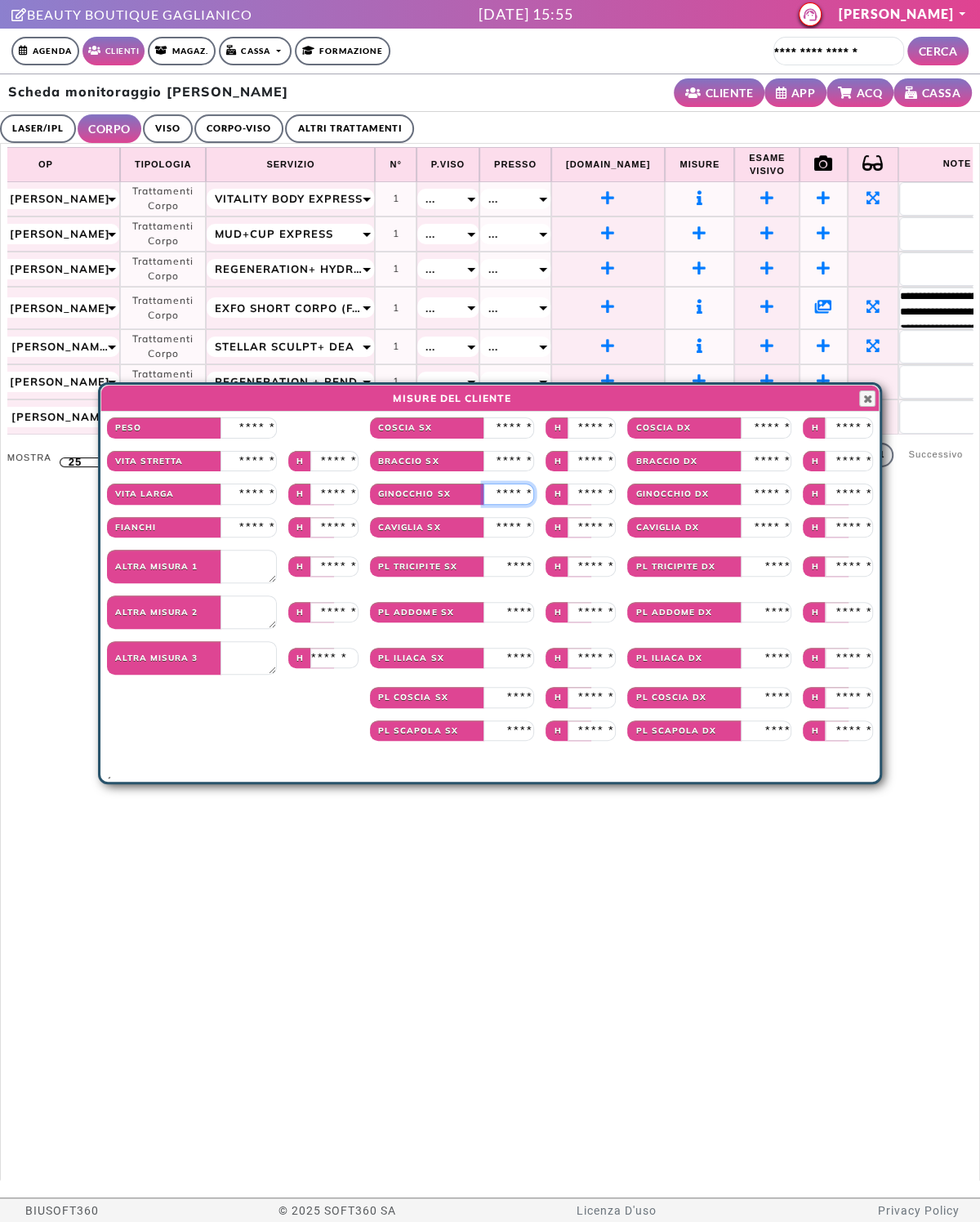 type on "****" 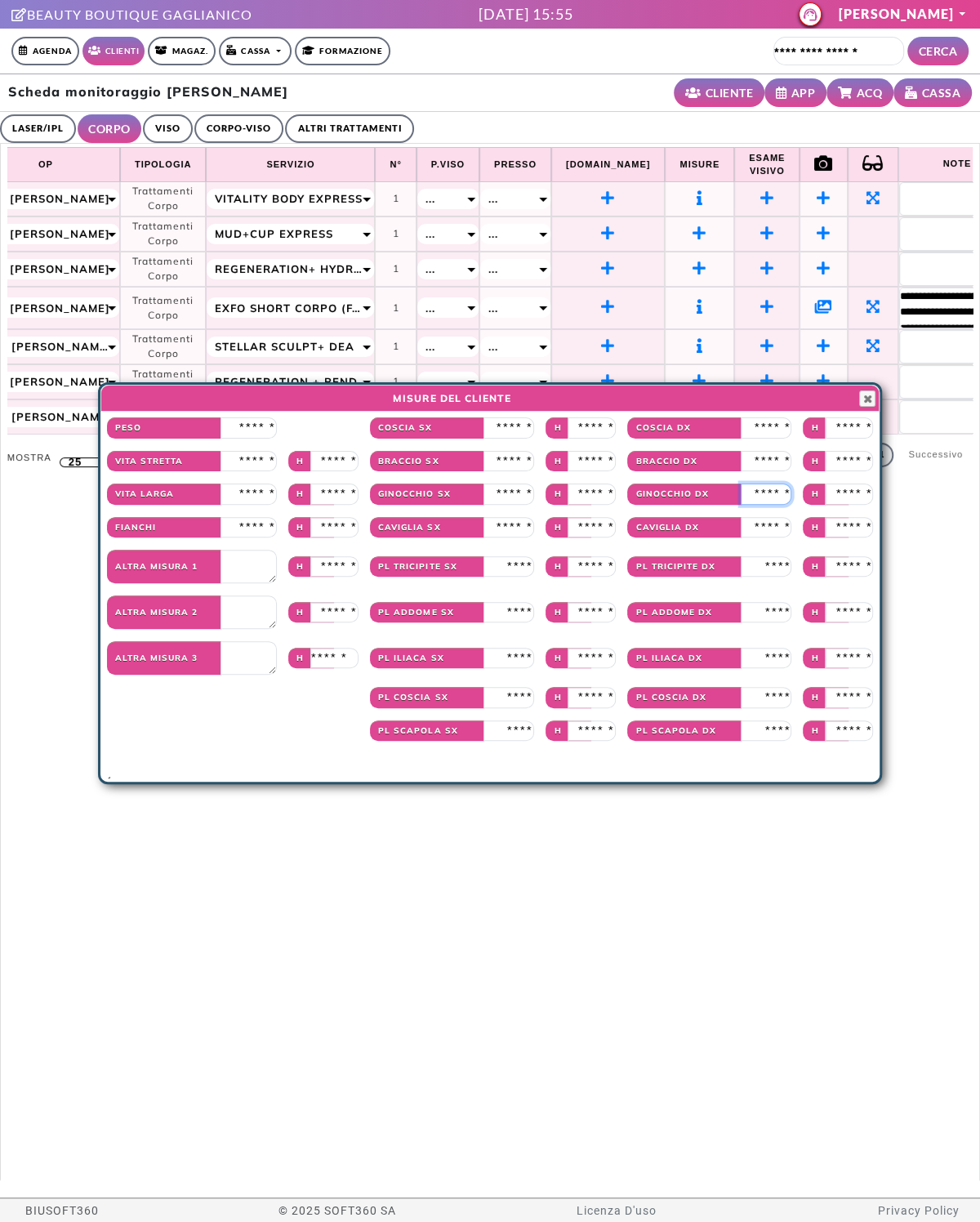 click at bounding box center (766, 494) 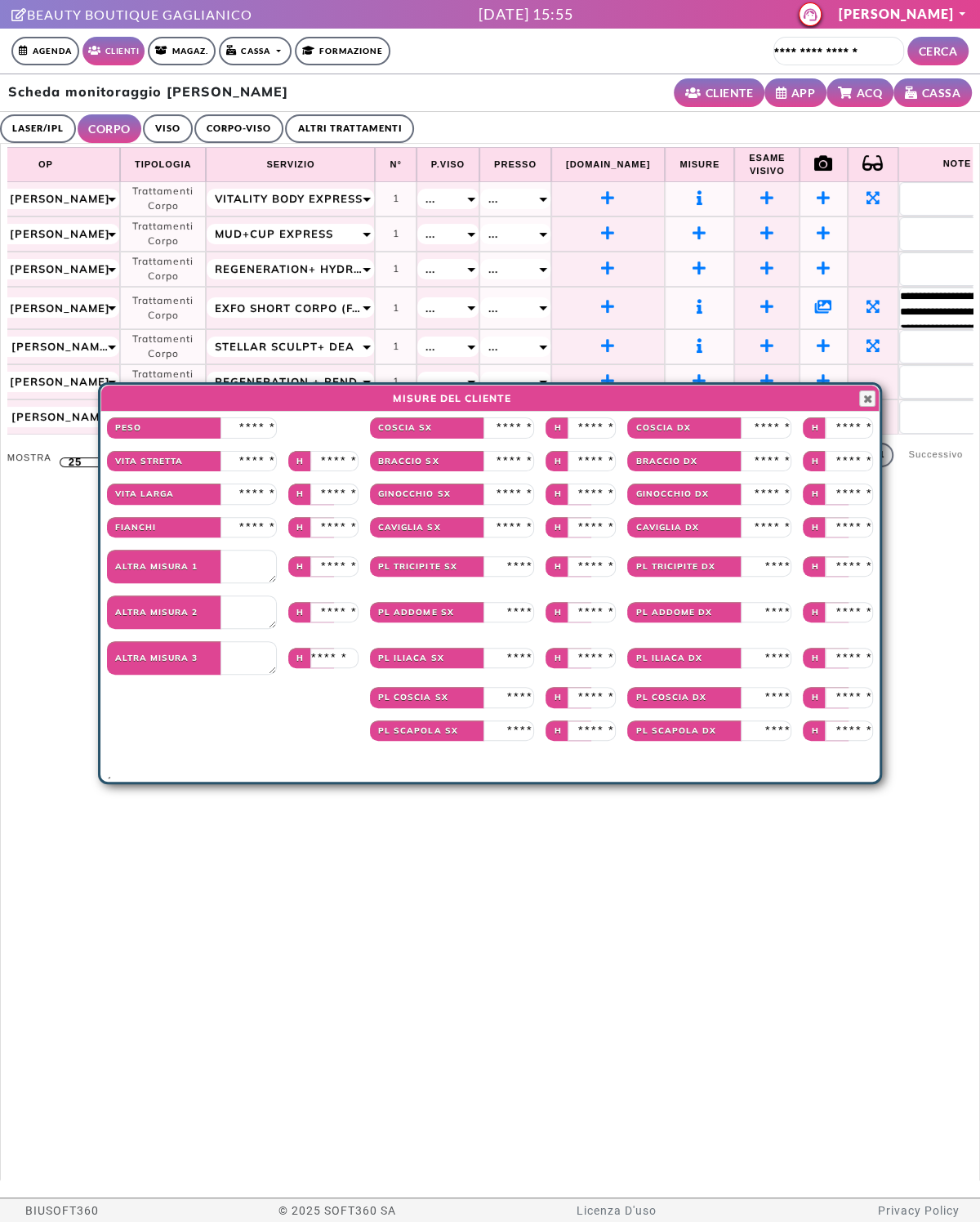 click on "Misure del Cliente   Close" at bounding box center [490, 399] 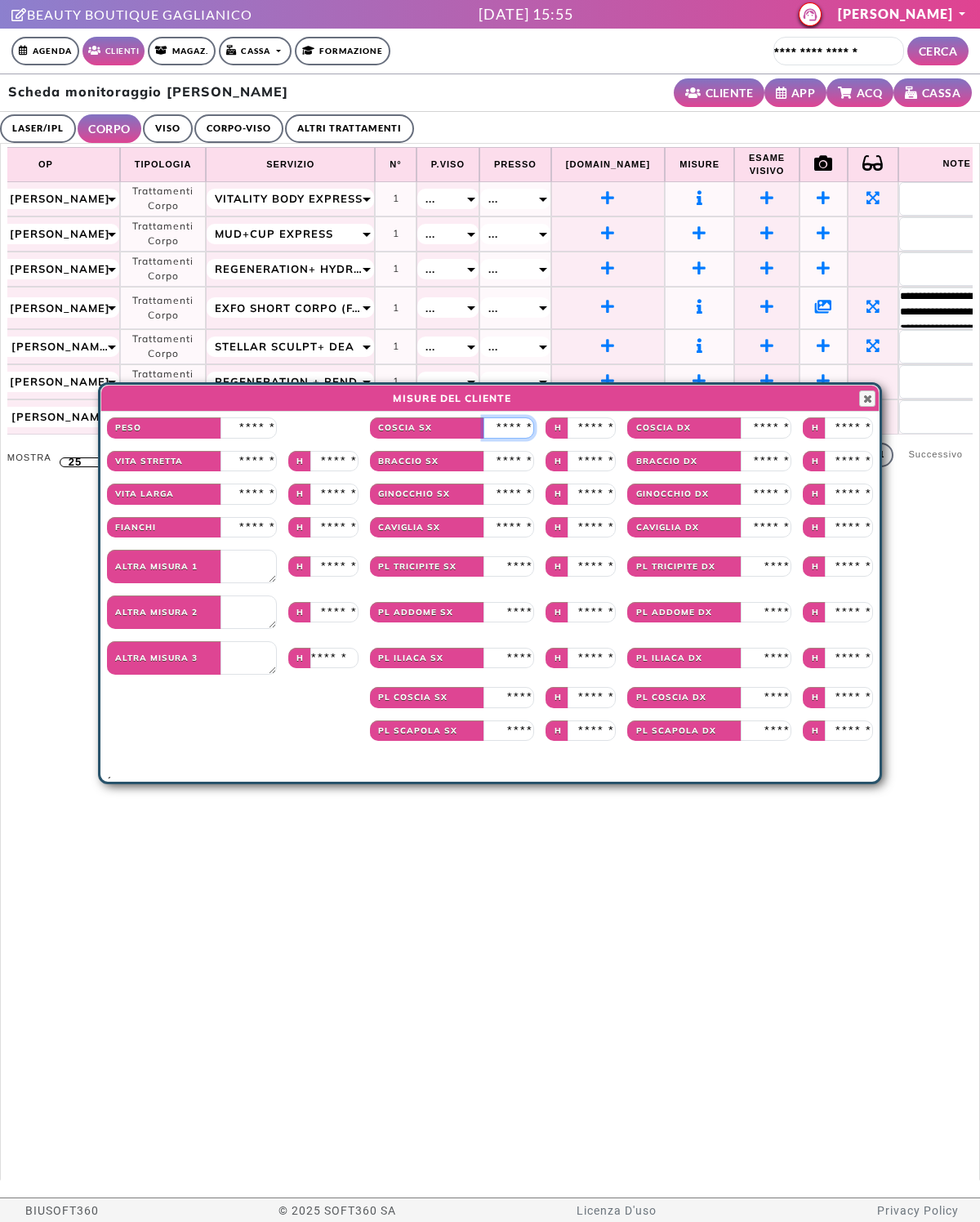 click at bounding box center [509, 428] 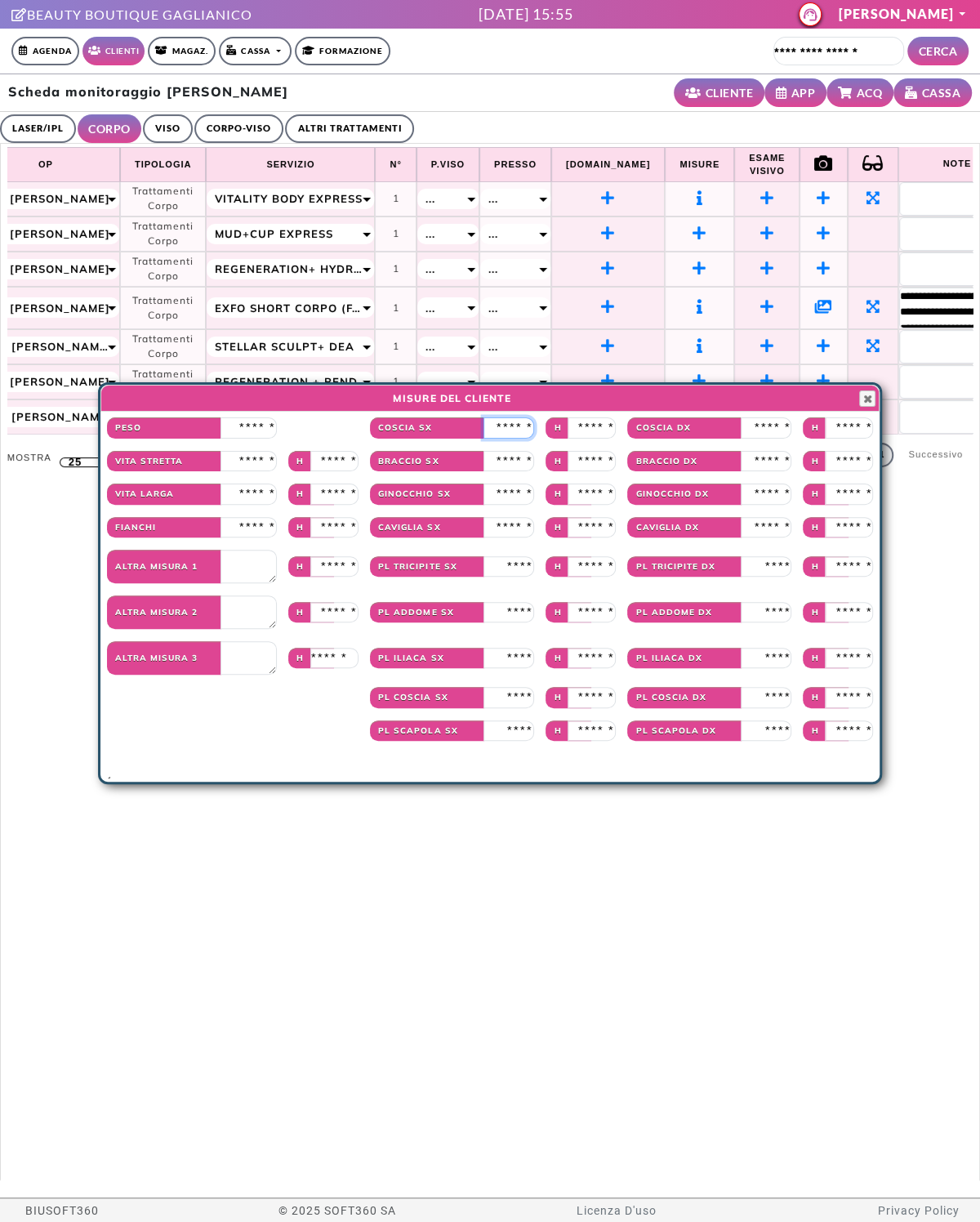 type on "**" 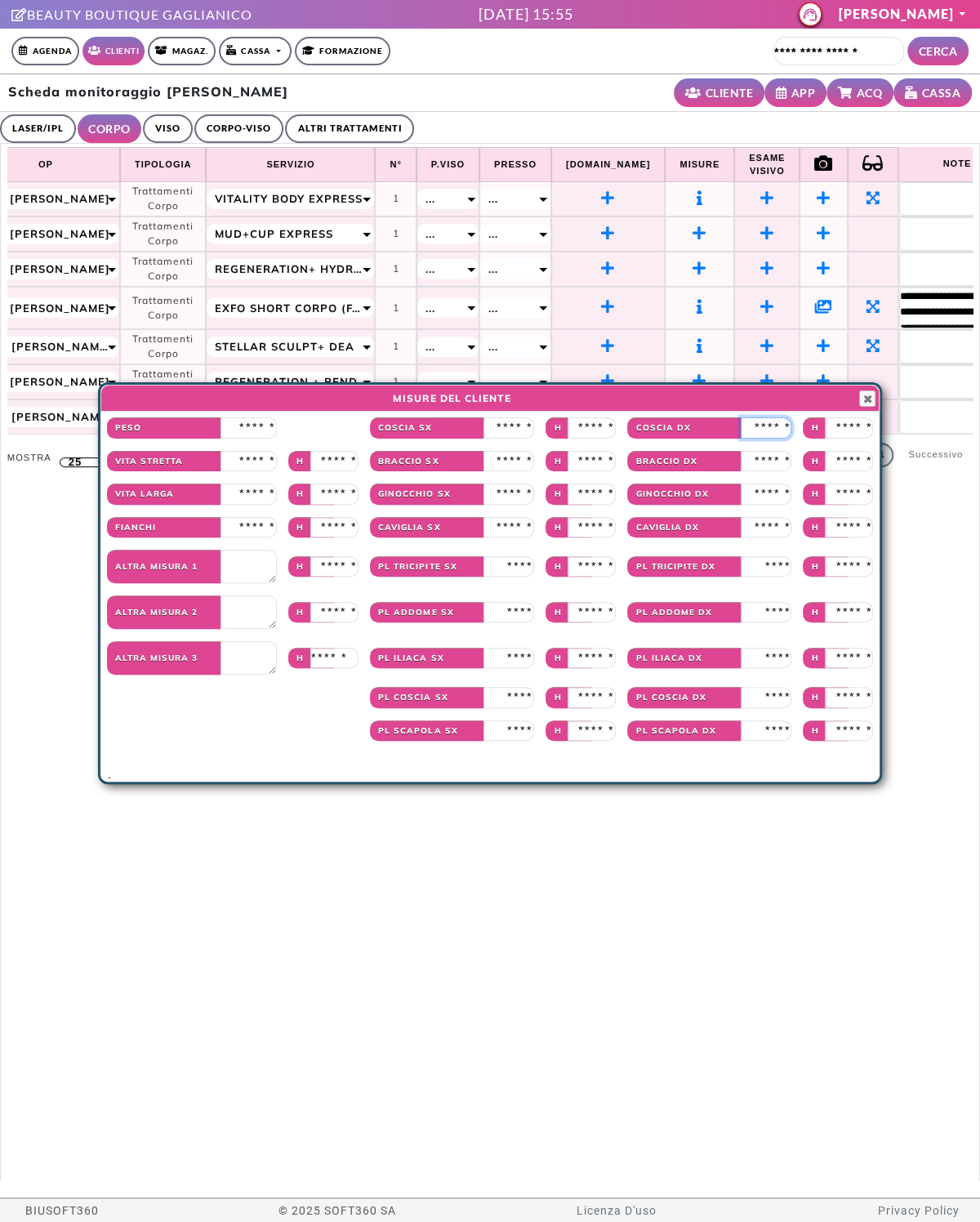 click at bounding box center (766, 428) 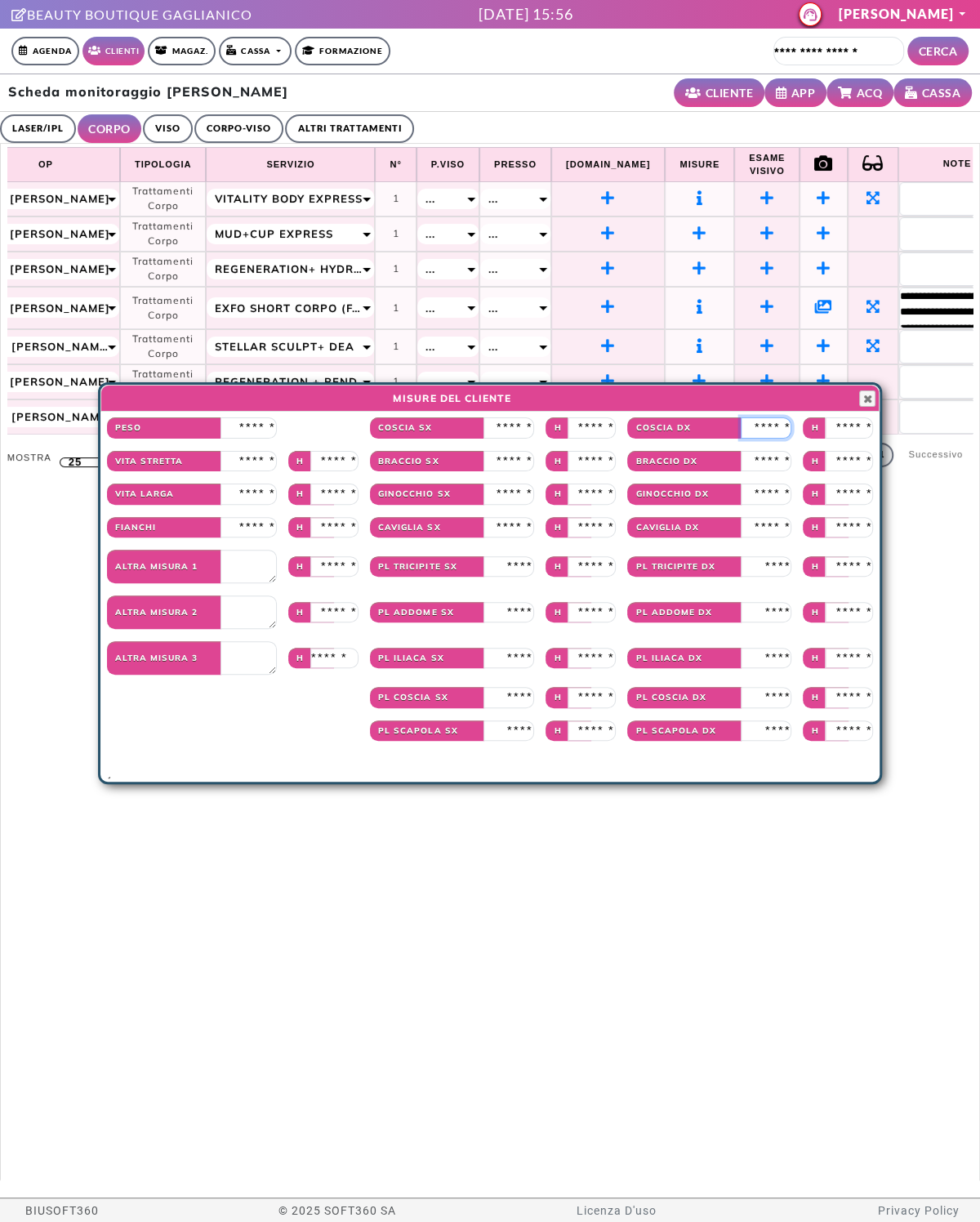 type on "**" 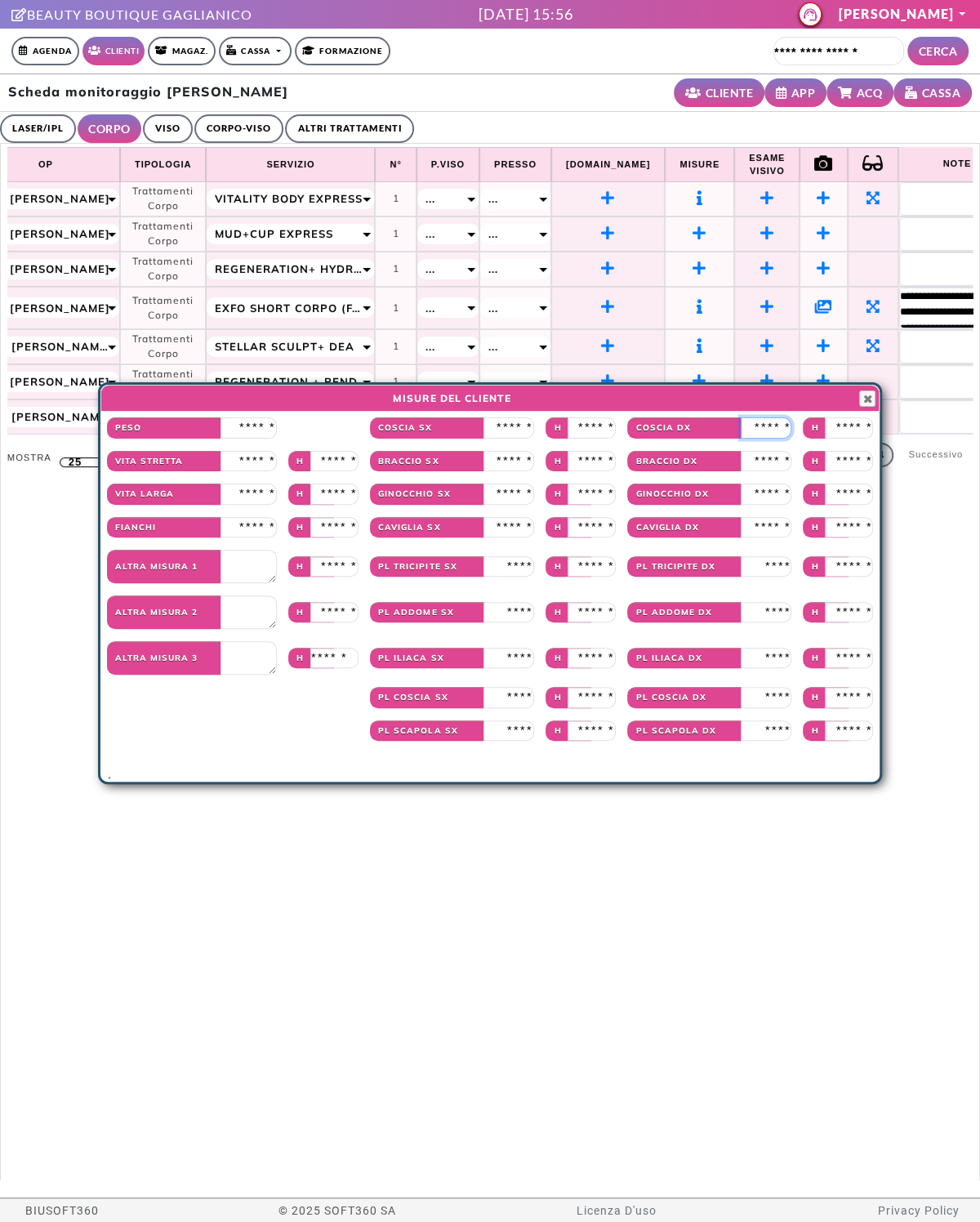 type on "****" 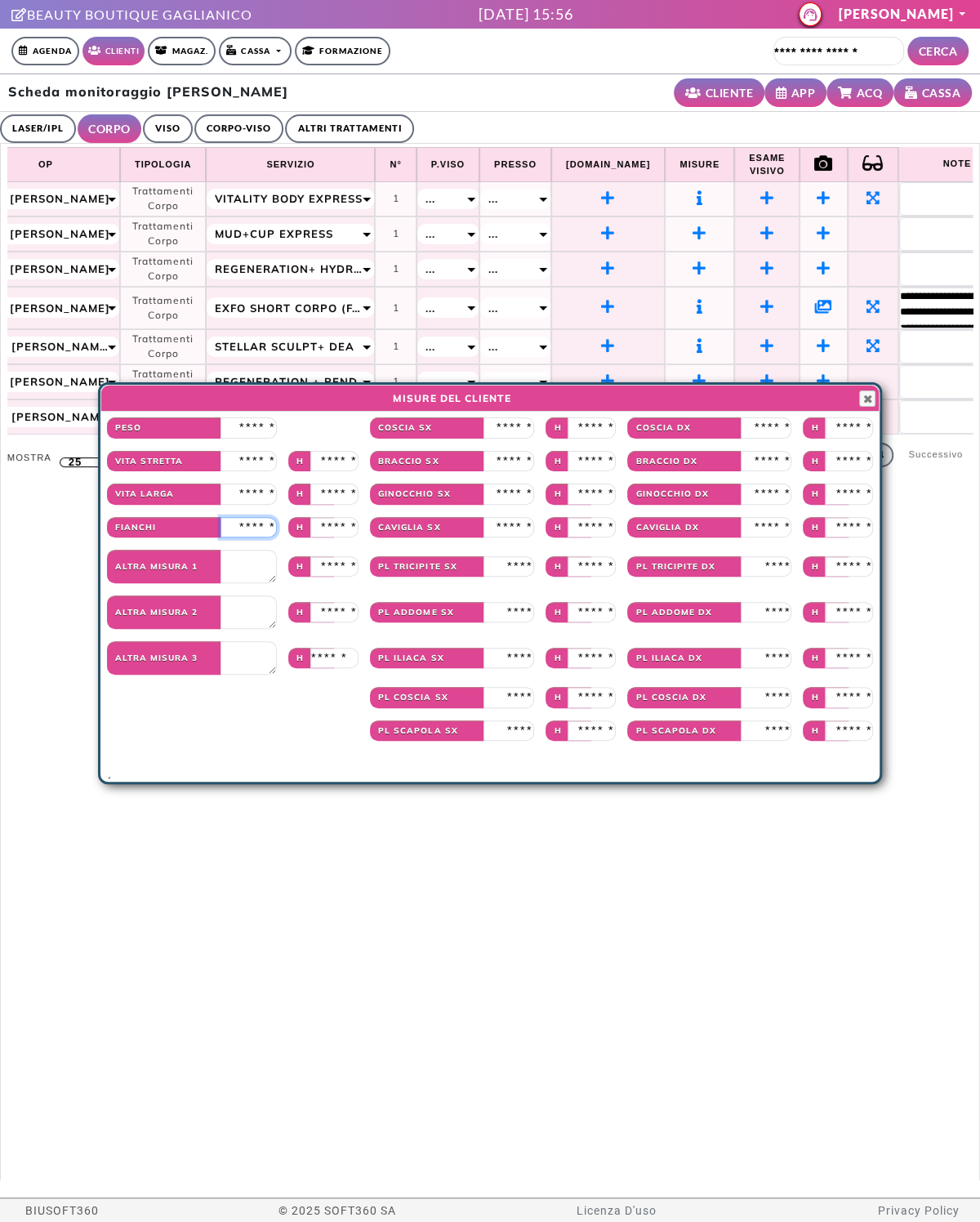click at bounding box center [248, 528] 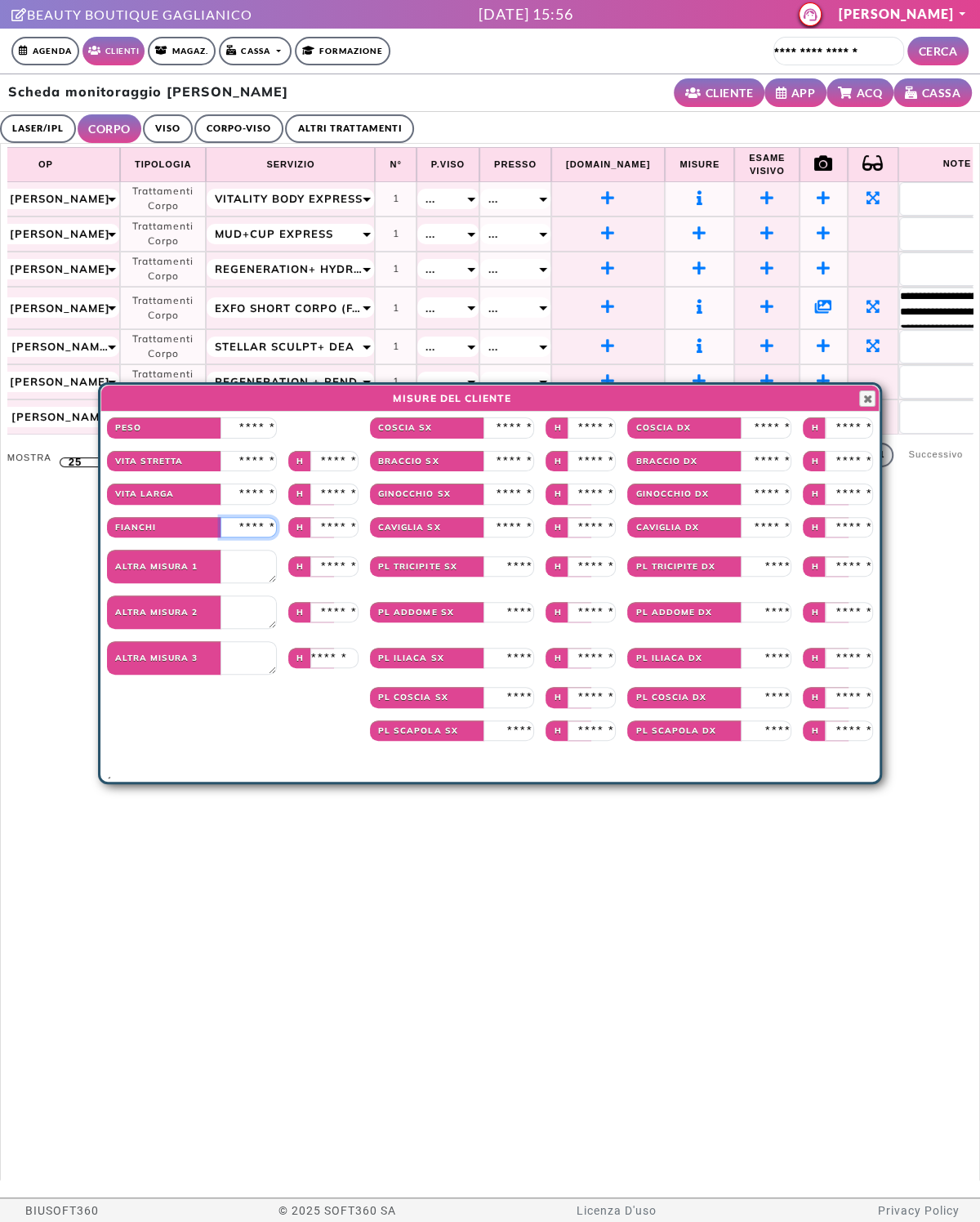type on "***" 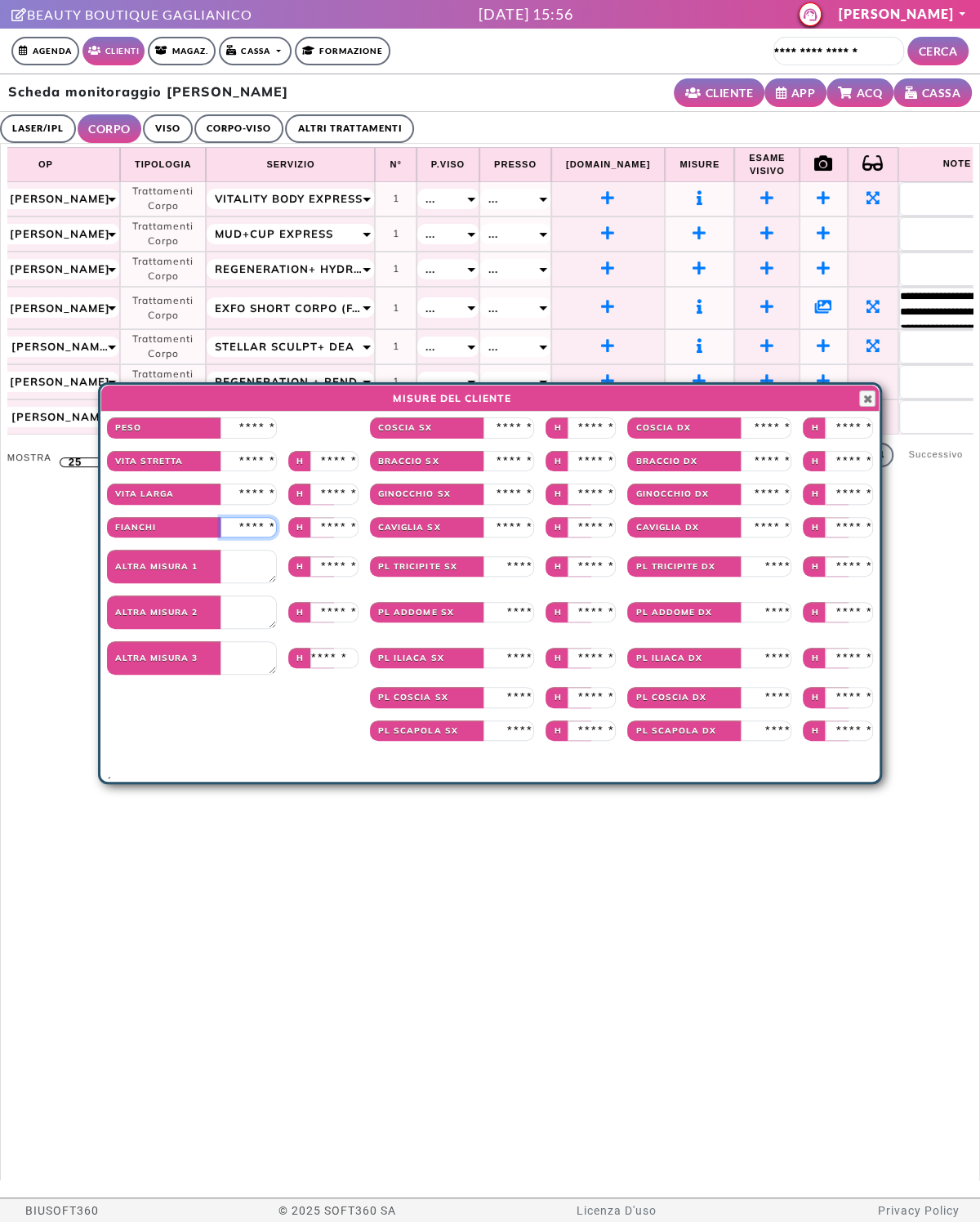 type on "*****" 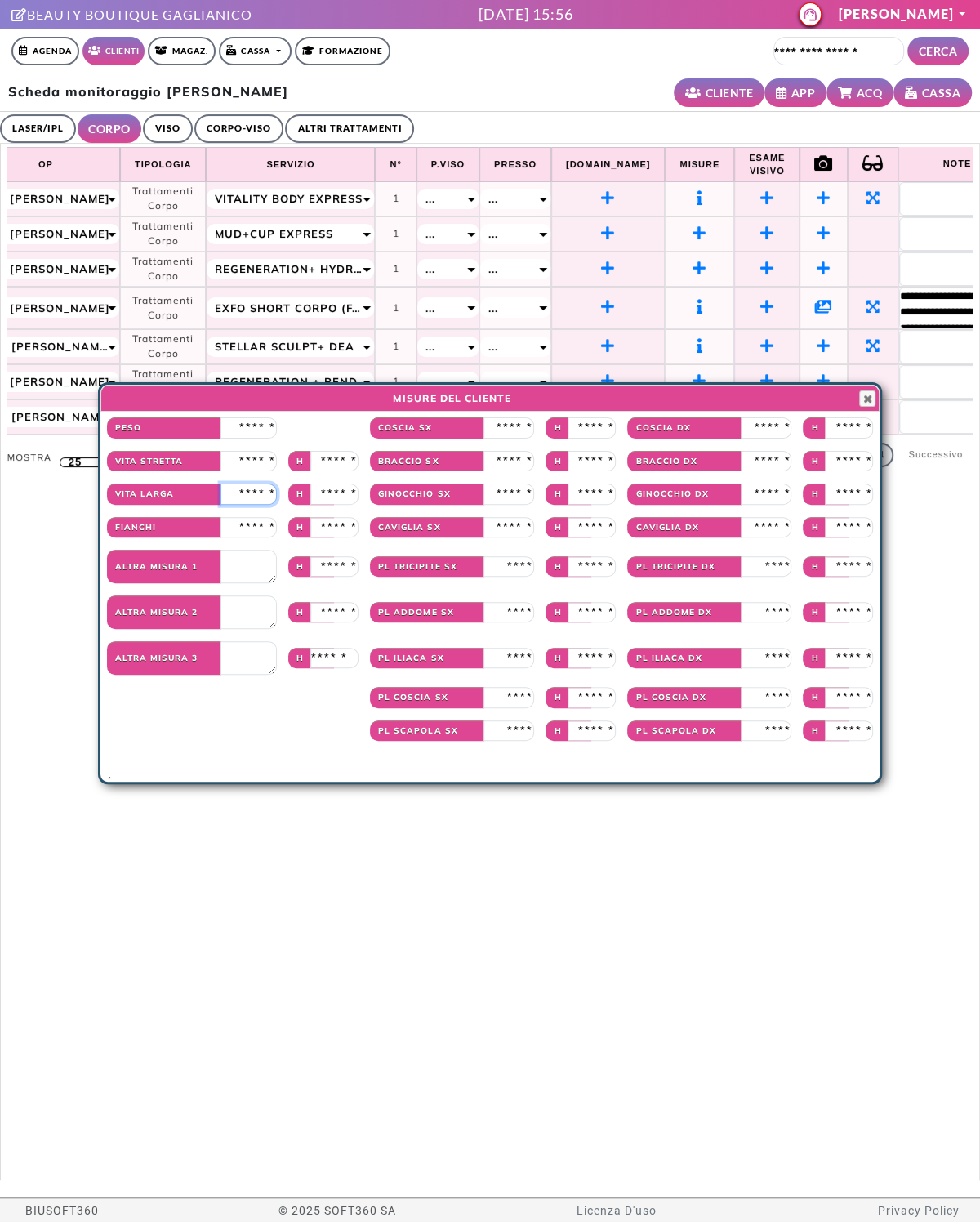 click at bounding box center [248, 494] 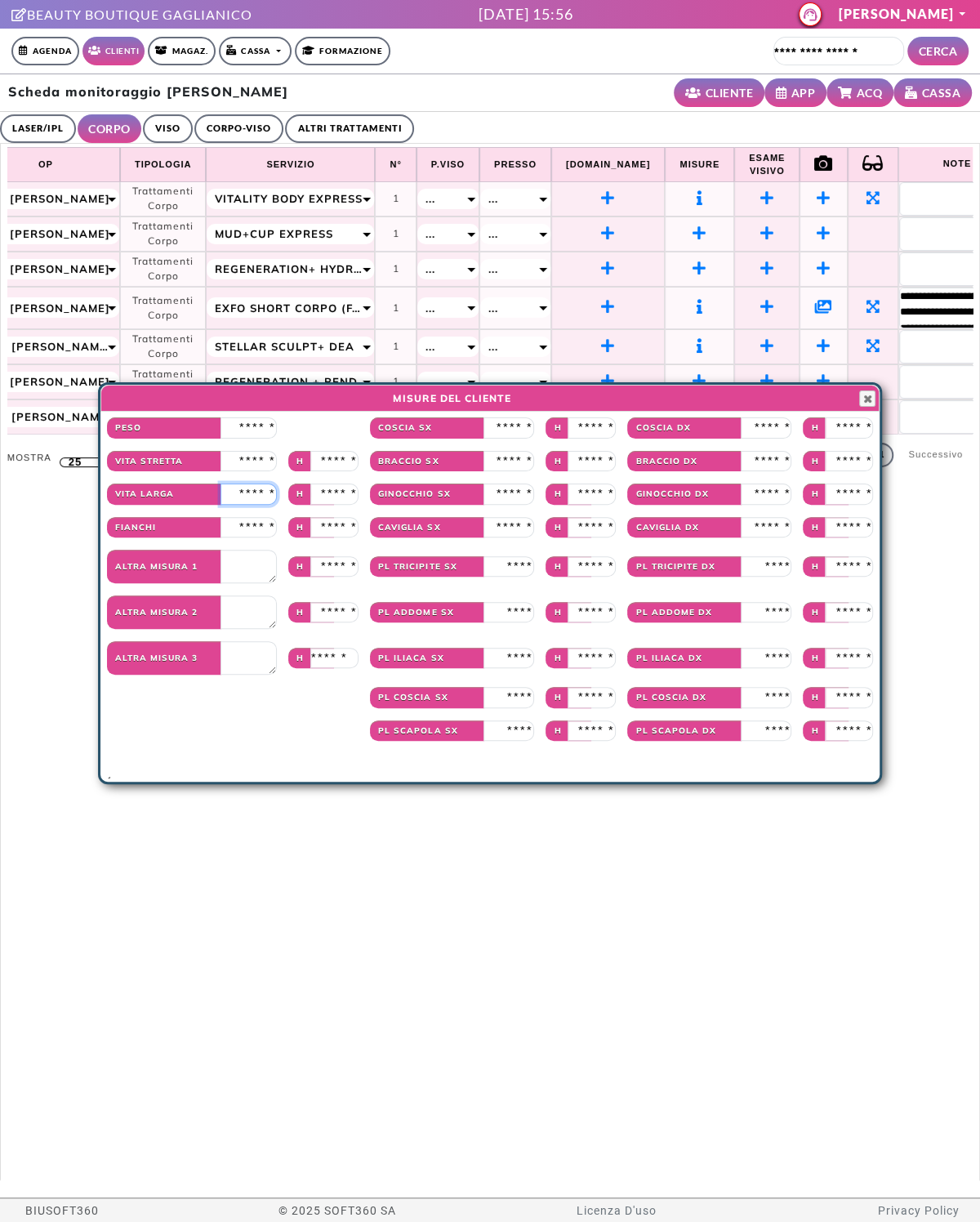 type on "***" 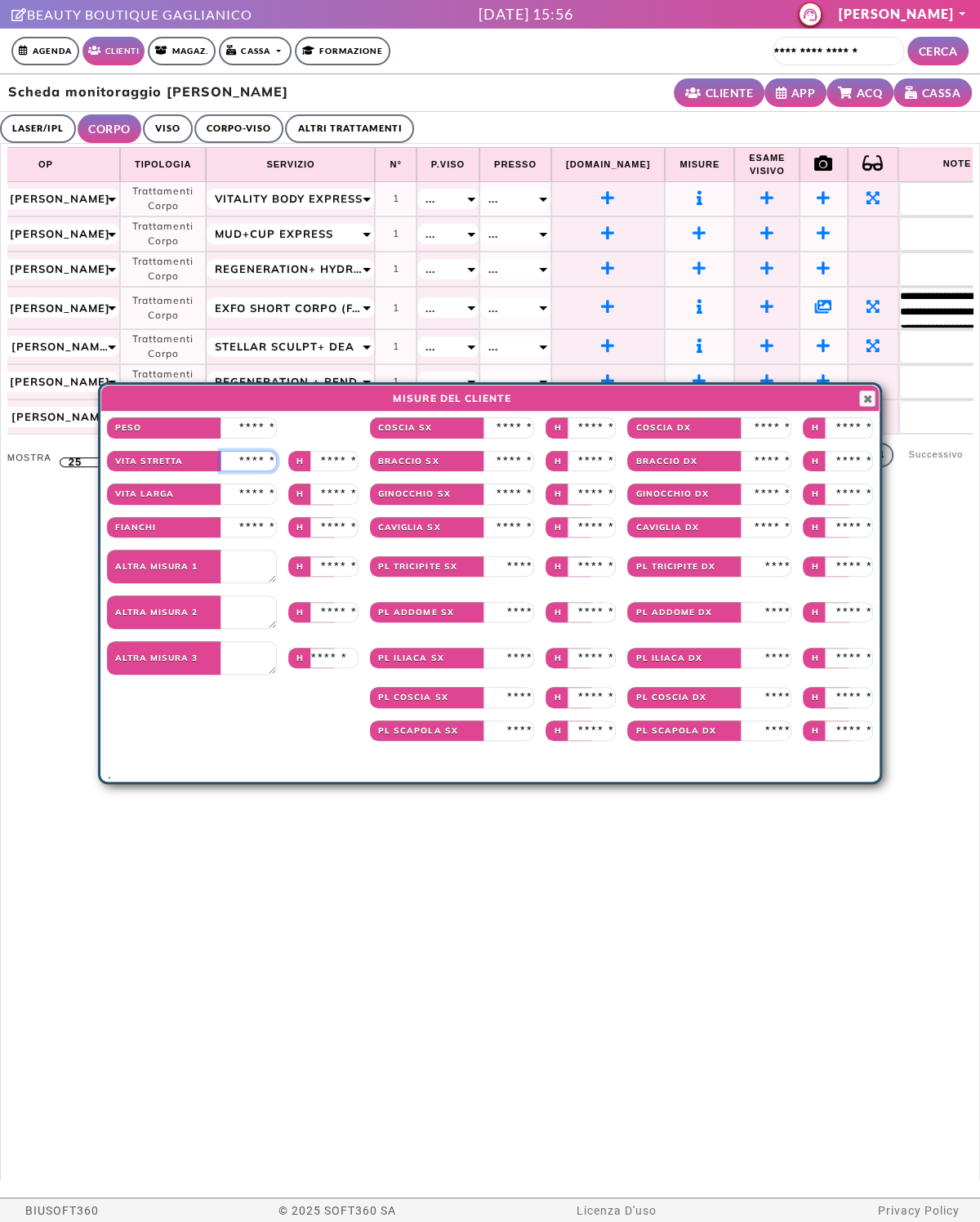 click at bounding box center (248, 462) 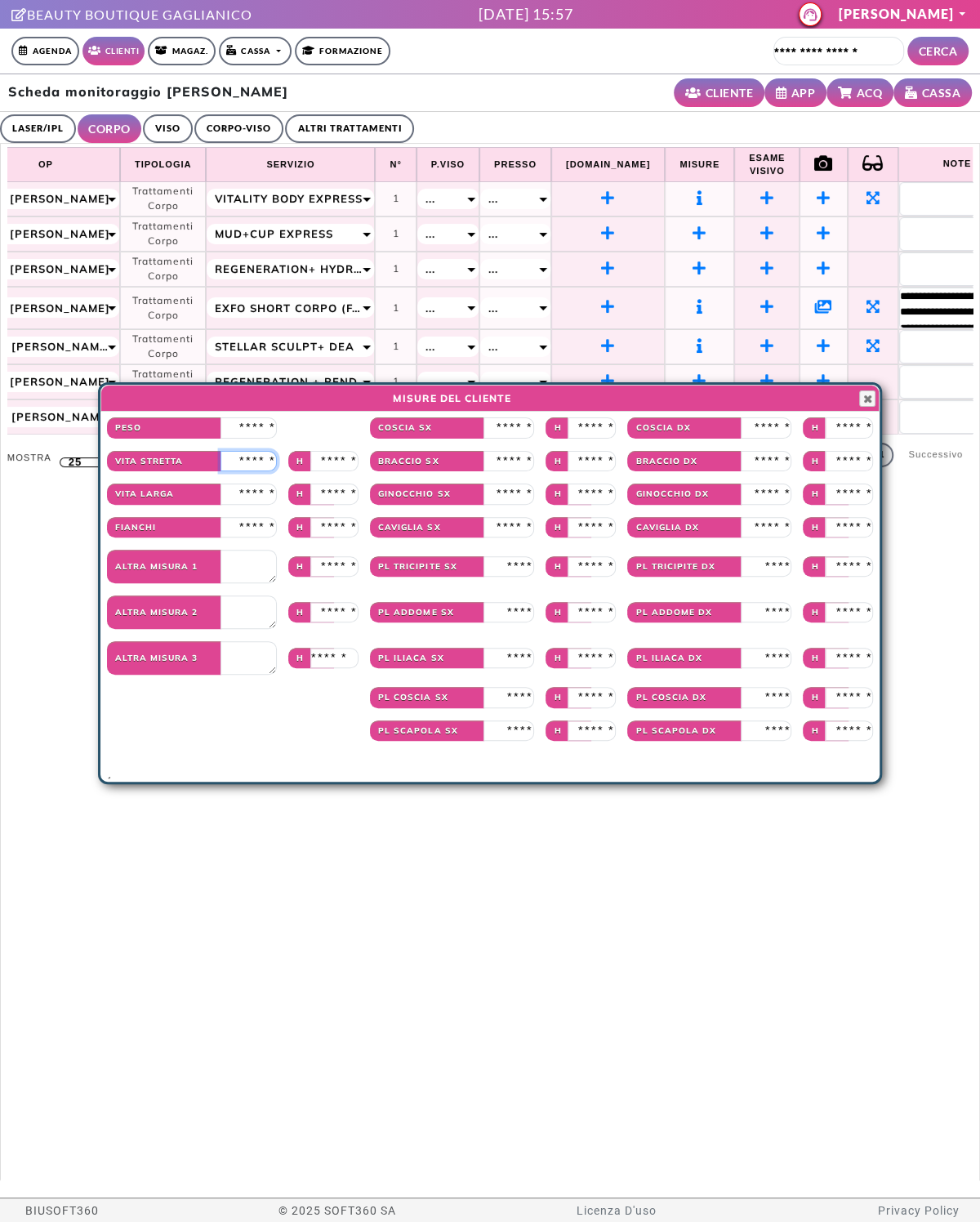 type on "**" 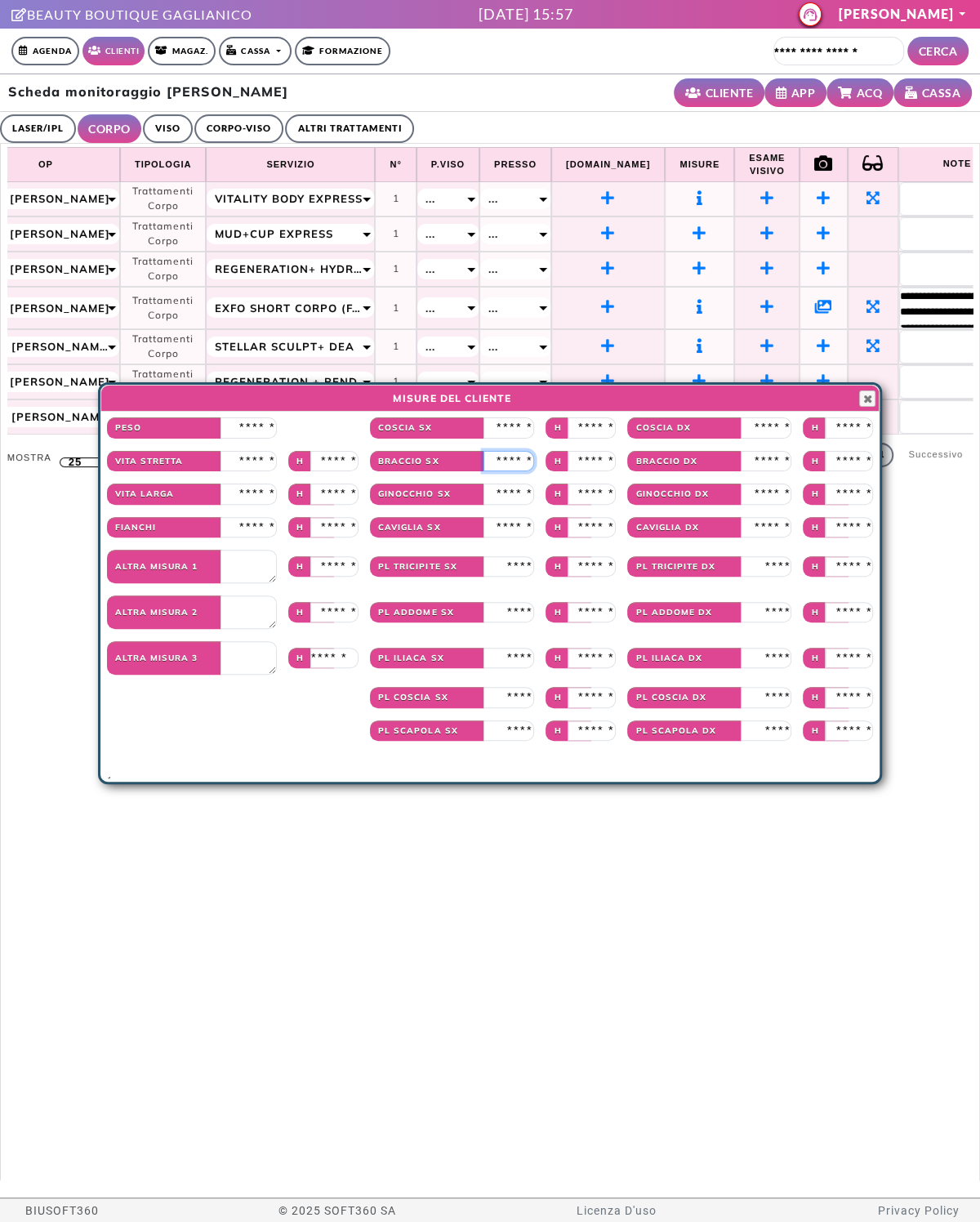 click at bounding box center (509, 462) 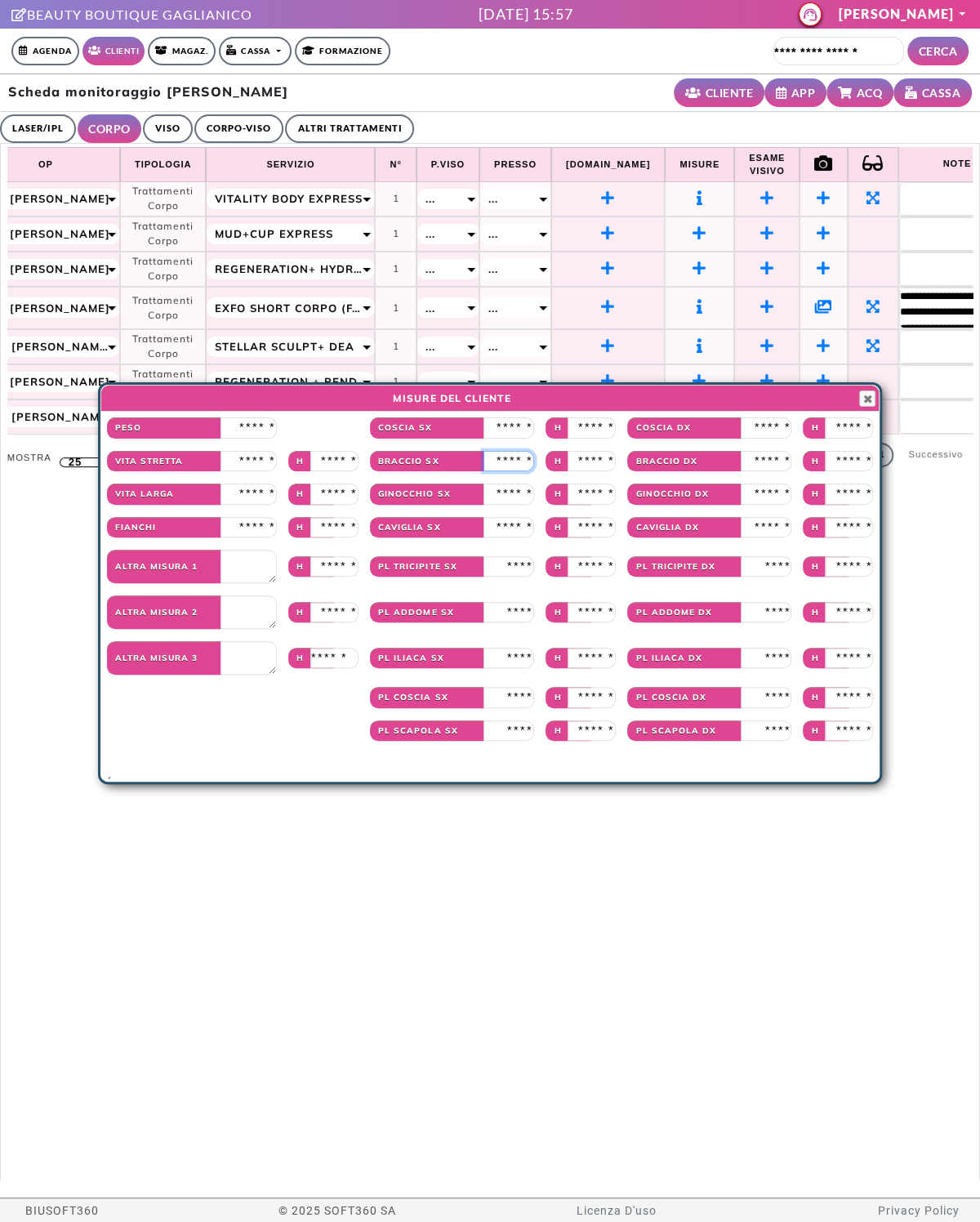 type on "**" 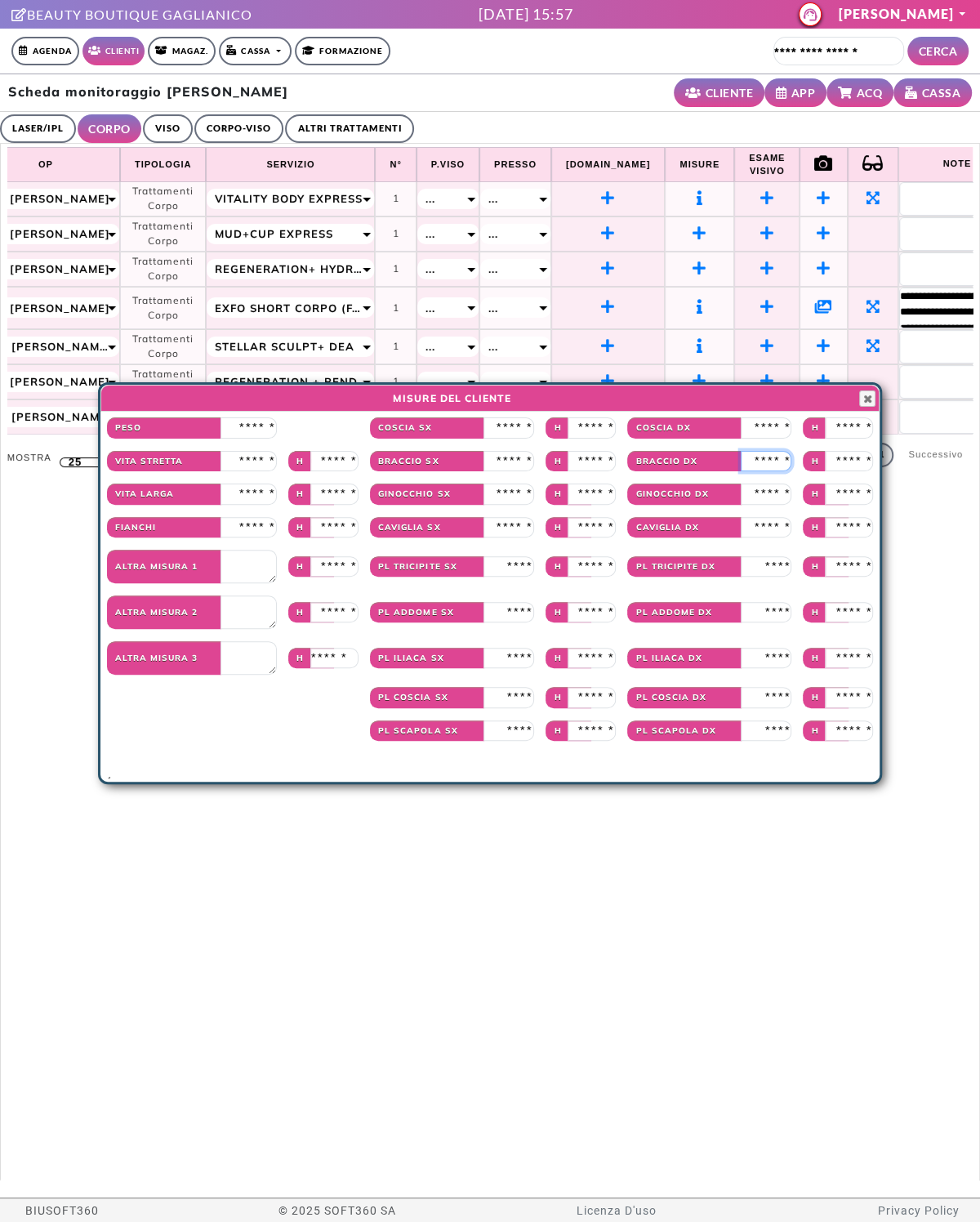 click at bounding box center (766, 462) 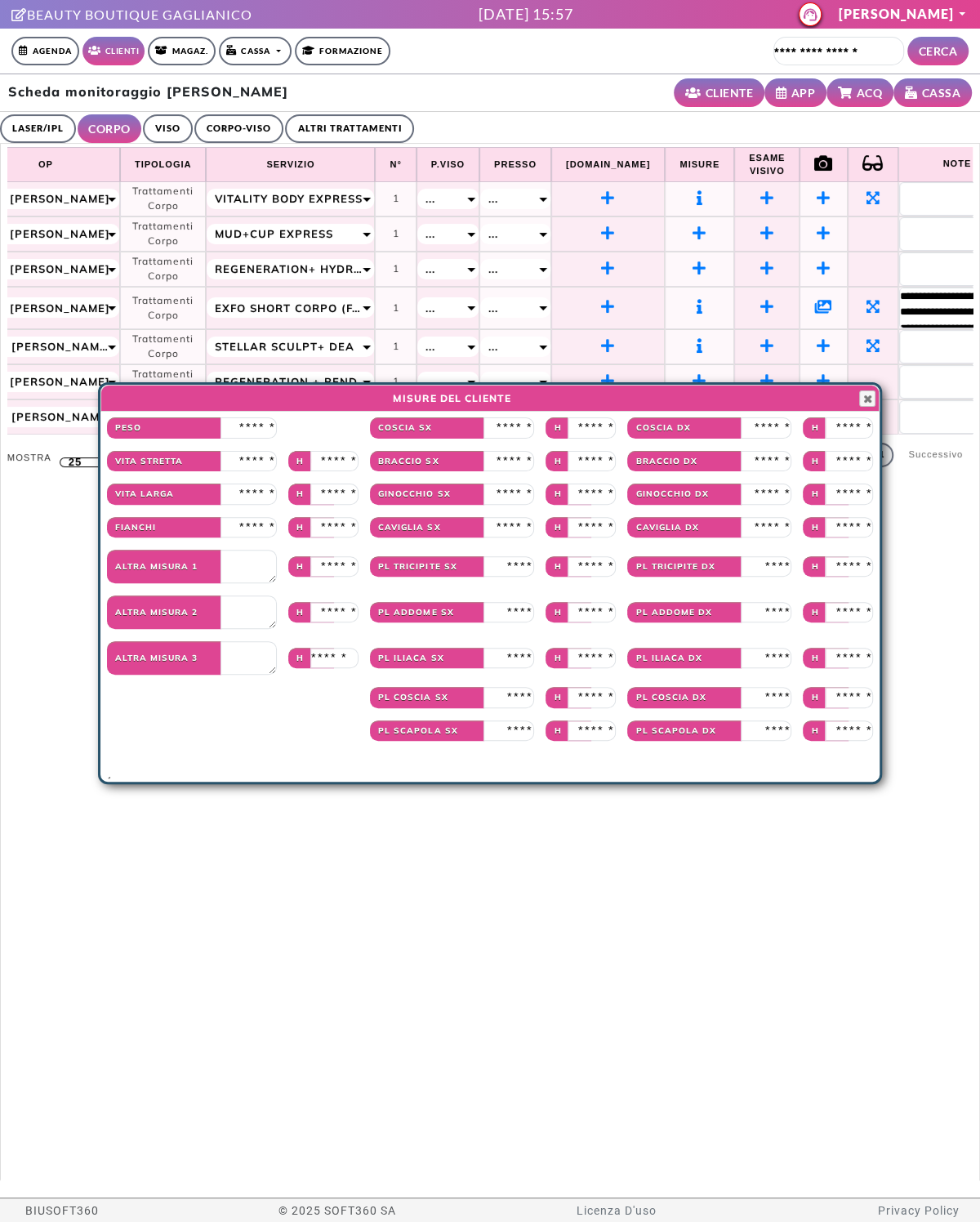 click at bounding box center (509, 567) 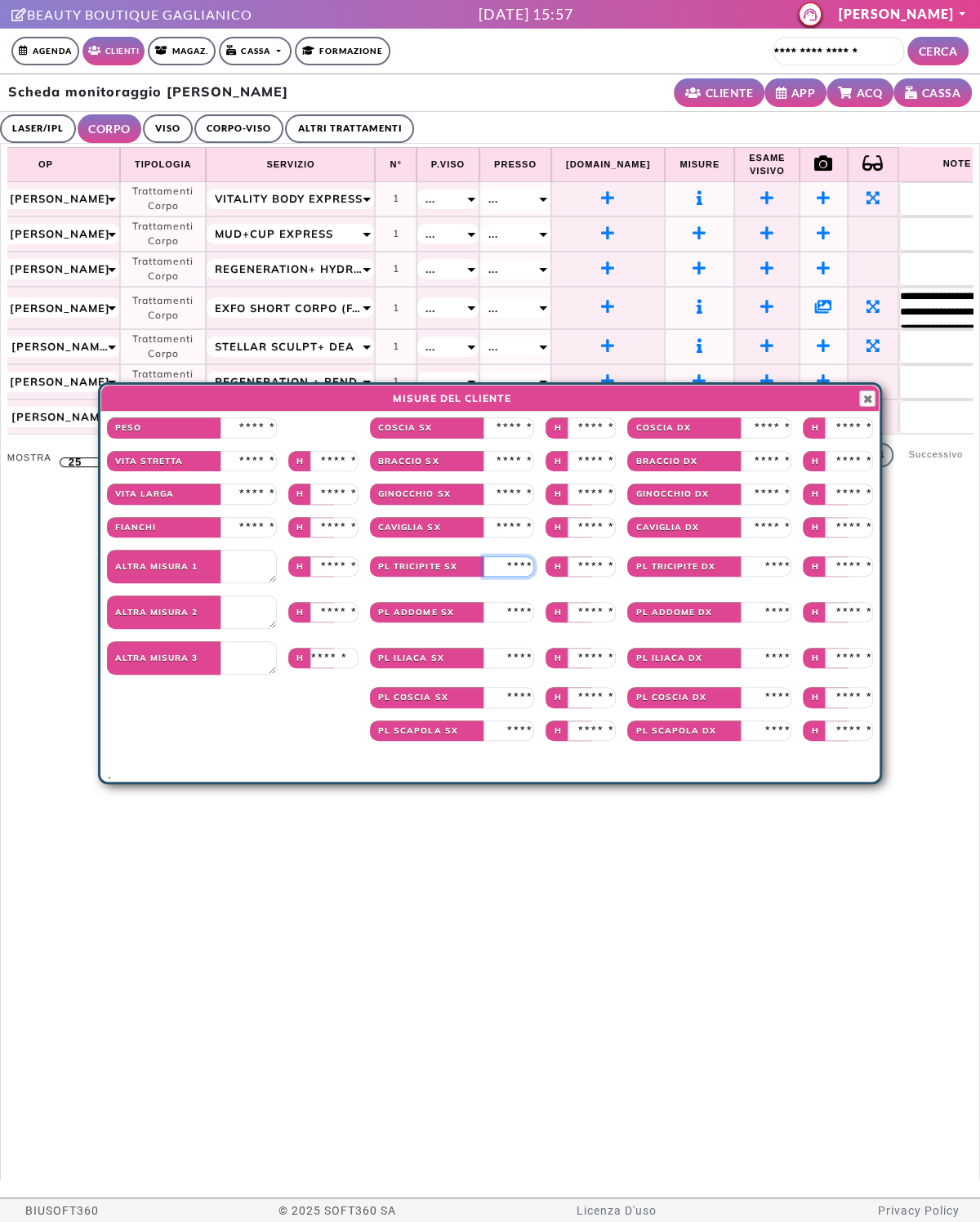 type on "**" 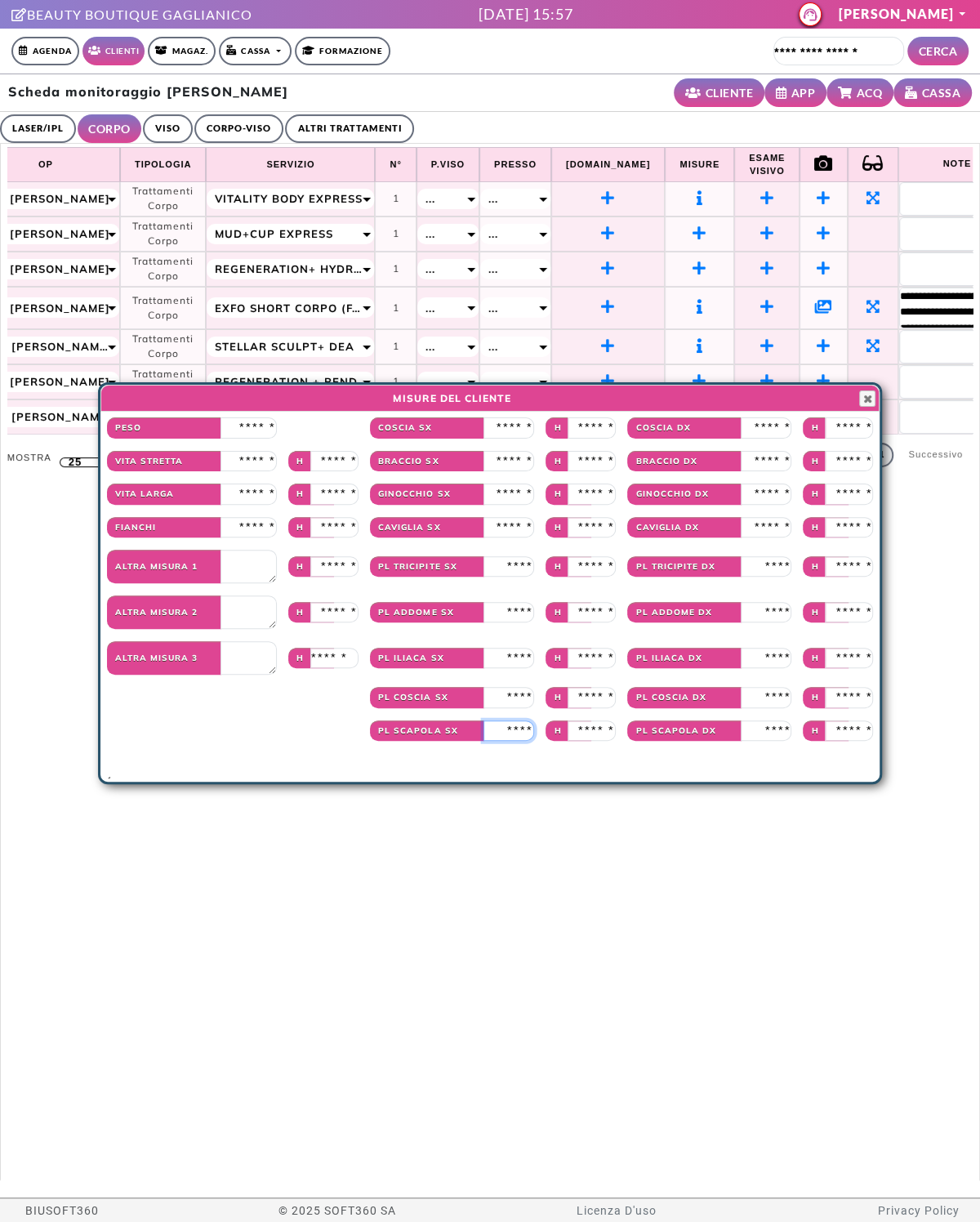 click at bounding box center (509, 731) 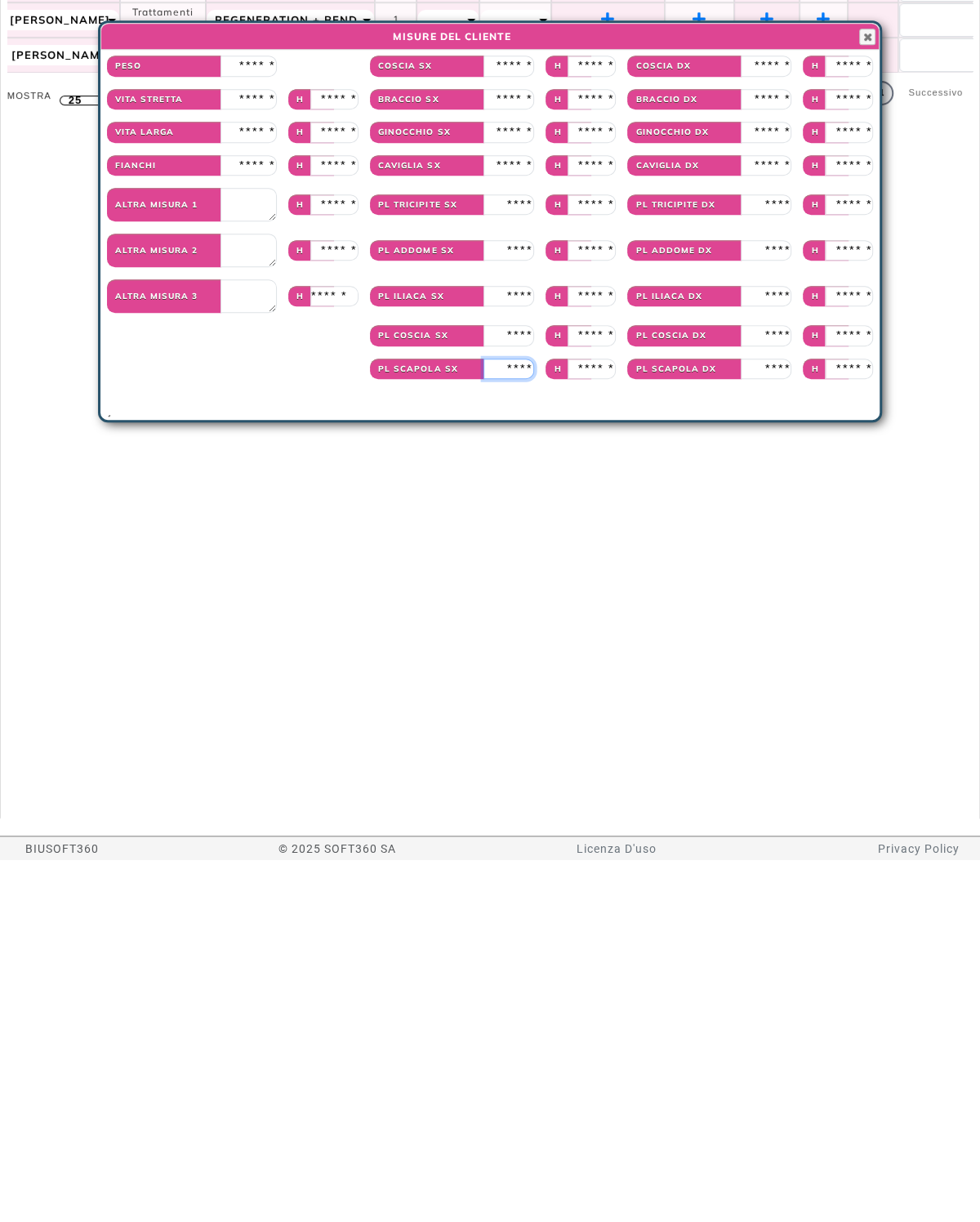 type on "**" 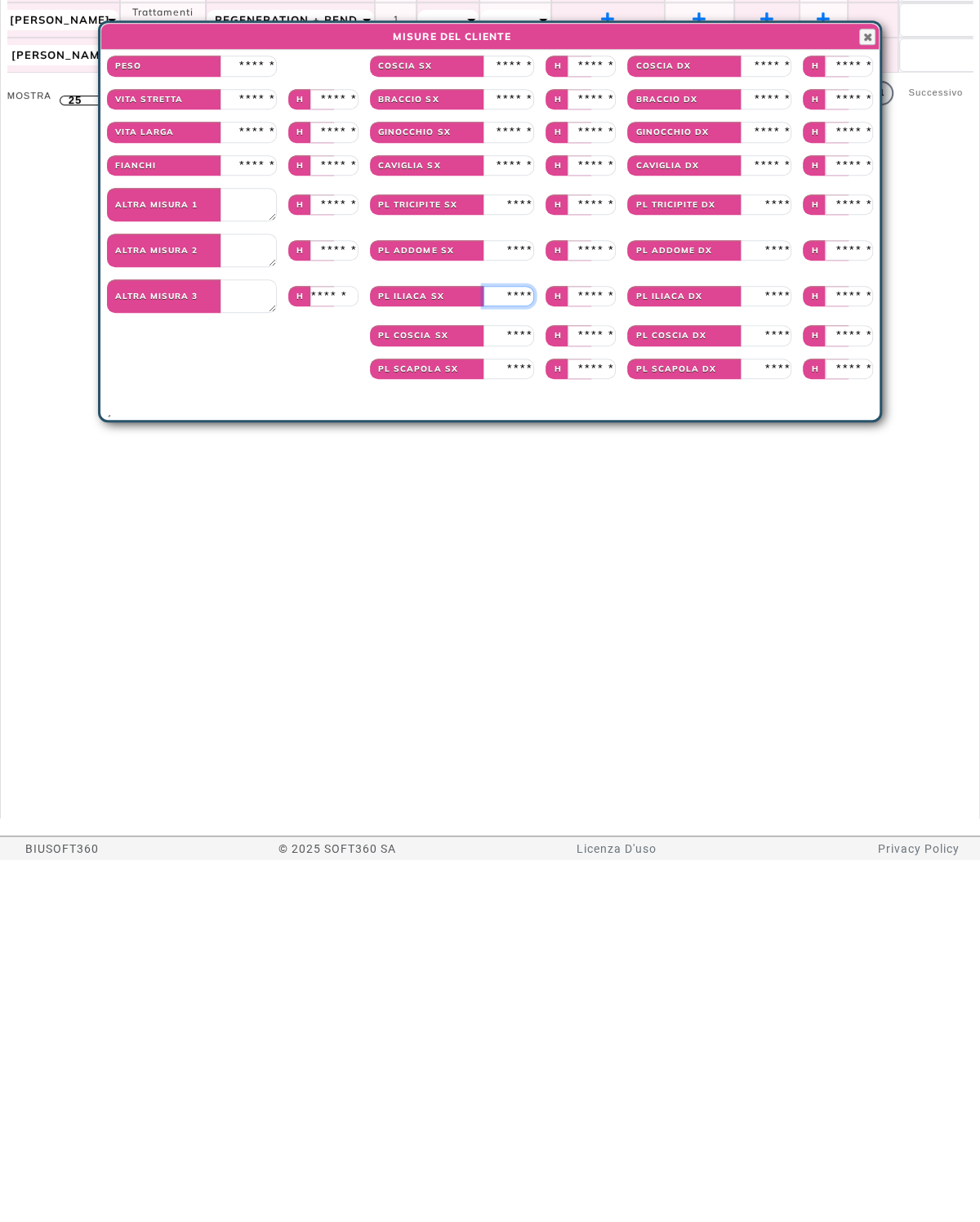 click at bounding box center [509, 658] 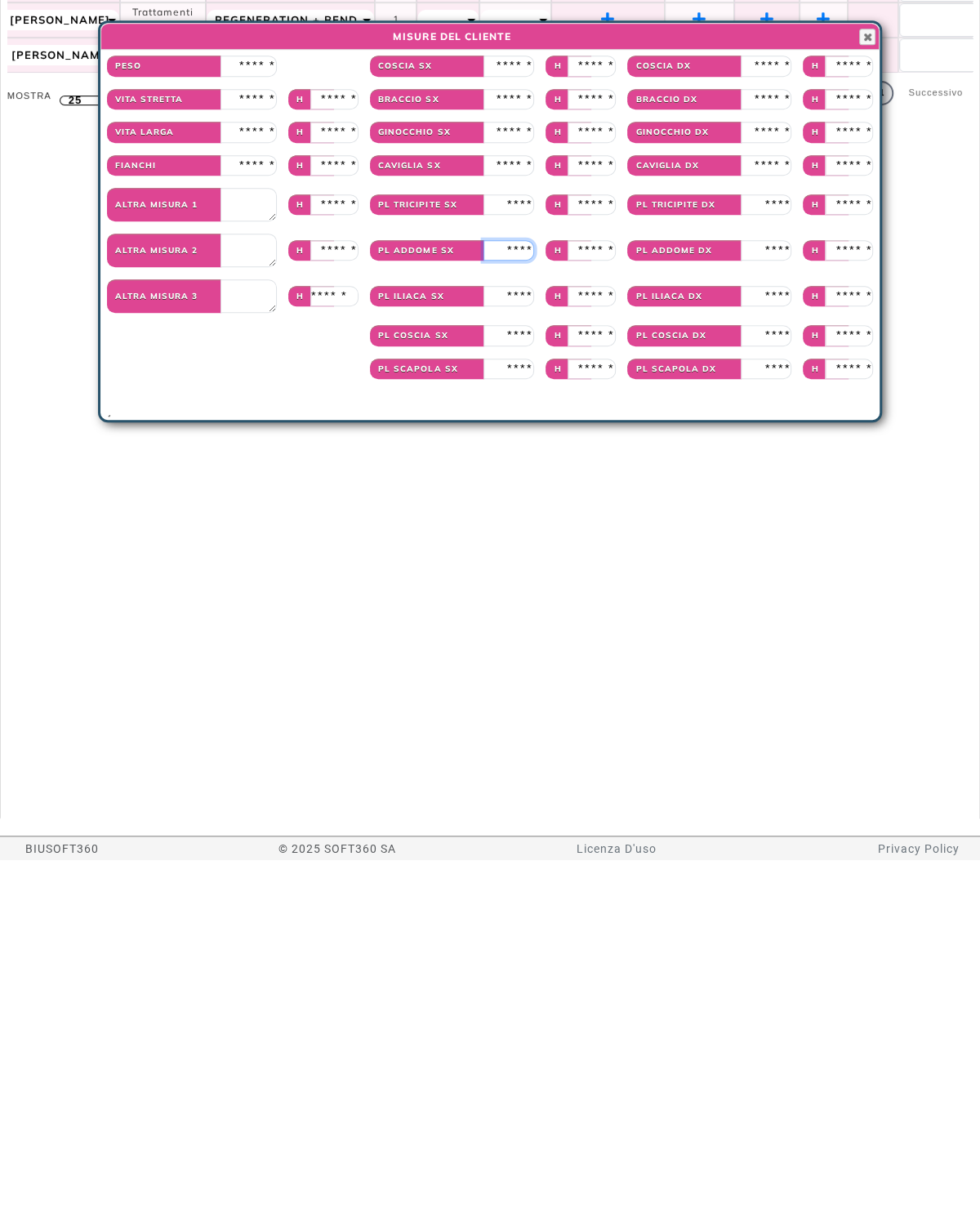 click at bounding box center (509, 613) 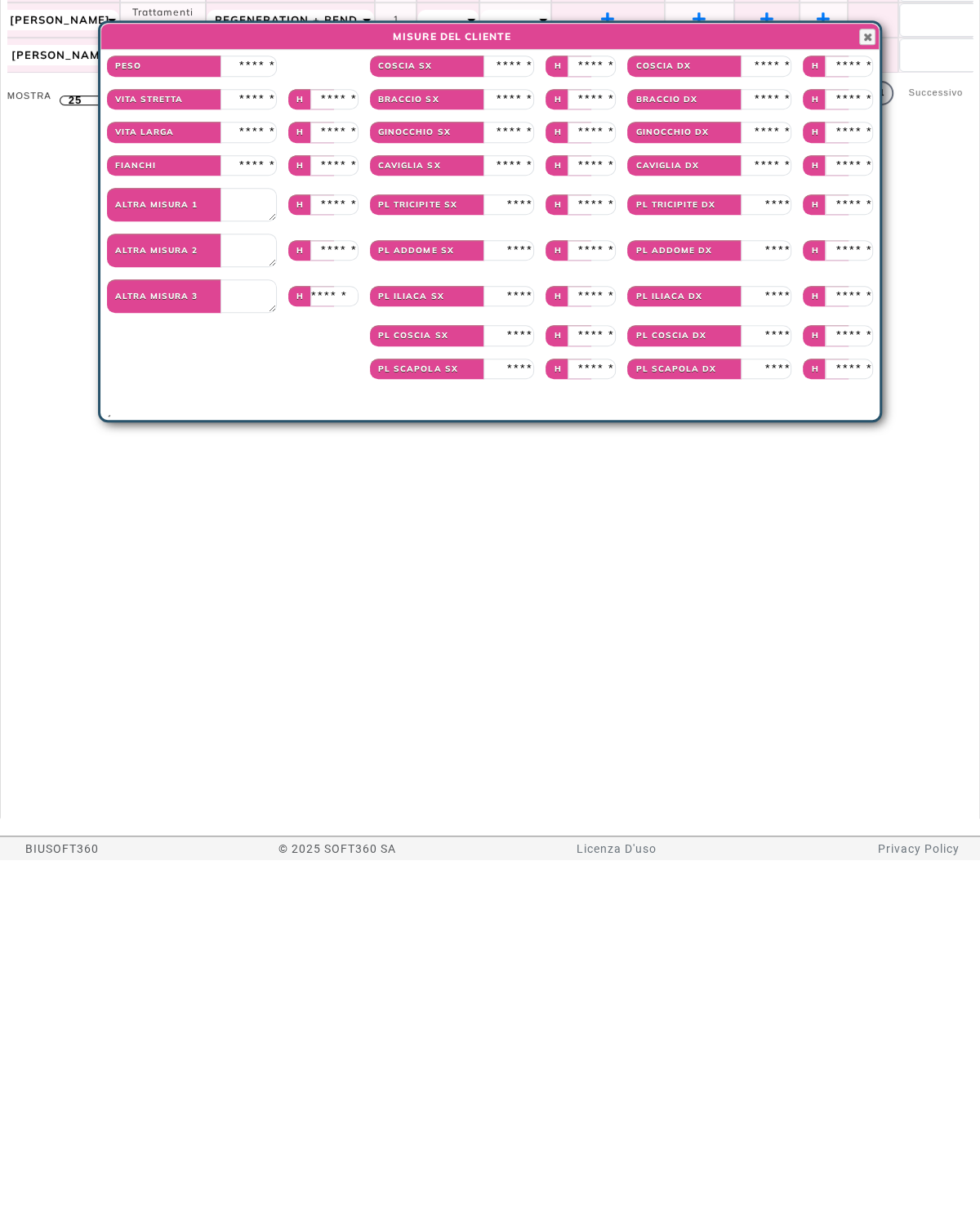 click at bounding box center (509, 698) 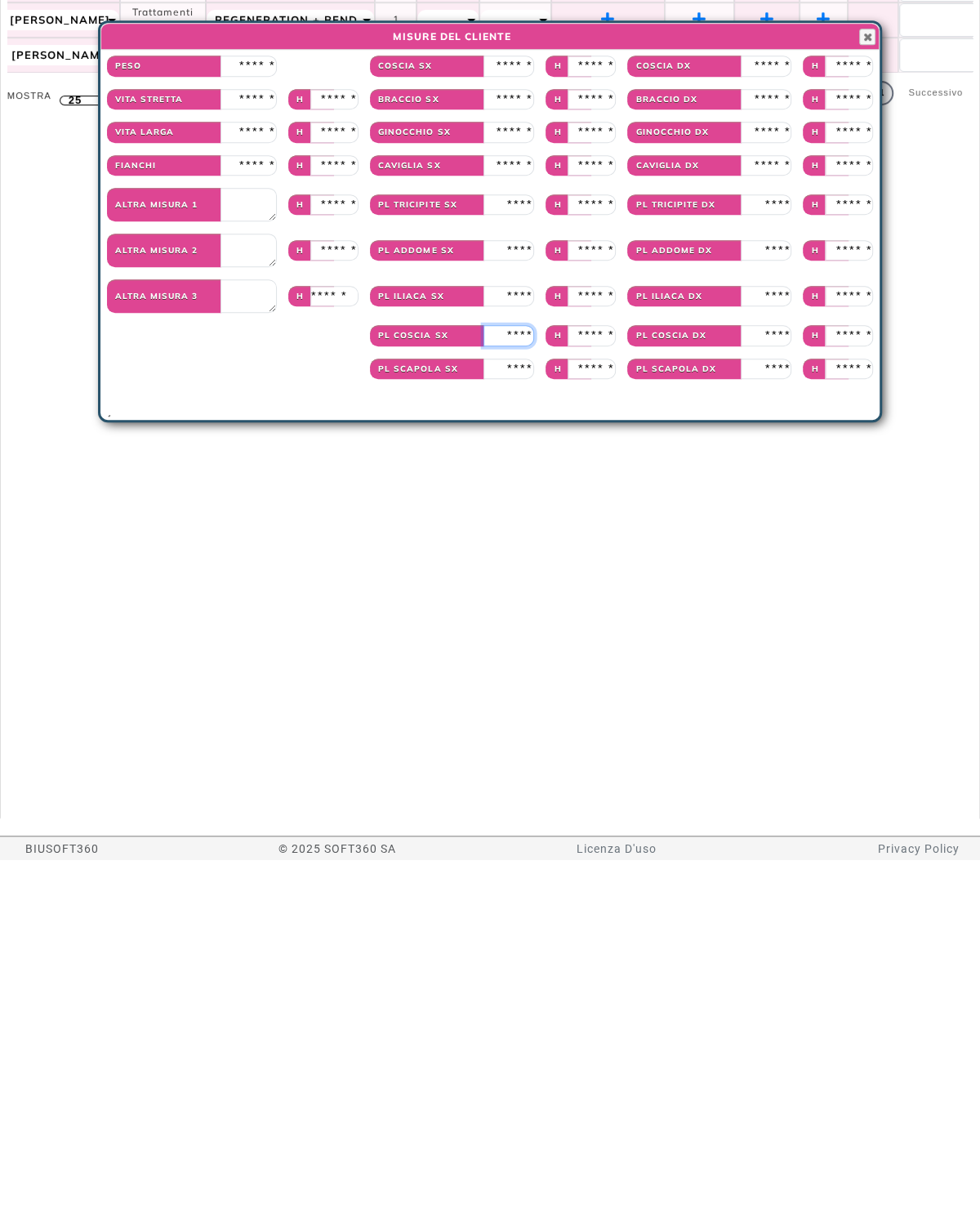 type on "**" 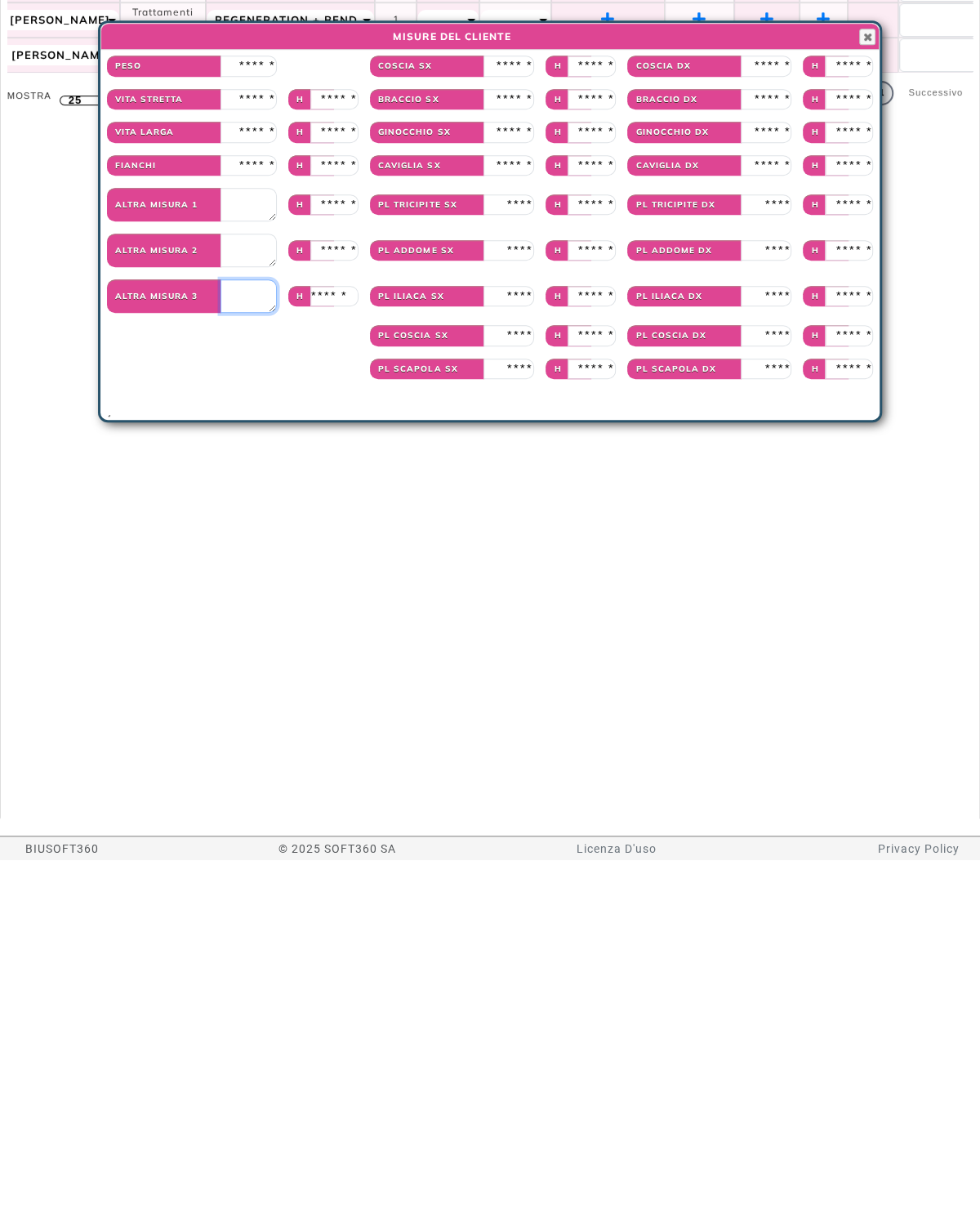 click at bounding box center [248, 658] 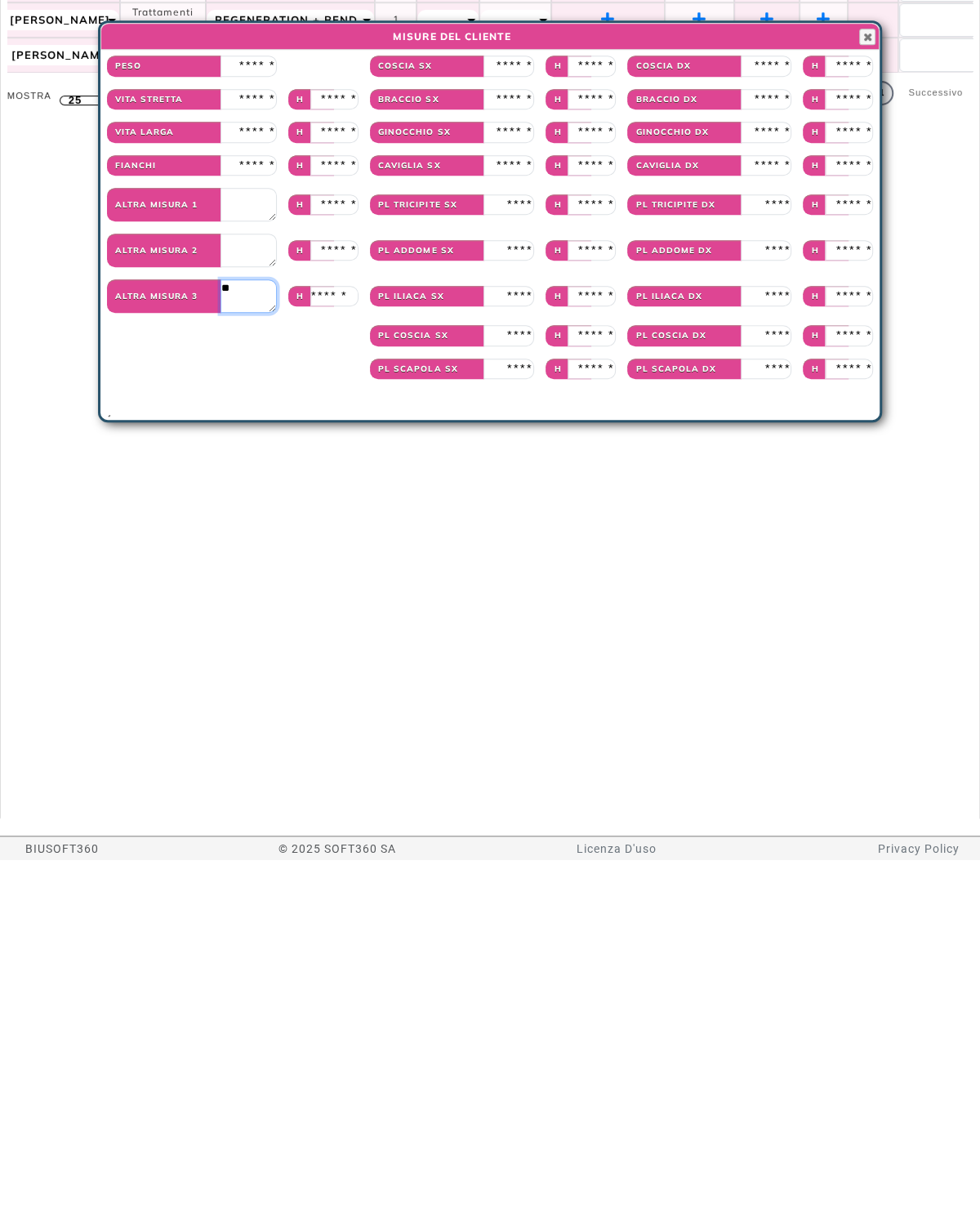type on "***" 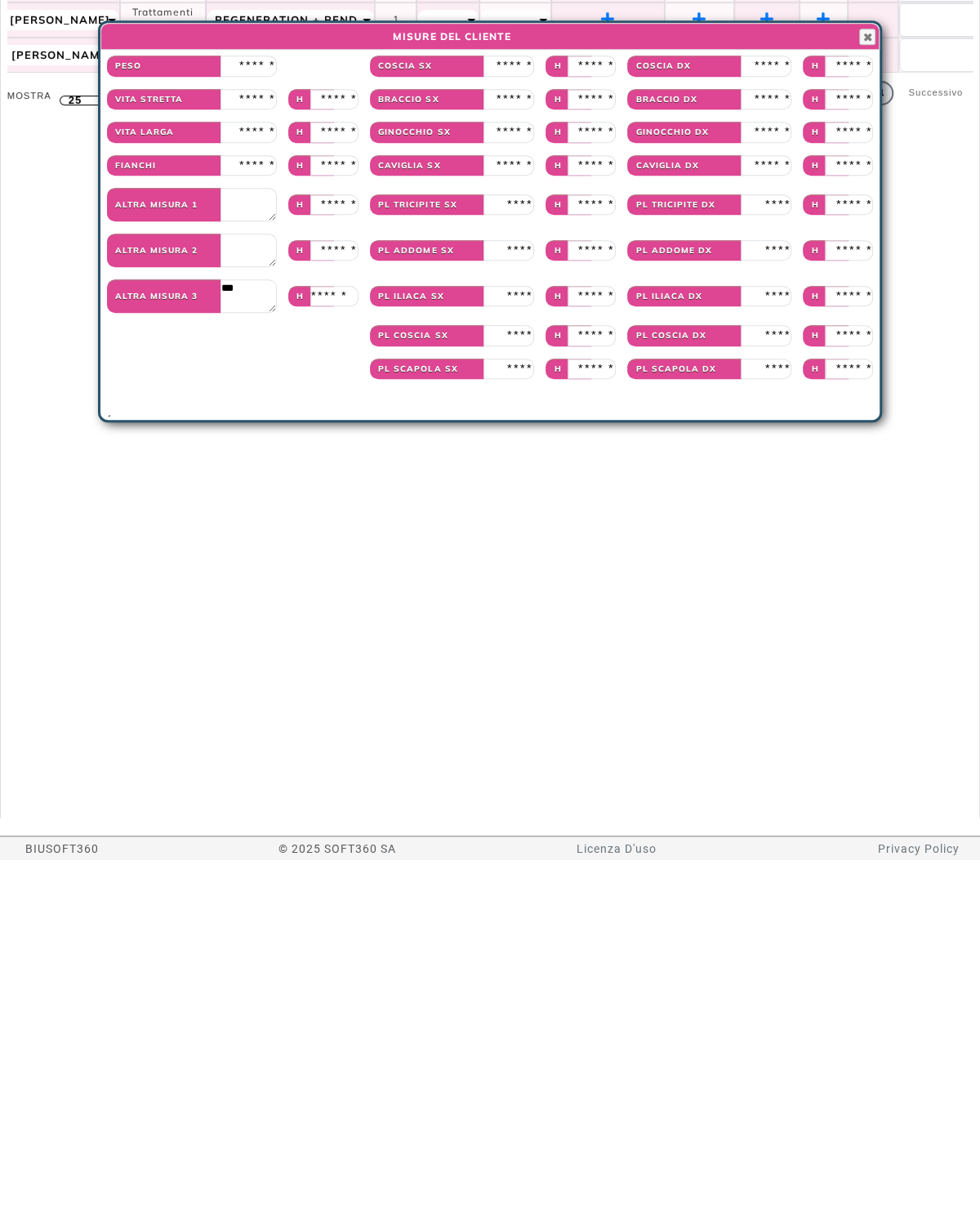 click at bounding box center (867, 399) 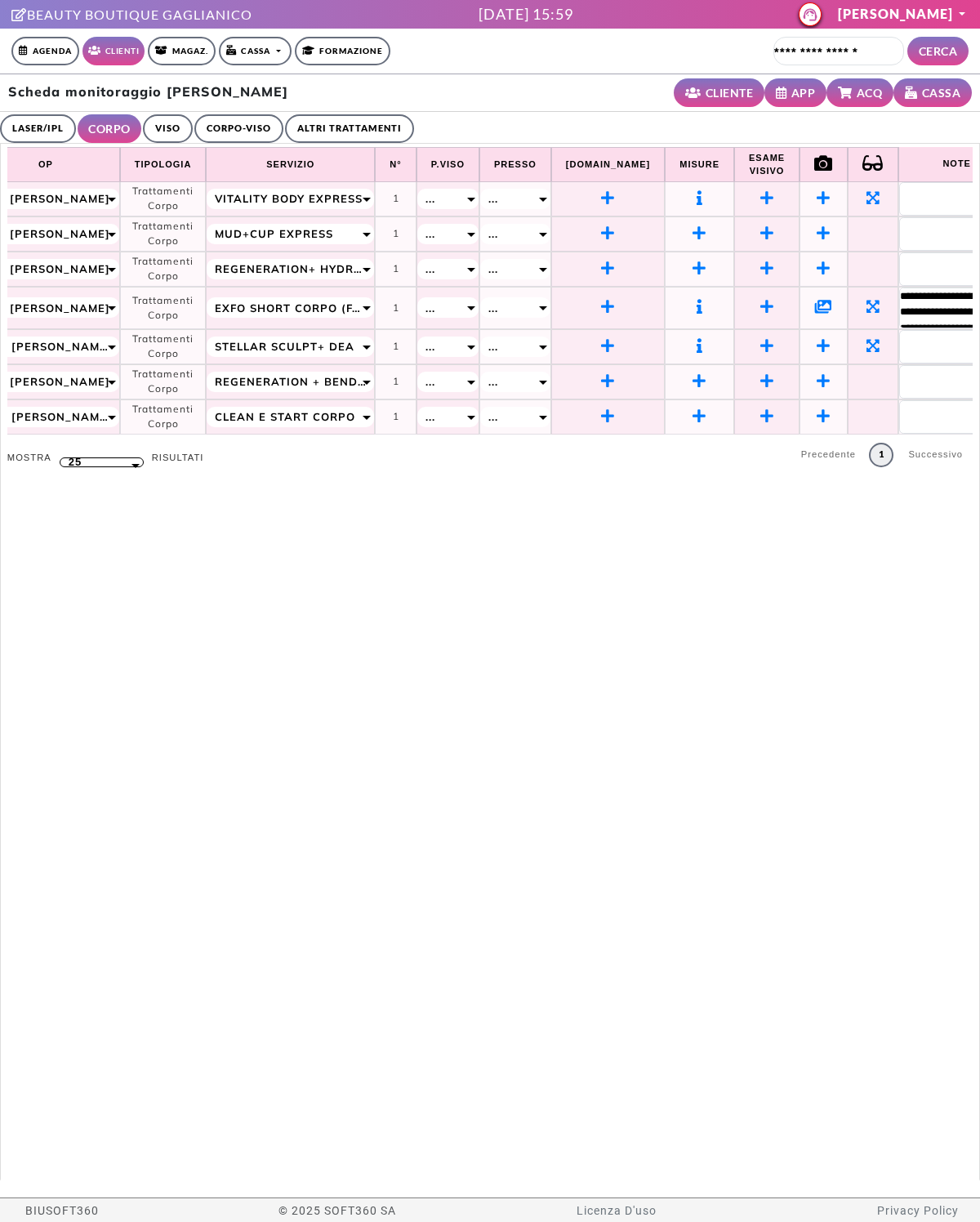 click at bounding box center (823, 198) 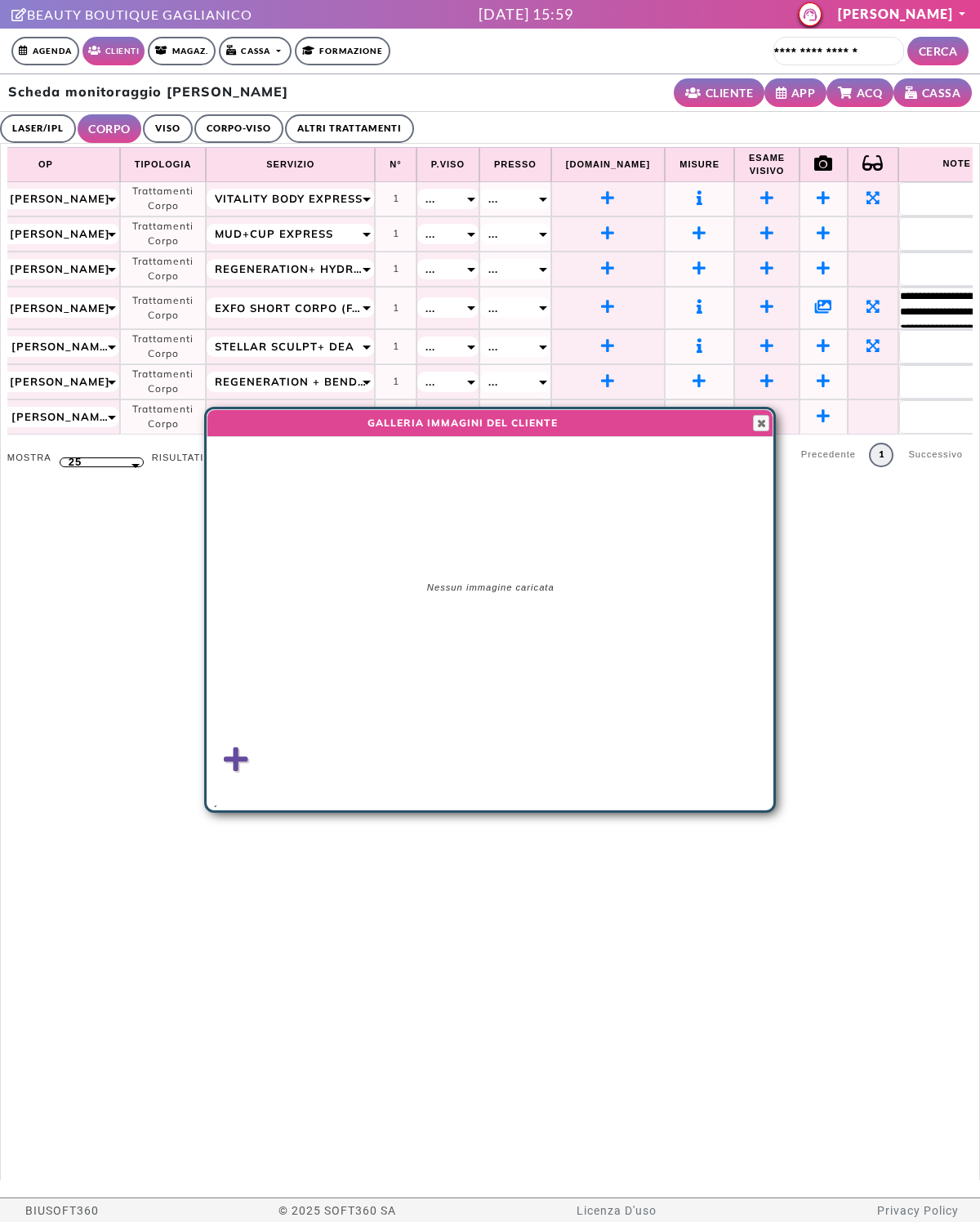 click at bounding box center [236, 760] 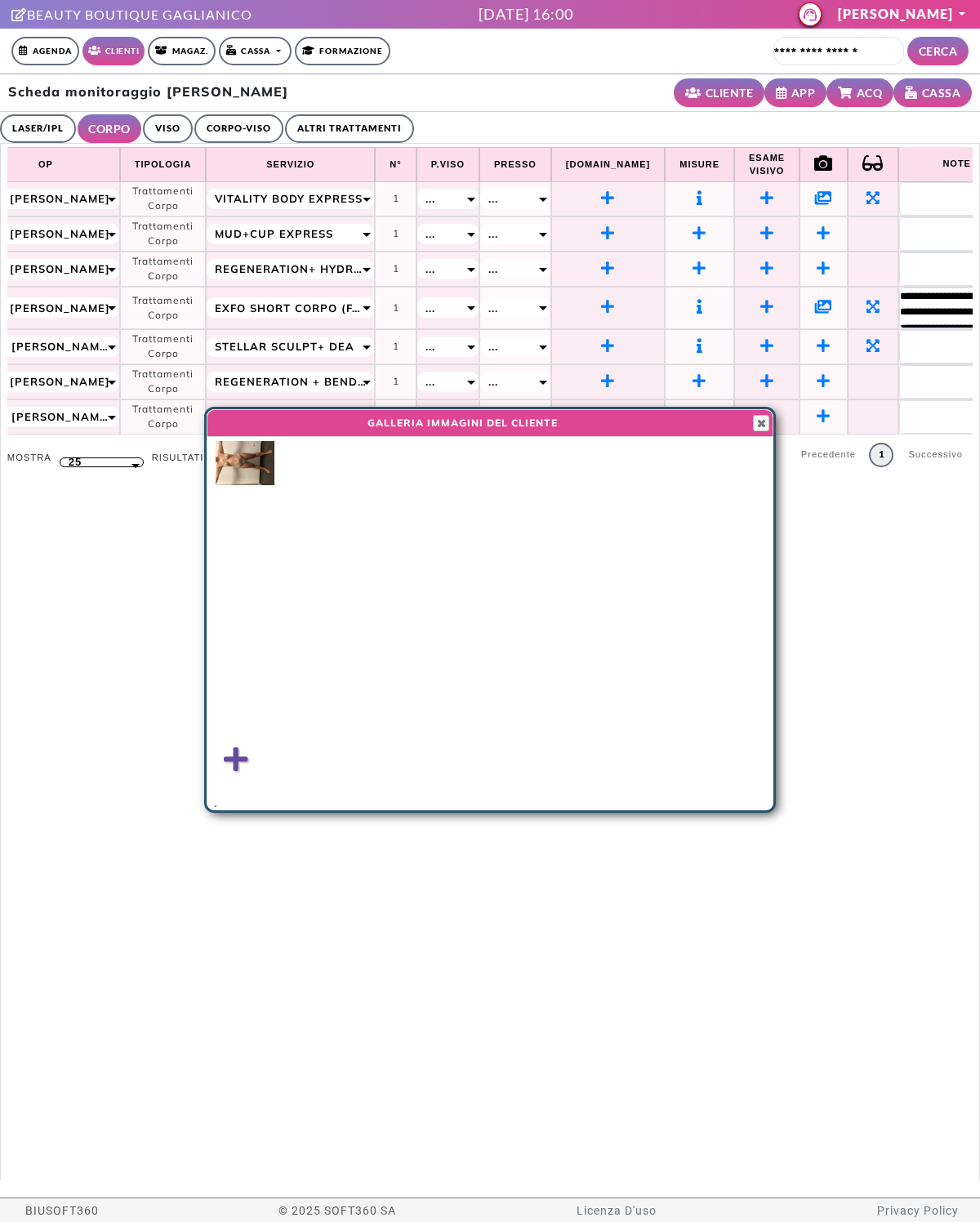 click at bounding box center (236, 760) 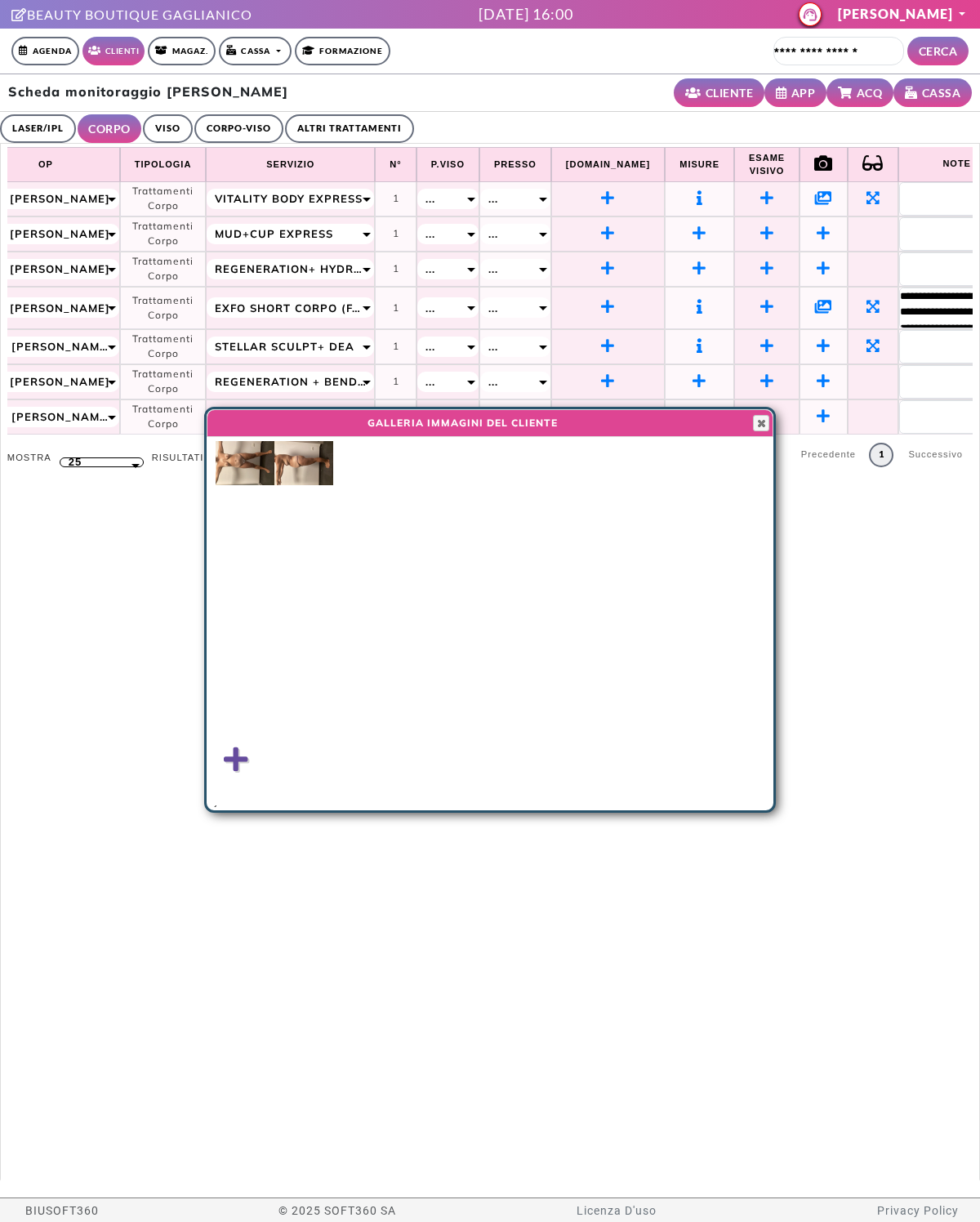 click at bounding box center (236, 760) 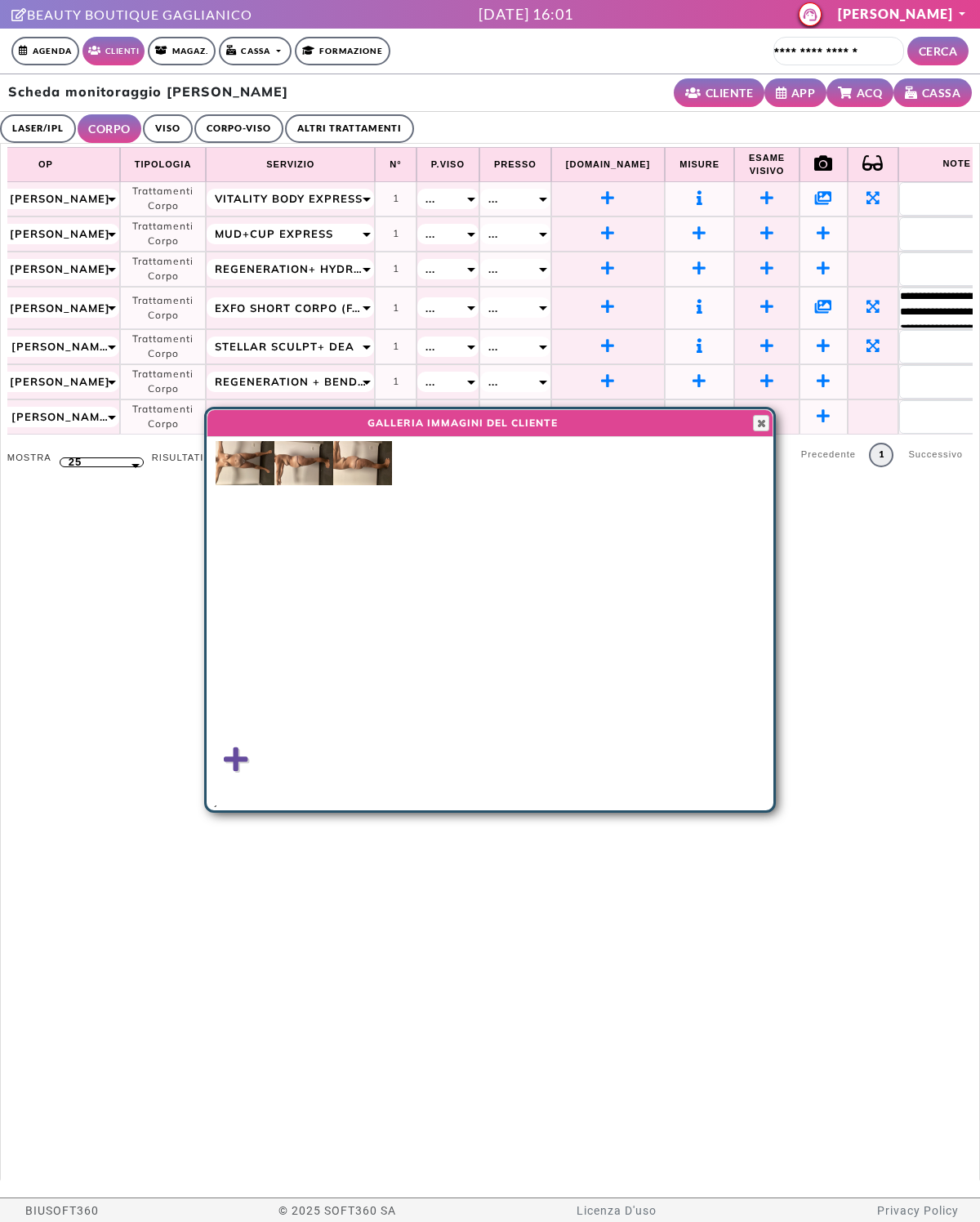 click at bounding box center [236, 760] 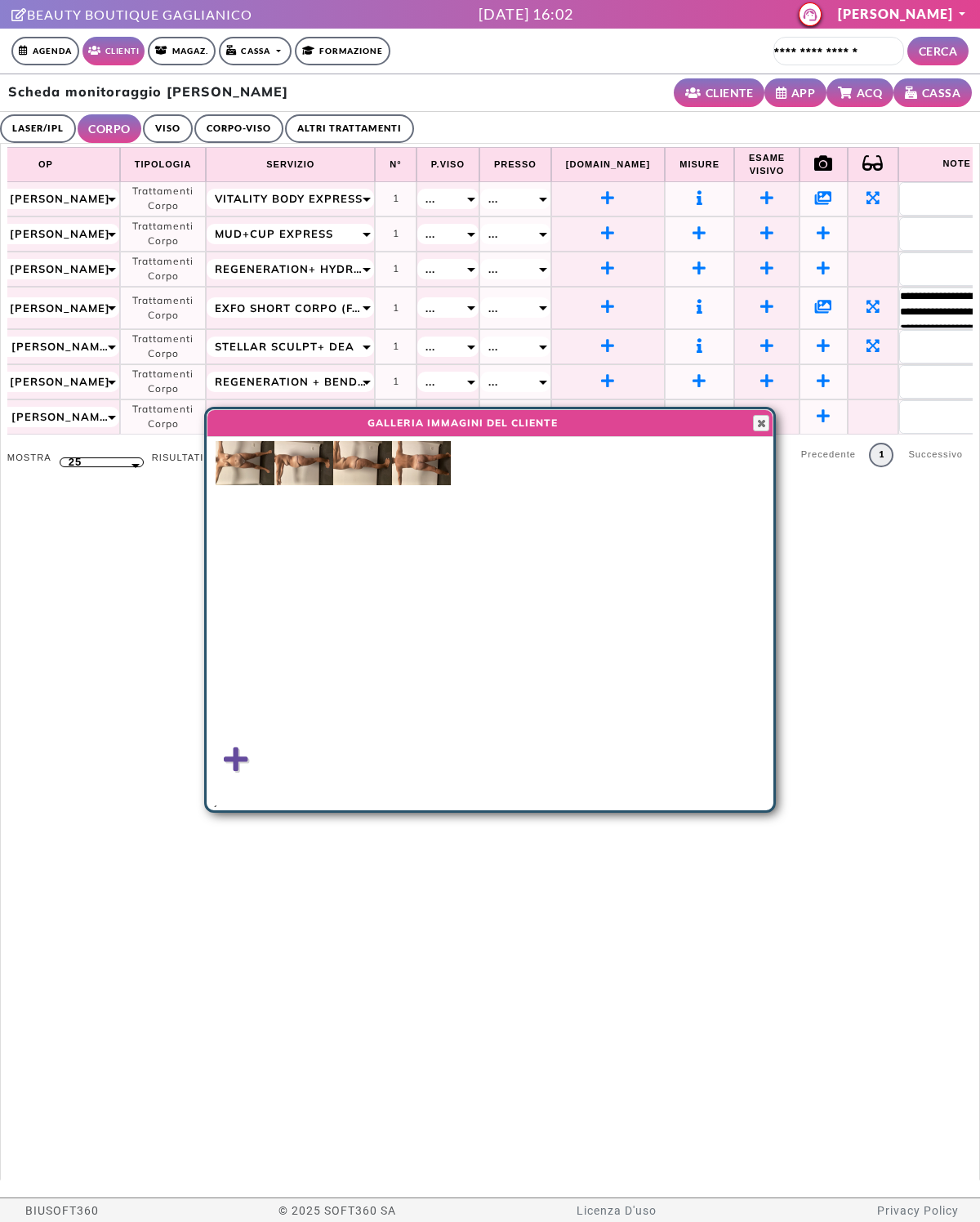click at bounding box center [761, 423] 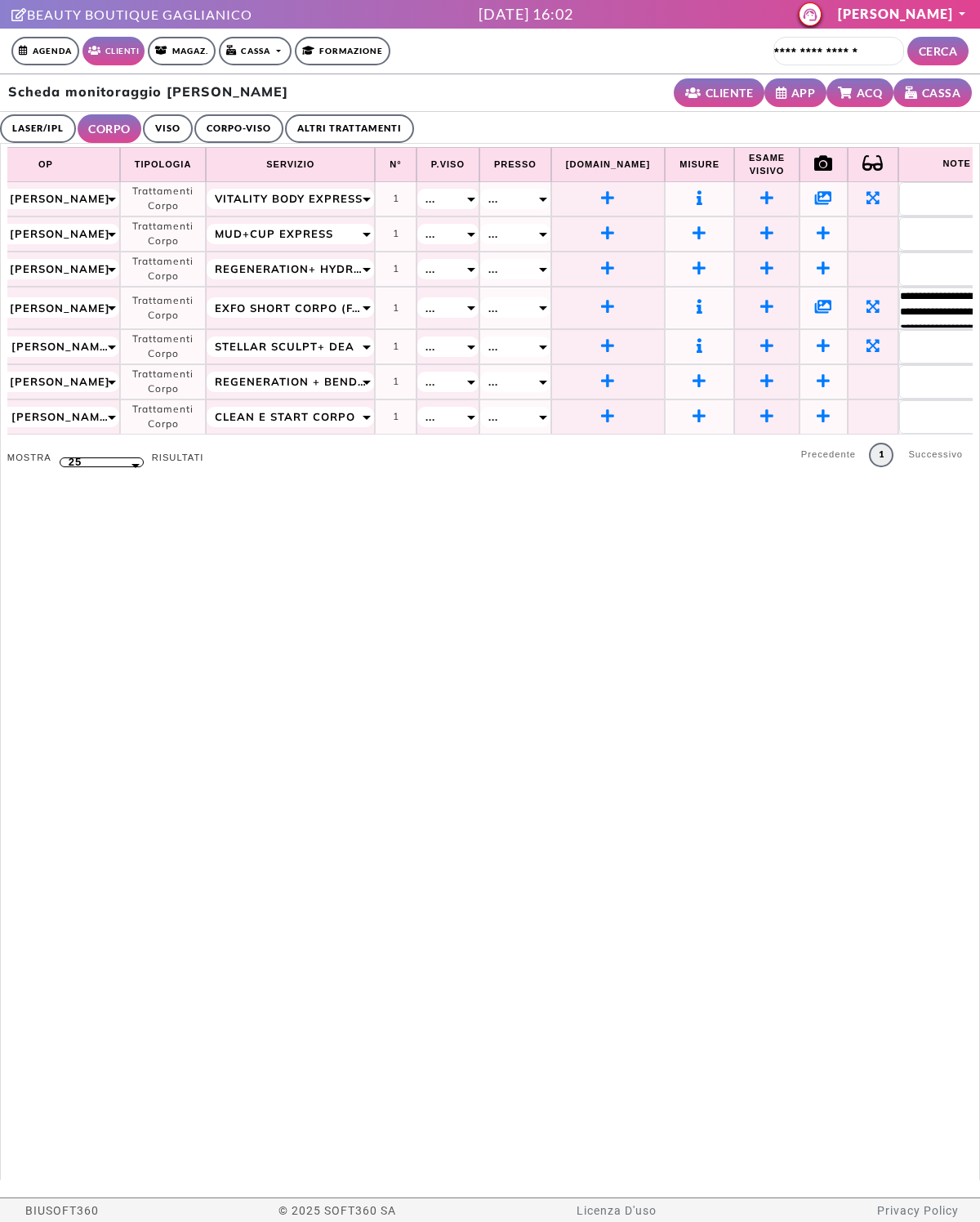 click at bounding box center [873, 306] 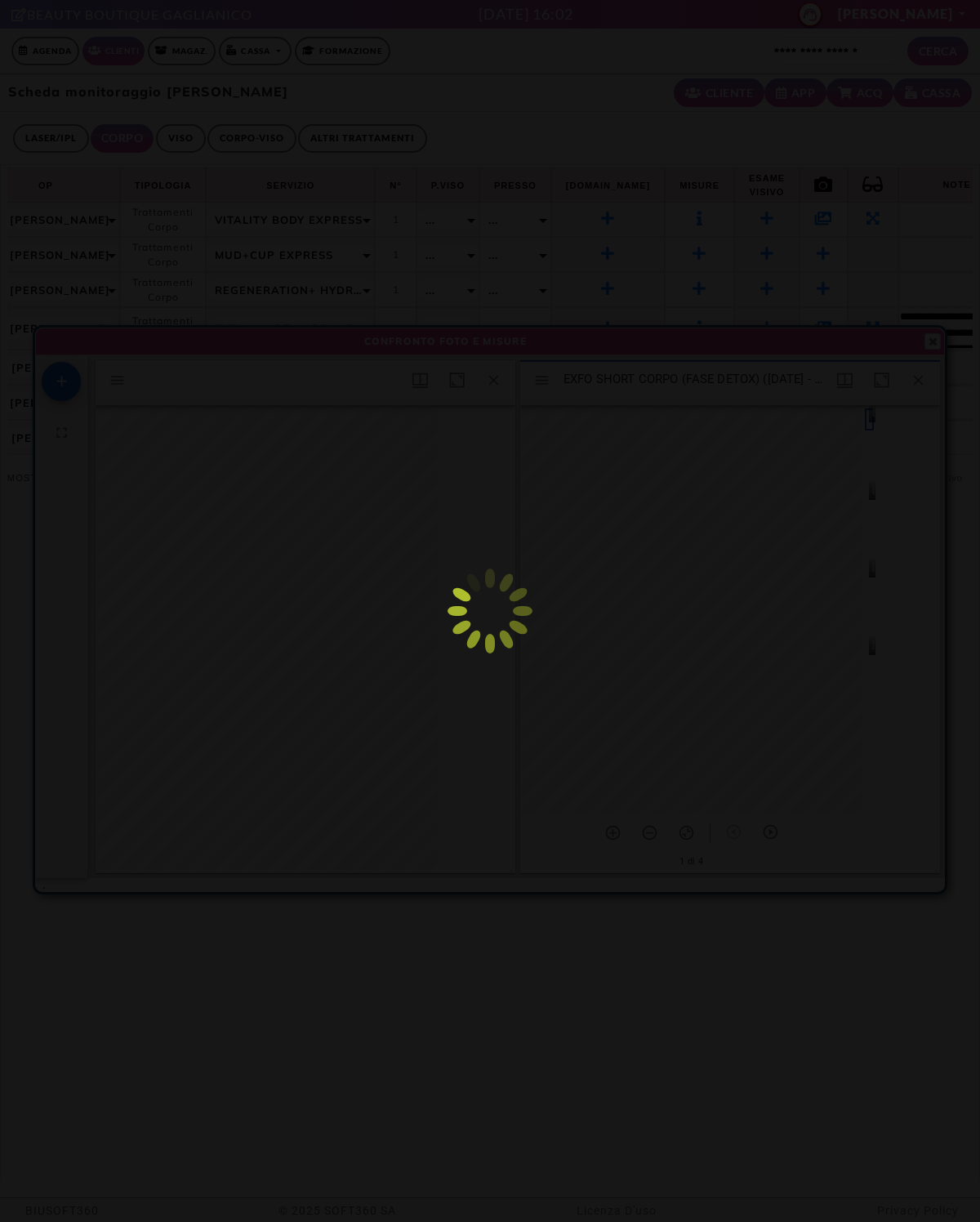 scroll, scrollTop: 8, scrollLeft: 8, axis: both 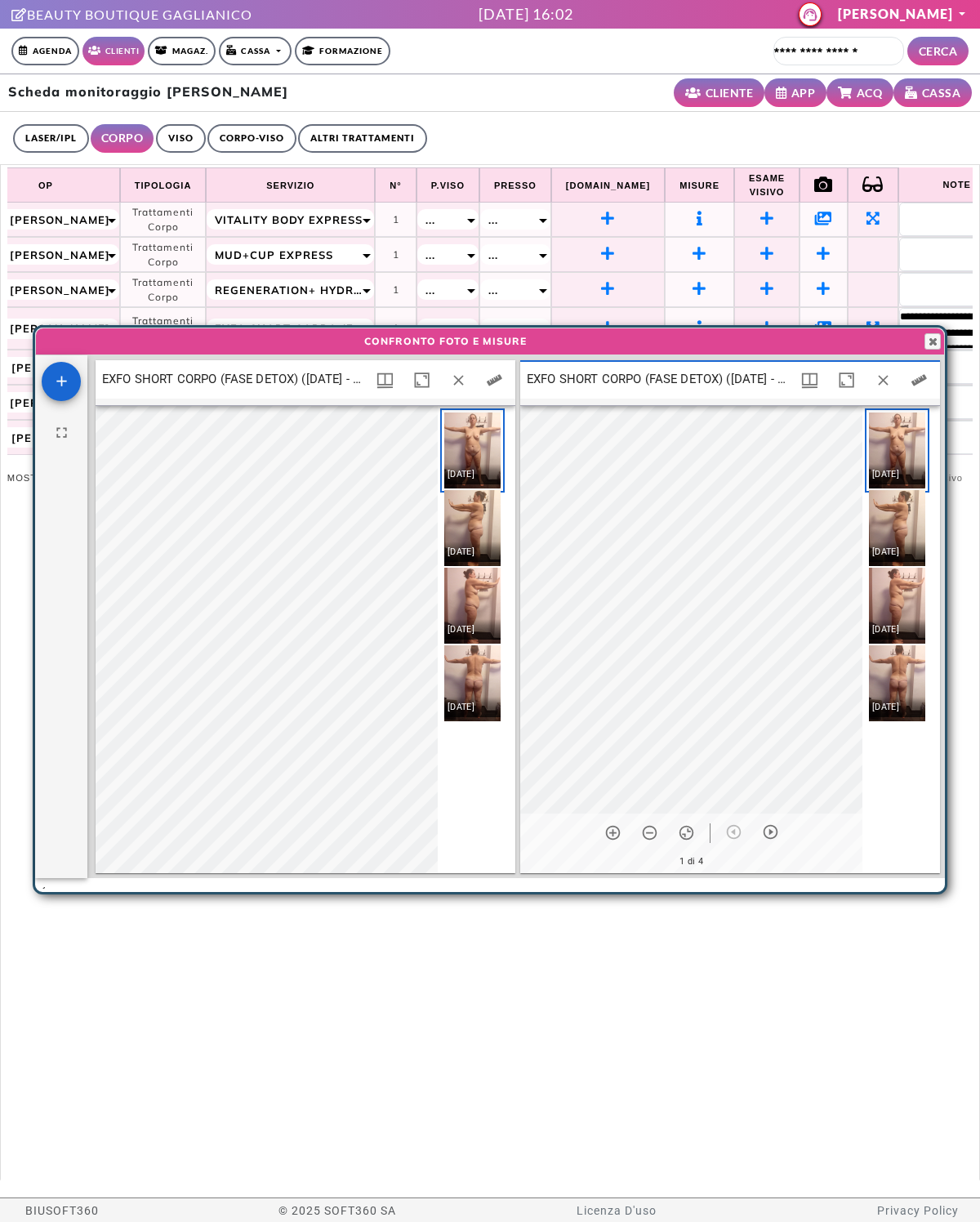 click 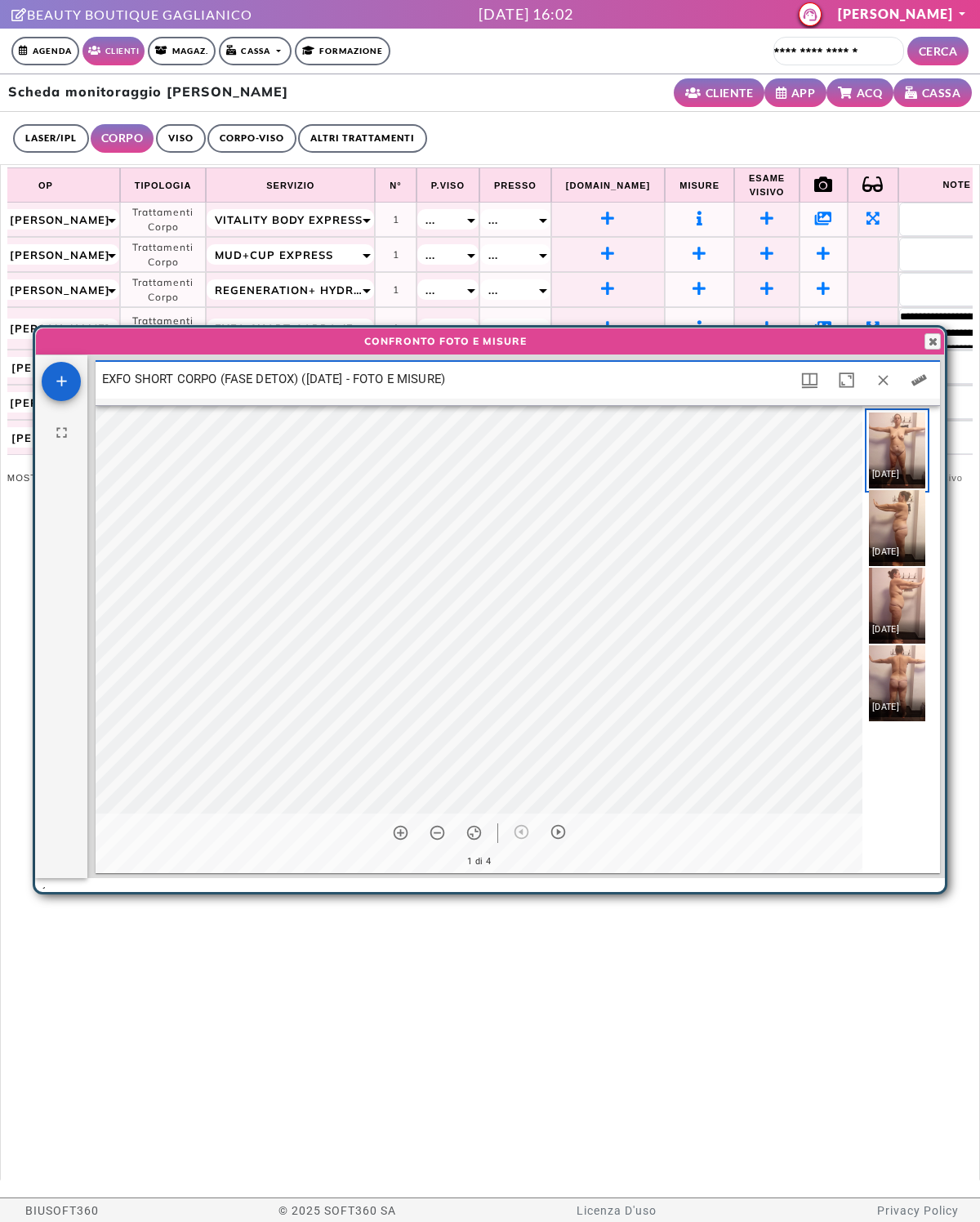 scroll, scrollTop: 8, scrollLeft: 8, axis: both 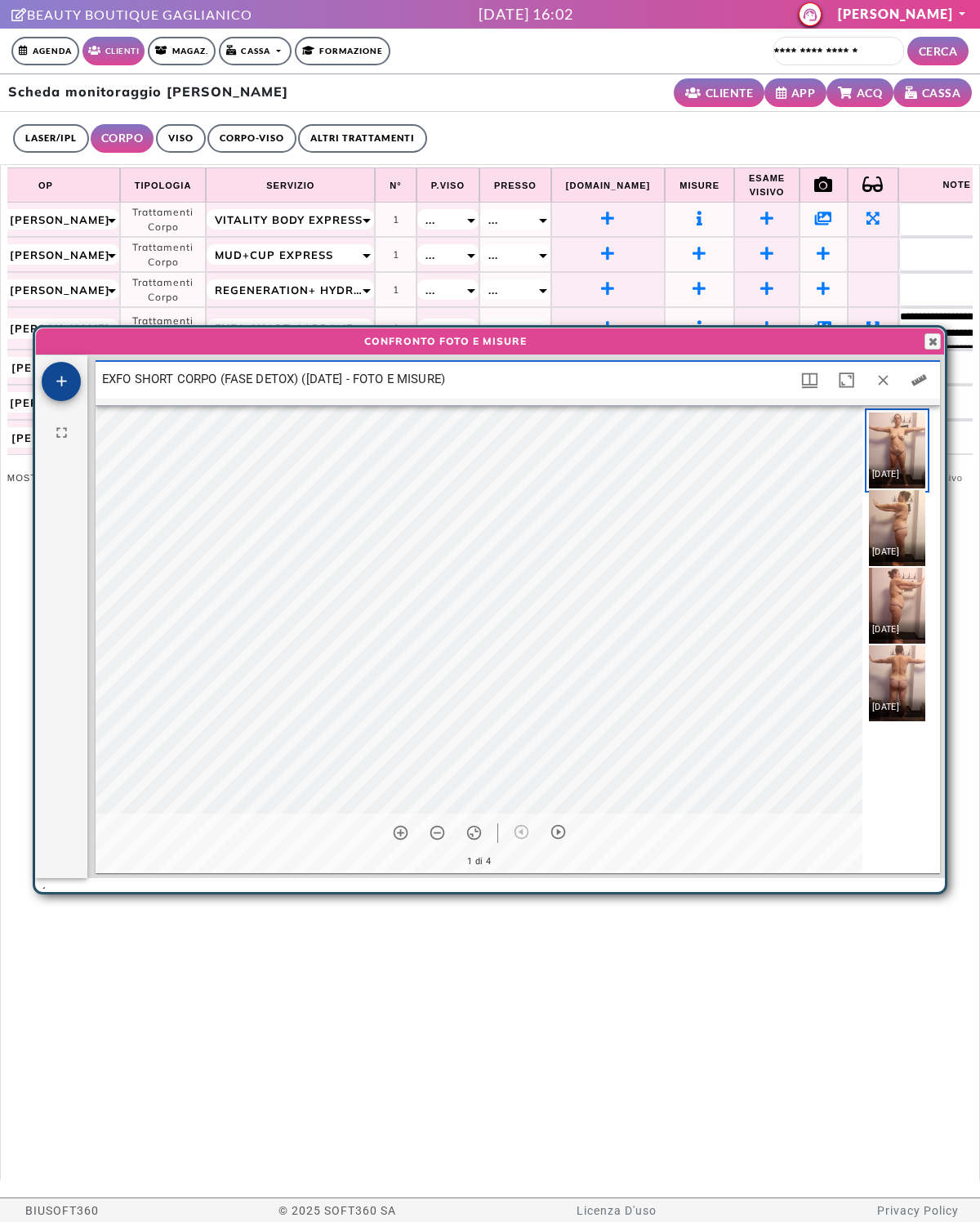 click 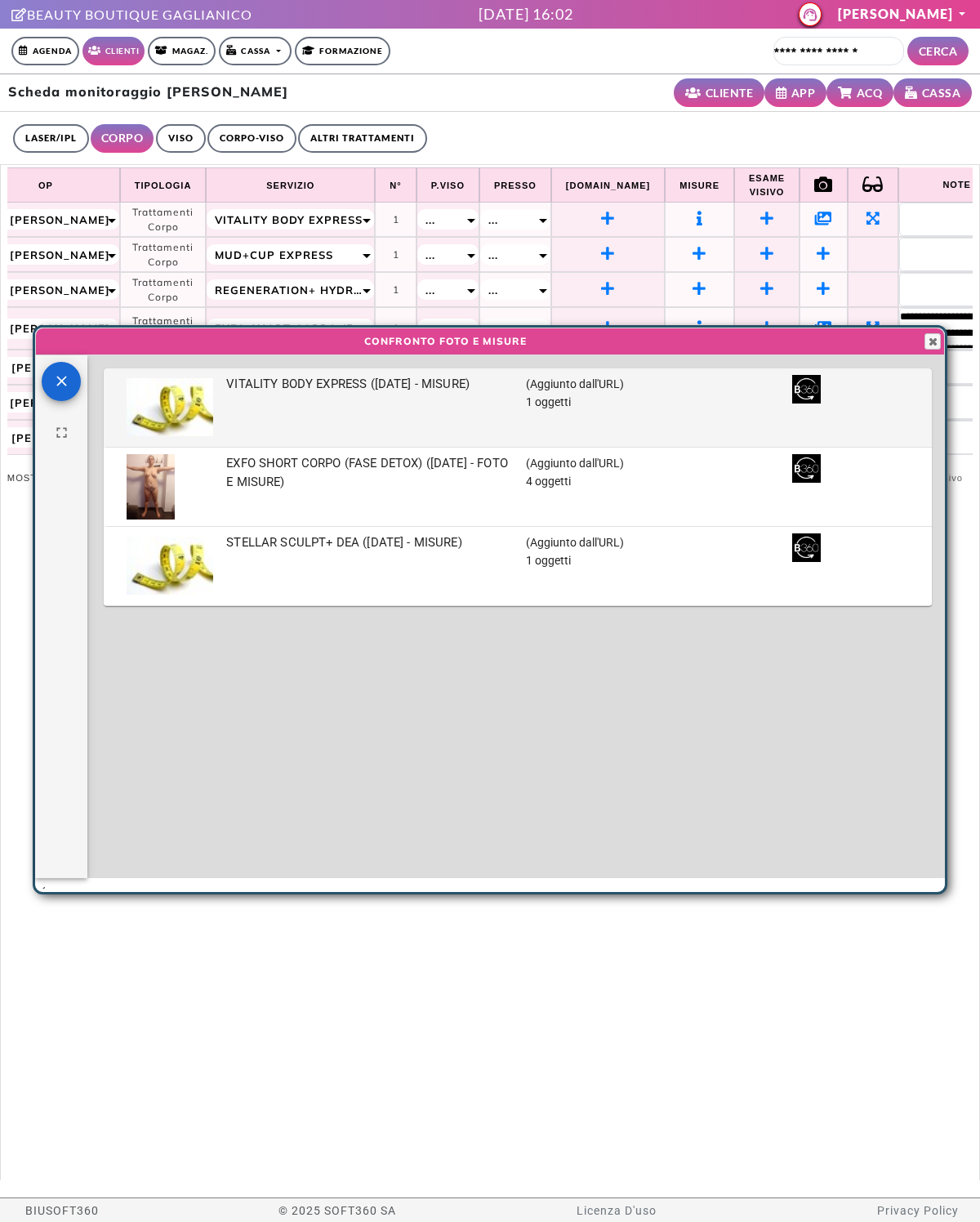 click on "VITALITY BODY EXPRESS (09-07-2025 - MISURE)" at bounding box center (369, 408) 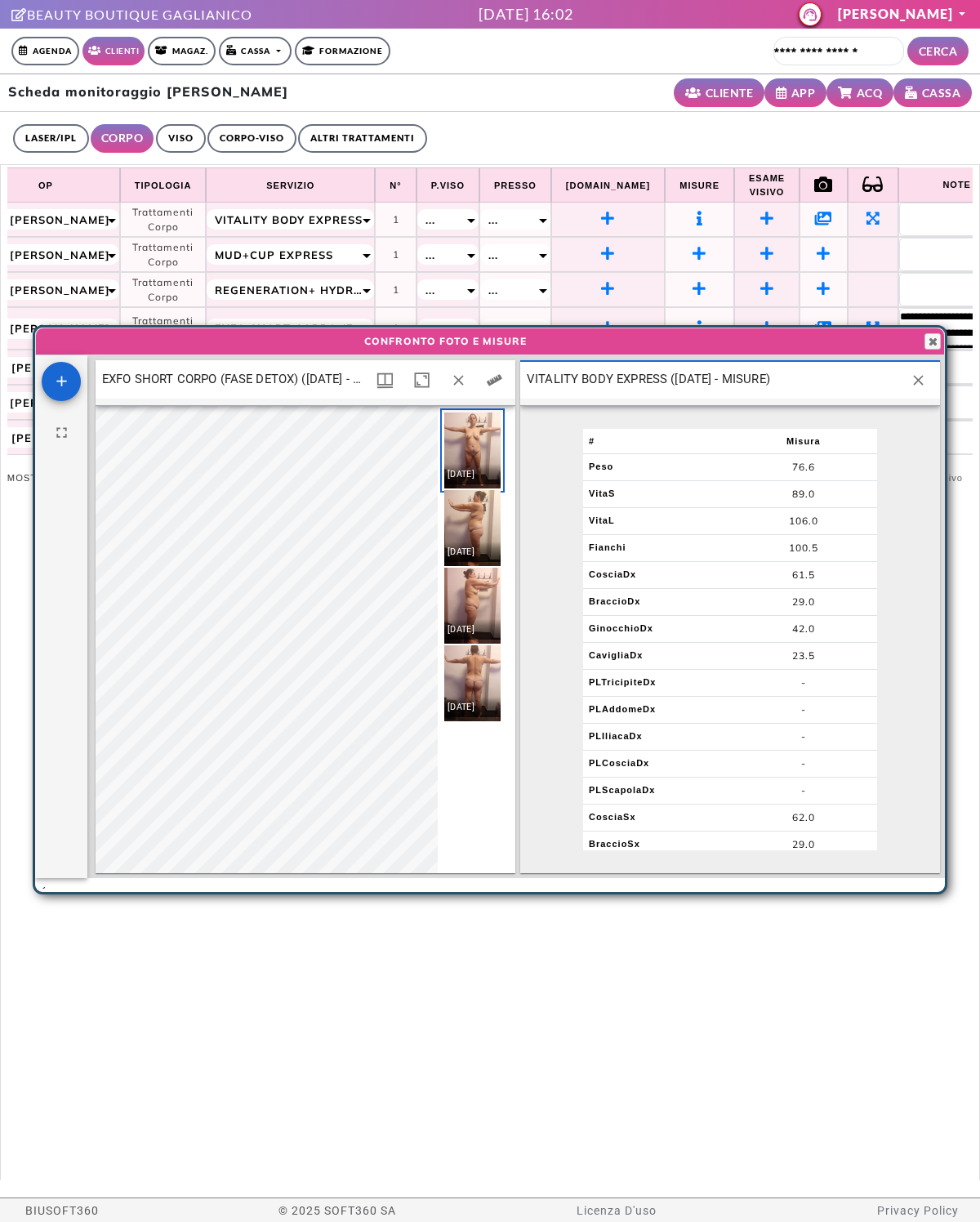 scroll, scrollTop: 8, scrollLeft: 8, axis: both 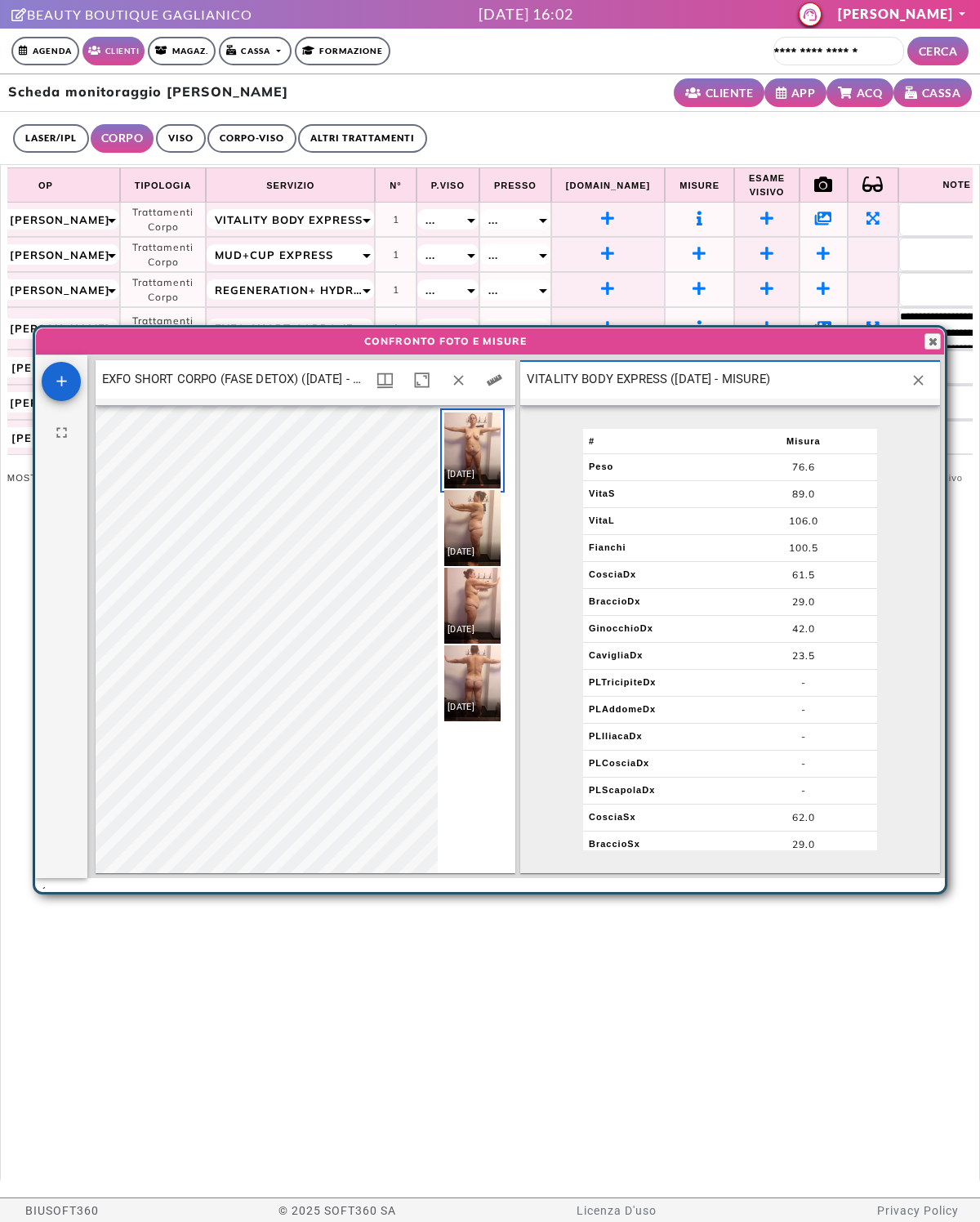 click at bounding box center (494, 380) 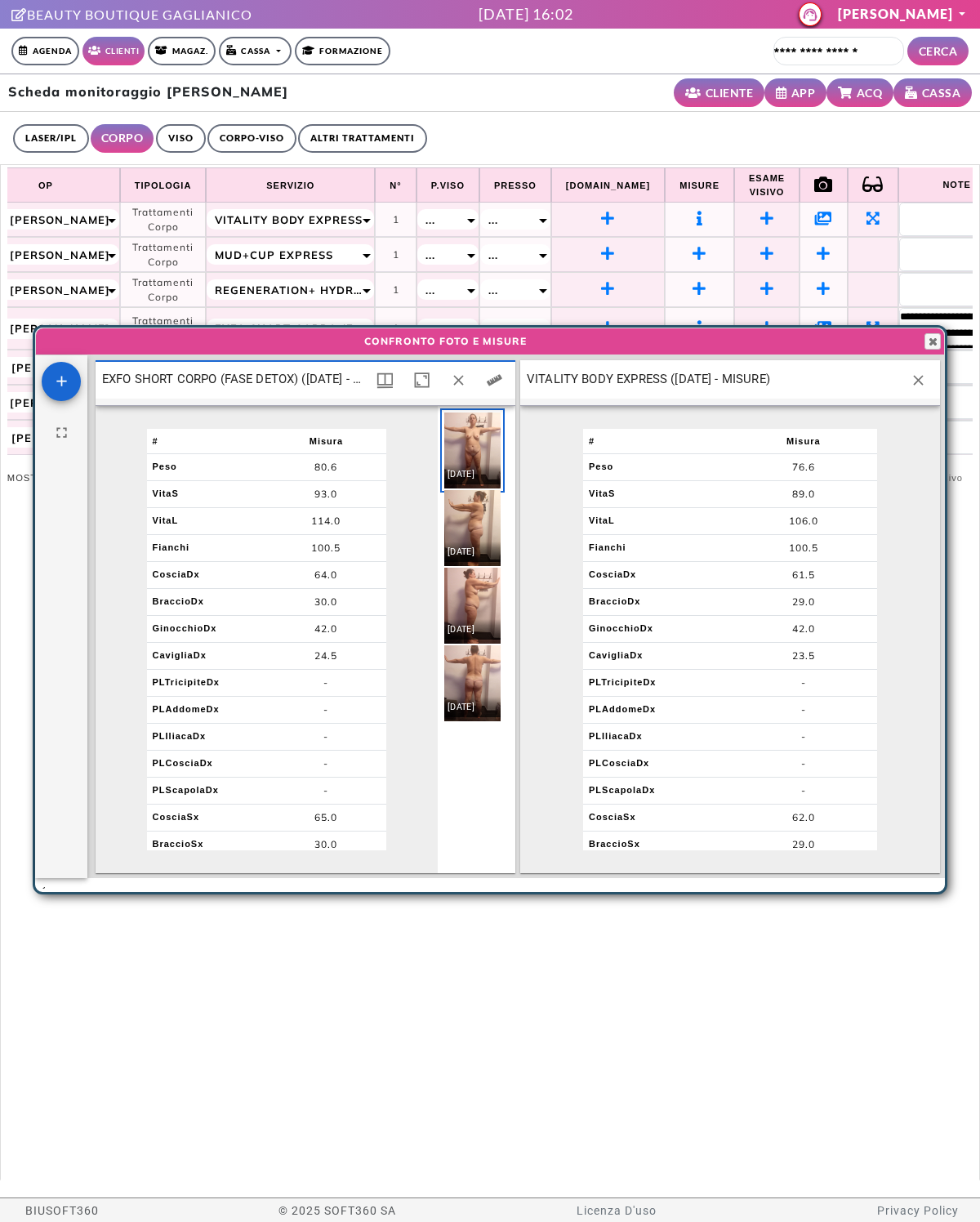 scroll, scrollTop: 8, scrollLeft: 8, axis: both 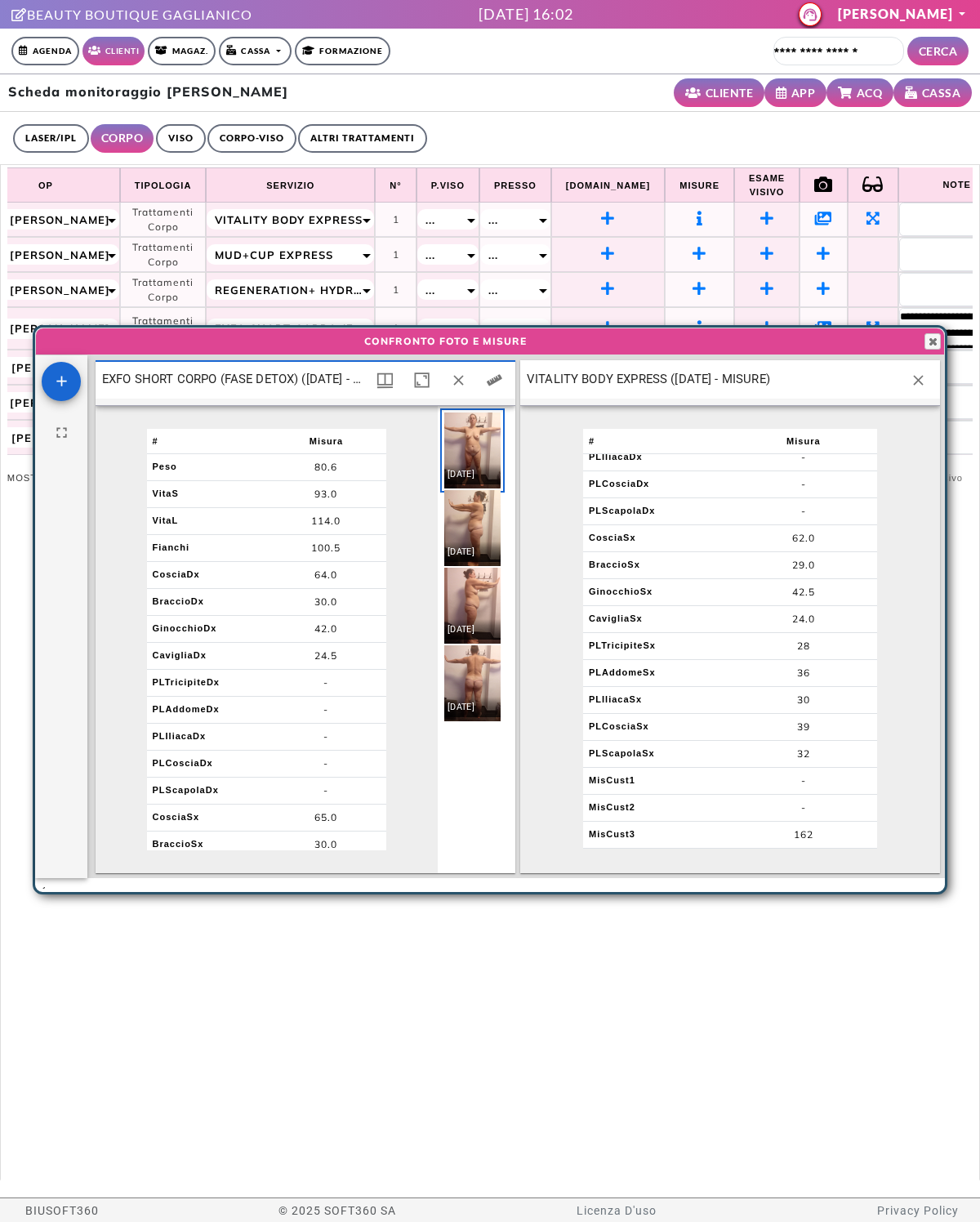 click at bounding box center (933, 341) 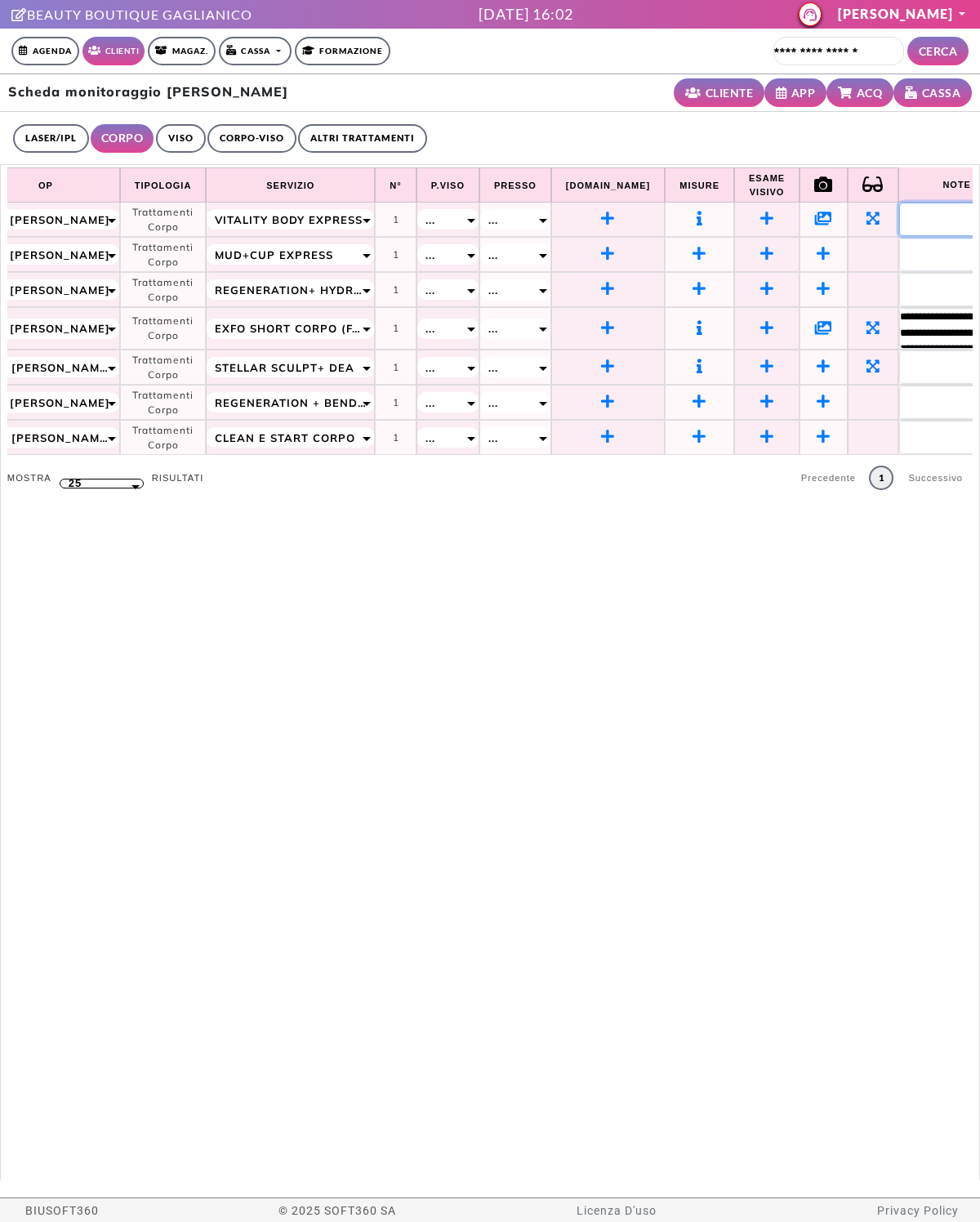 click at bounding box center (956, 219) 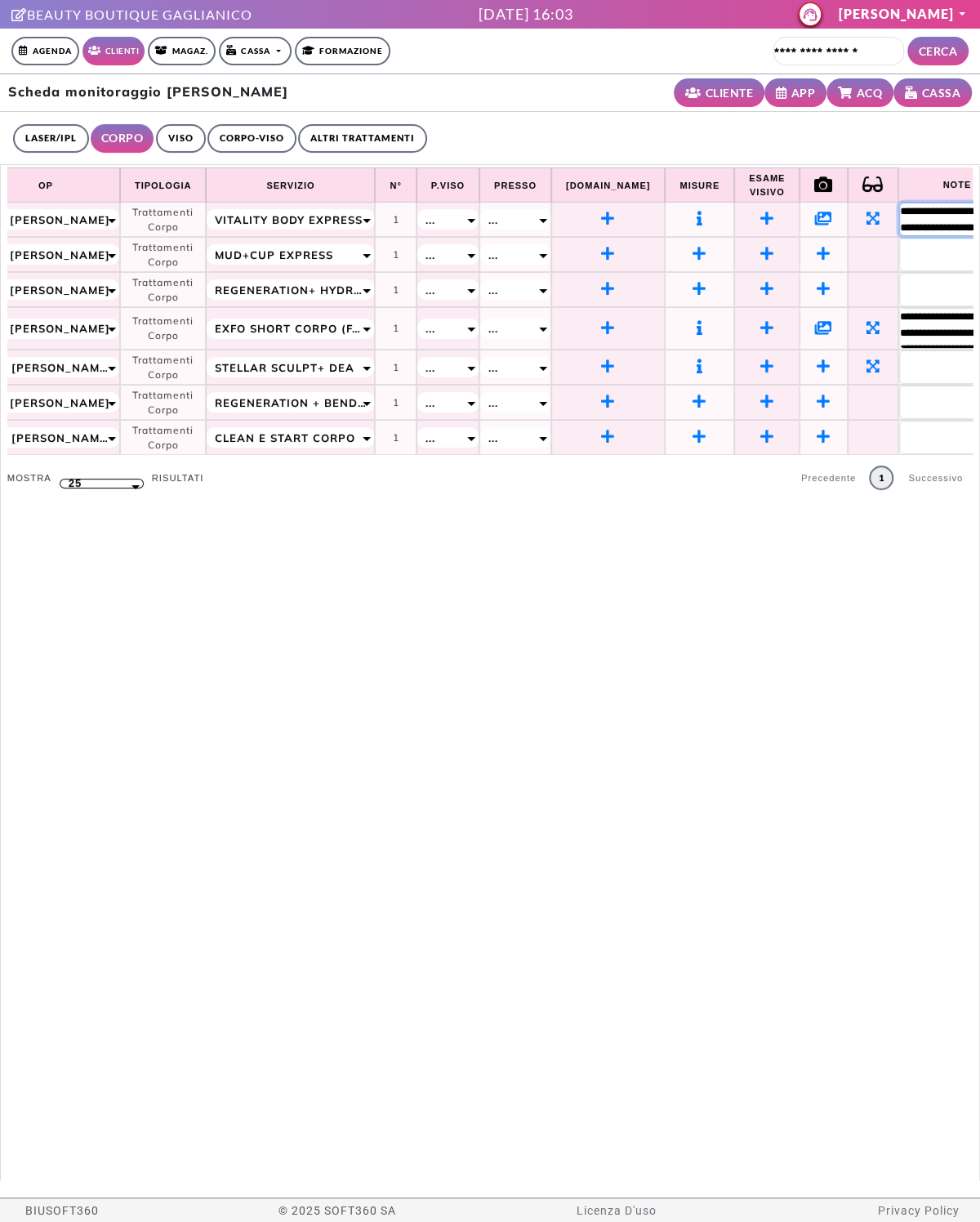 type on "**********" 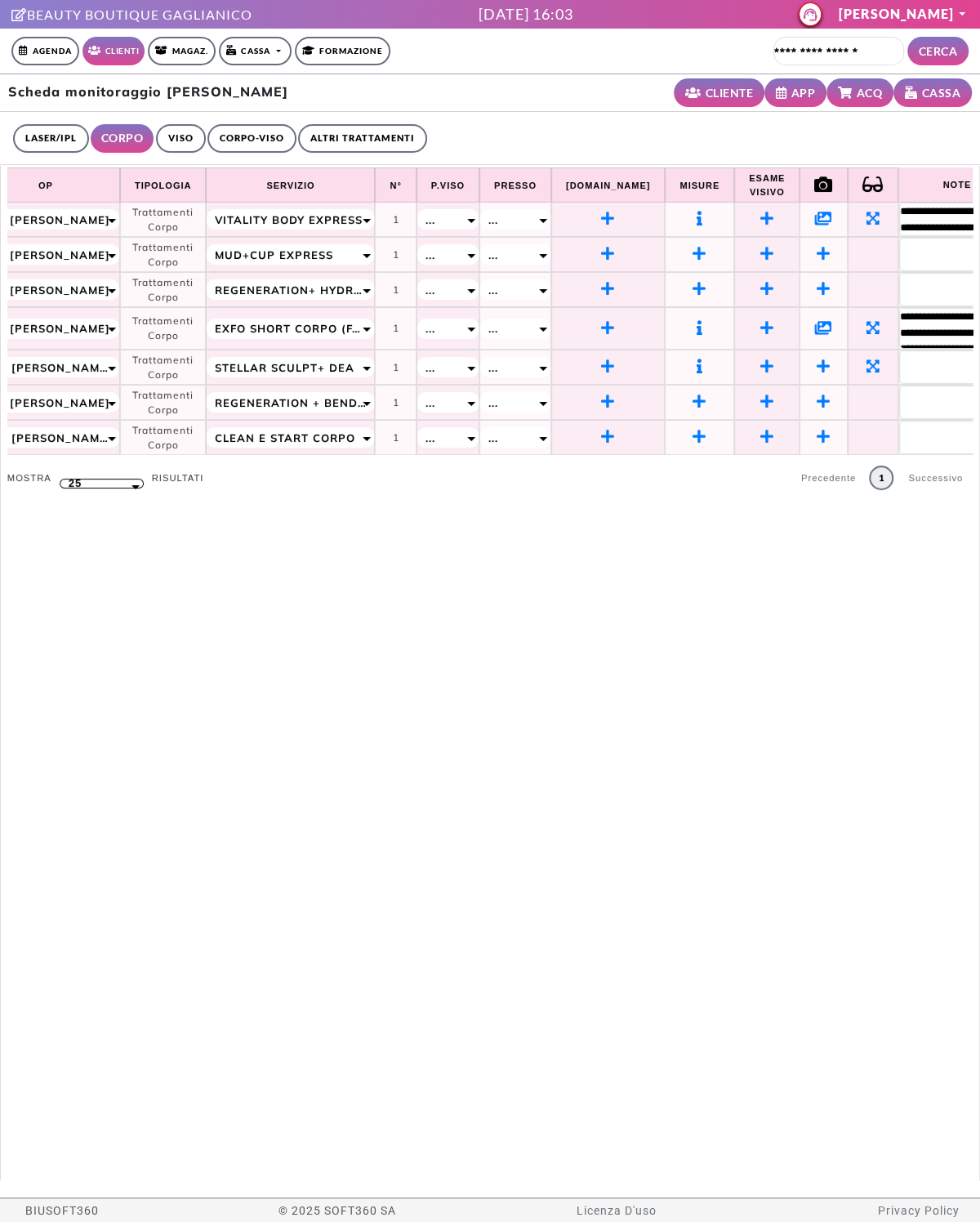 click at bounding box center [700, 218] 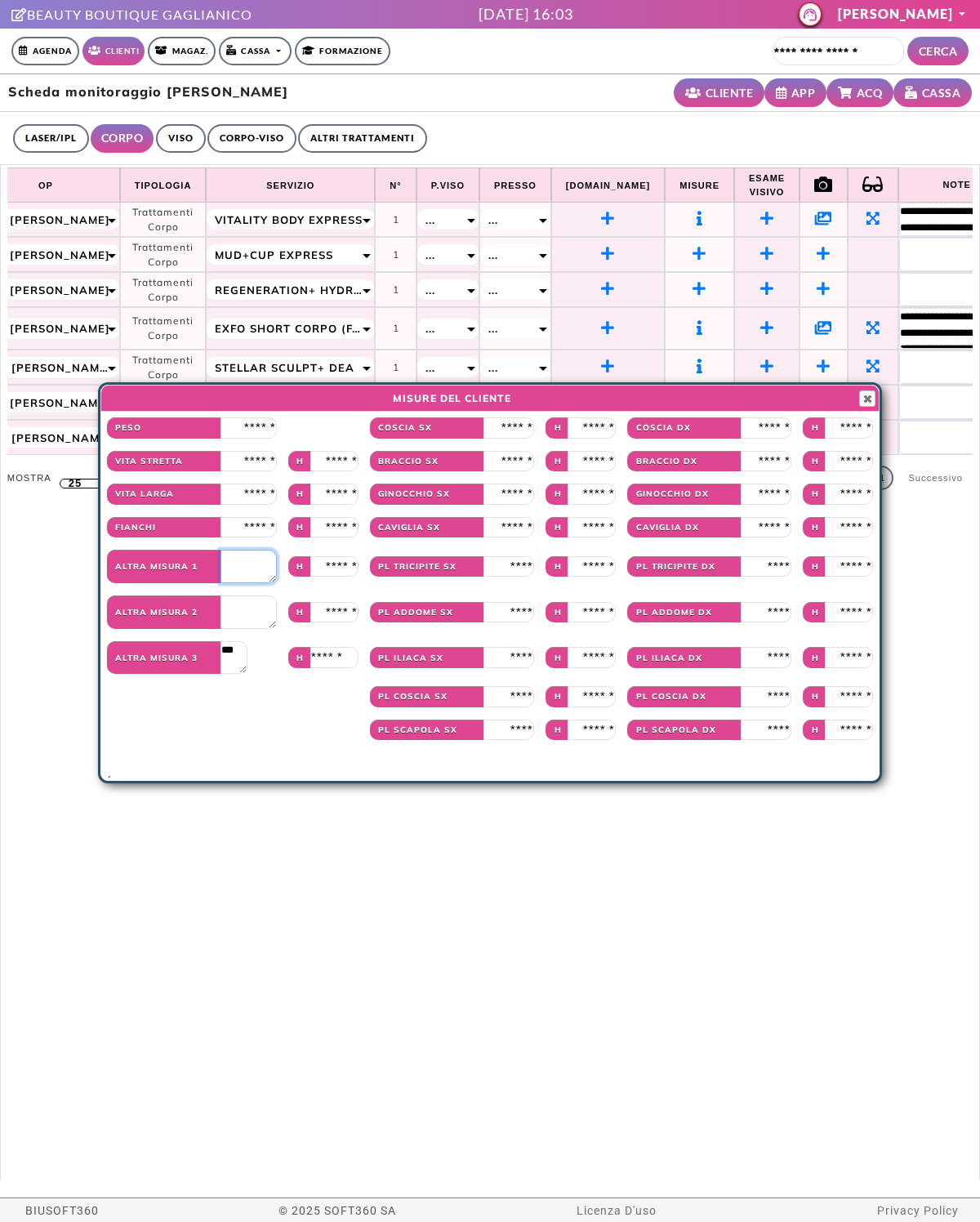 click at bounding box center (248, 566) 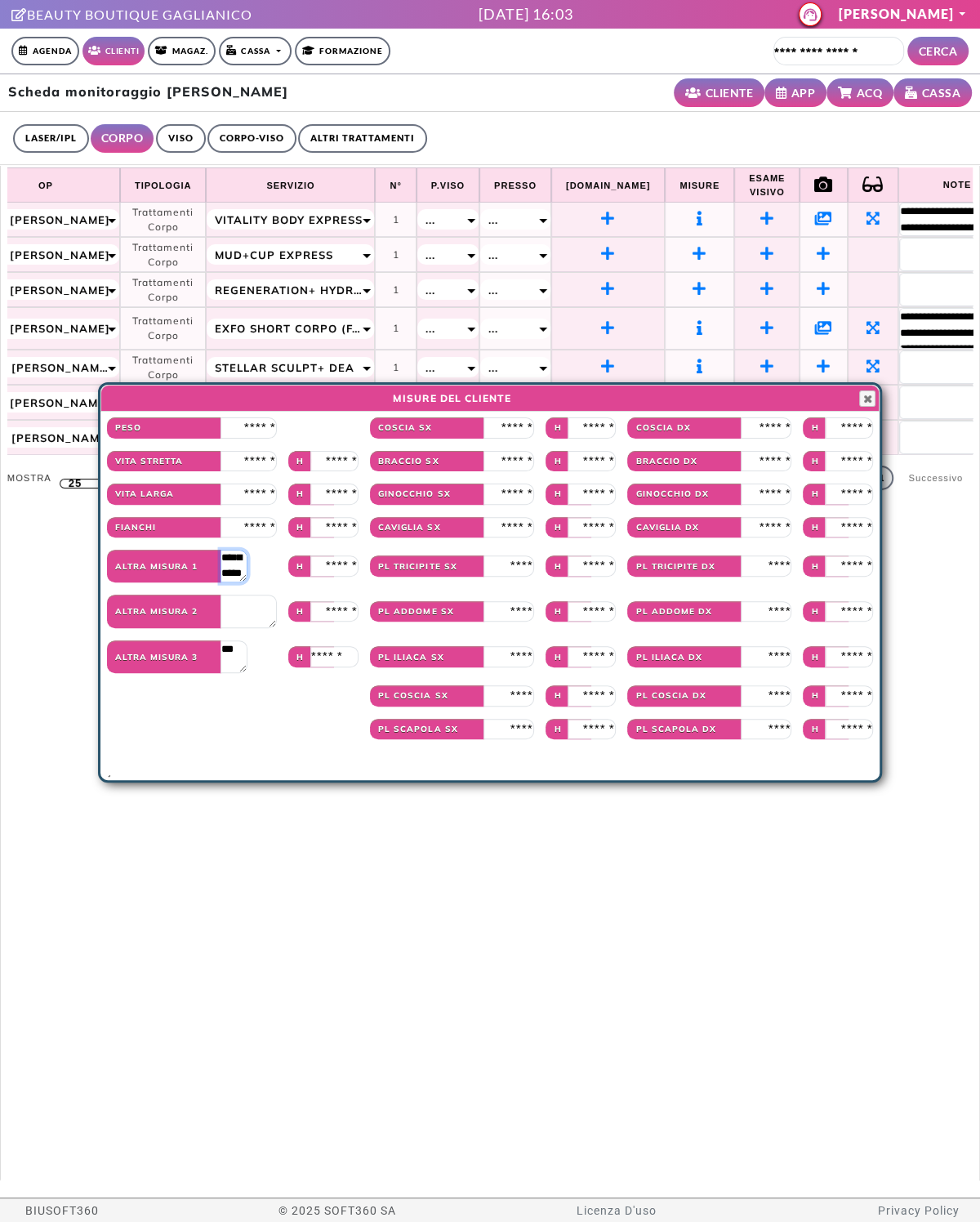 scroll, scrollTop: 123, scrollLeft: 0, axis: vertical 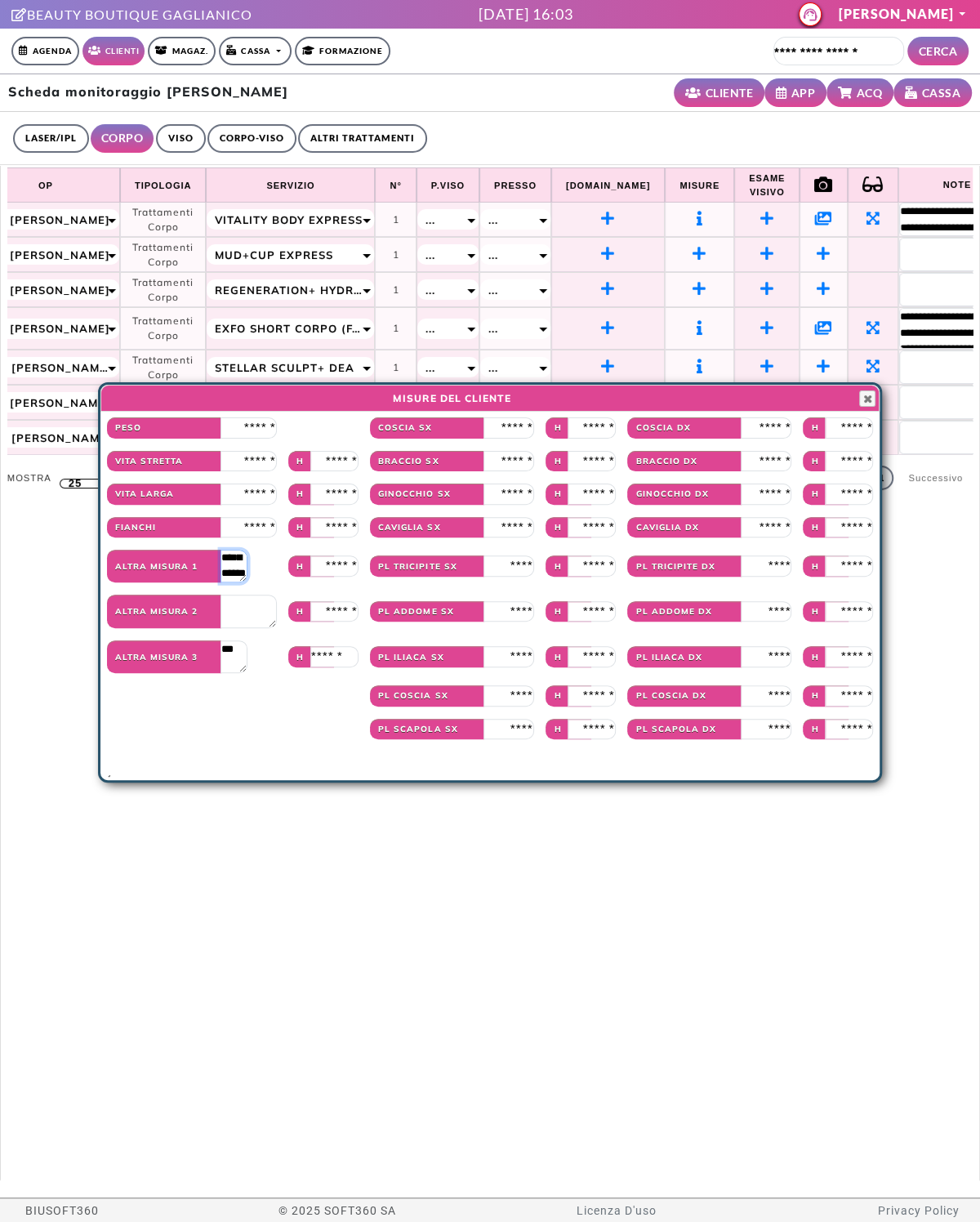 type on "**********" 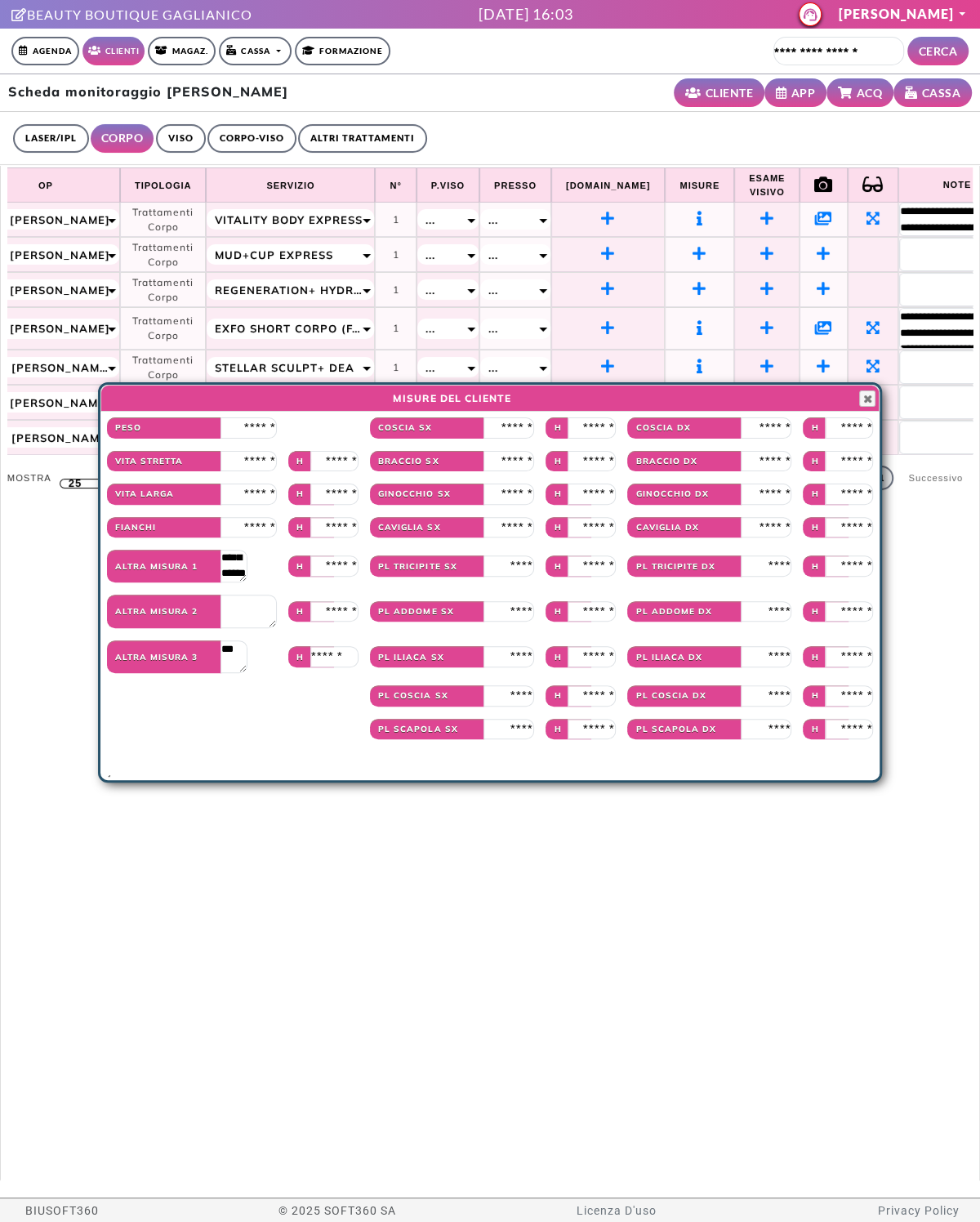 click on "**********" at bounding box center (490, 699) 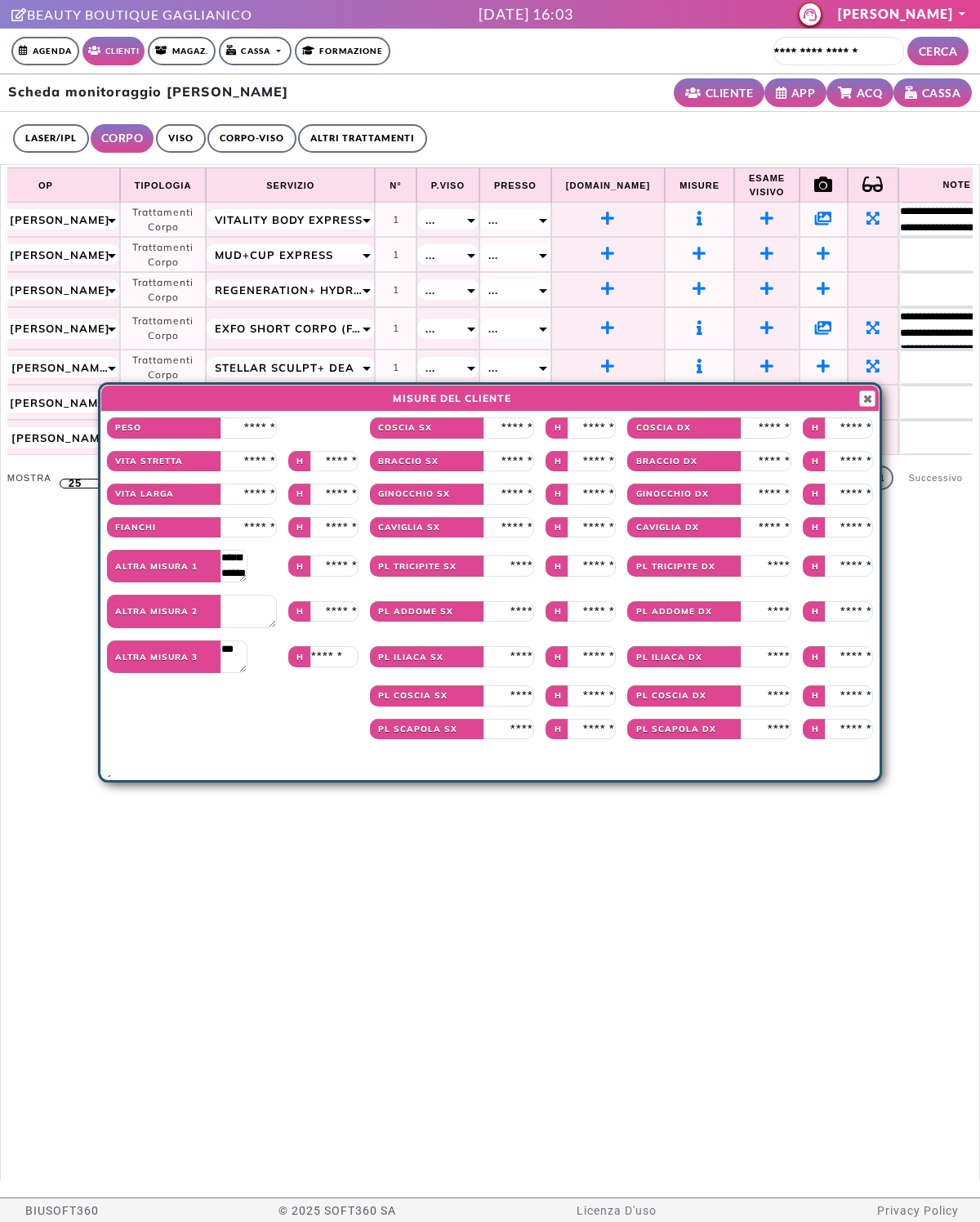 click on "Close" at bounding box center [867, 399] 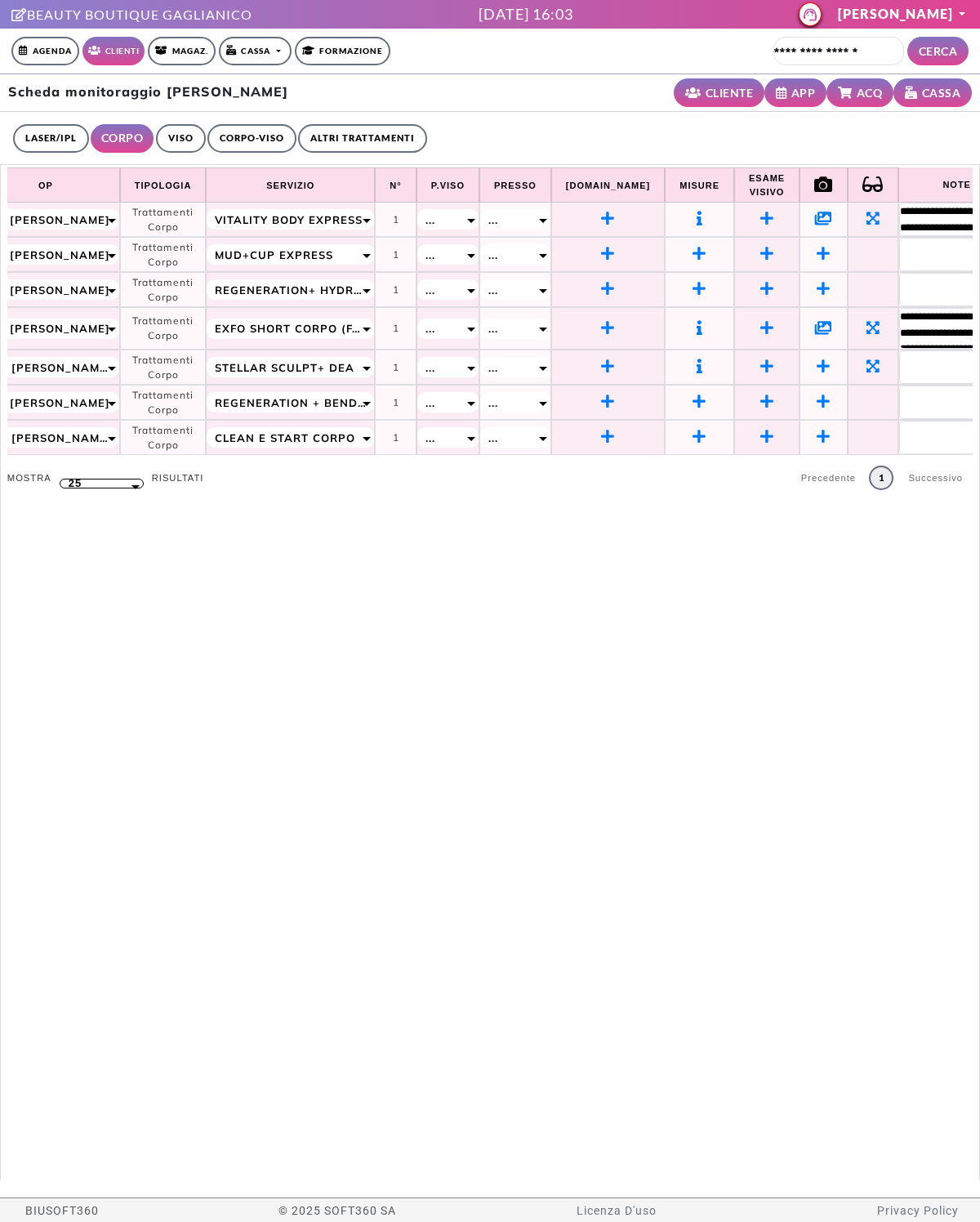 click on "Agenda" at bounding box center [45, 51] 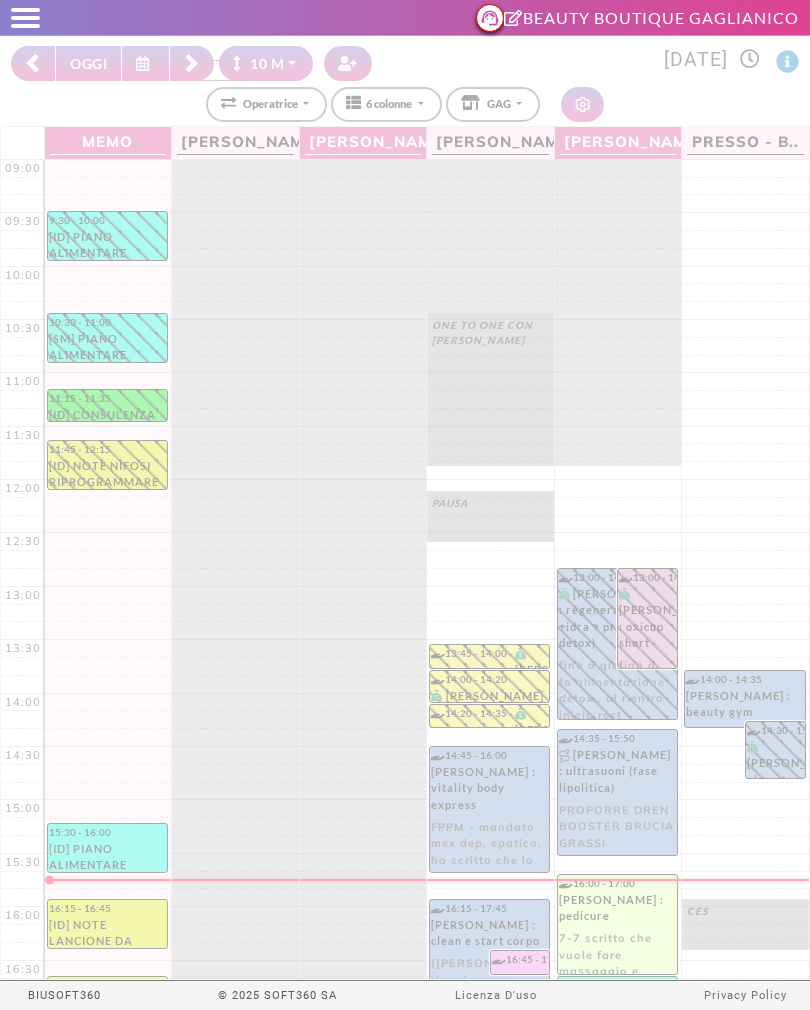 select on "********" 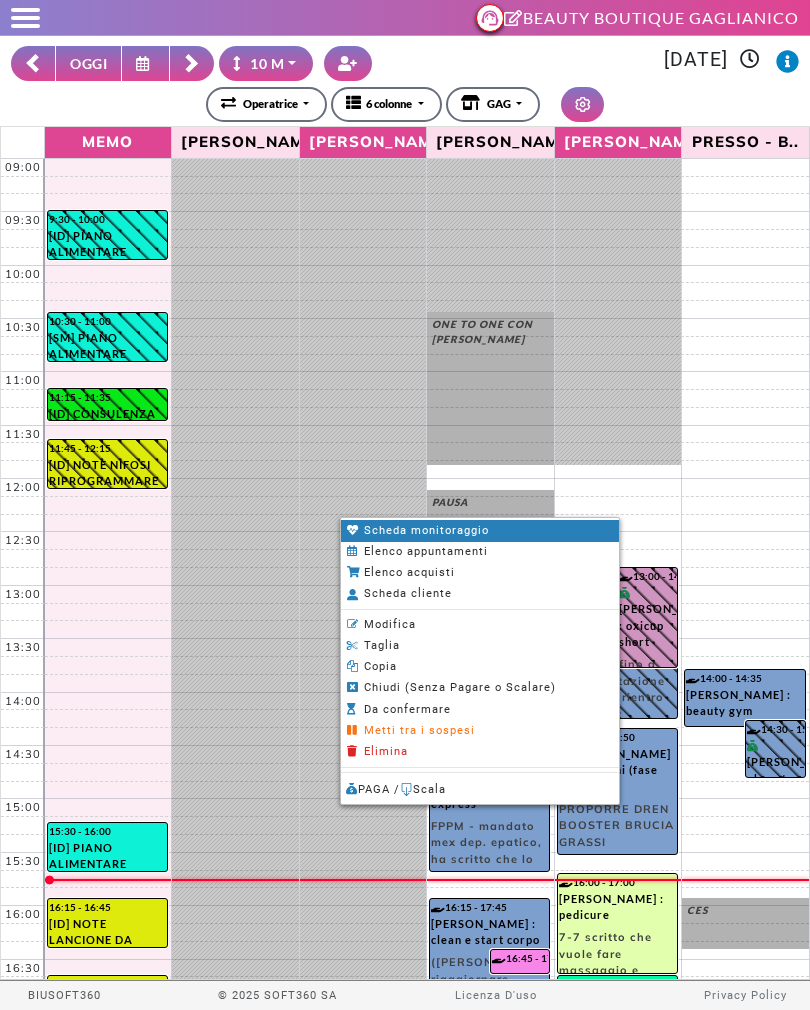 click on "Scheda monitoraggio" at bounding box center [426, 530] 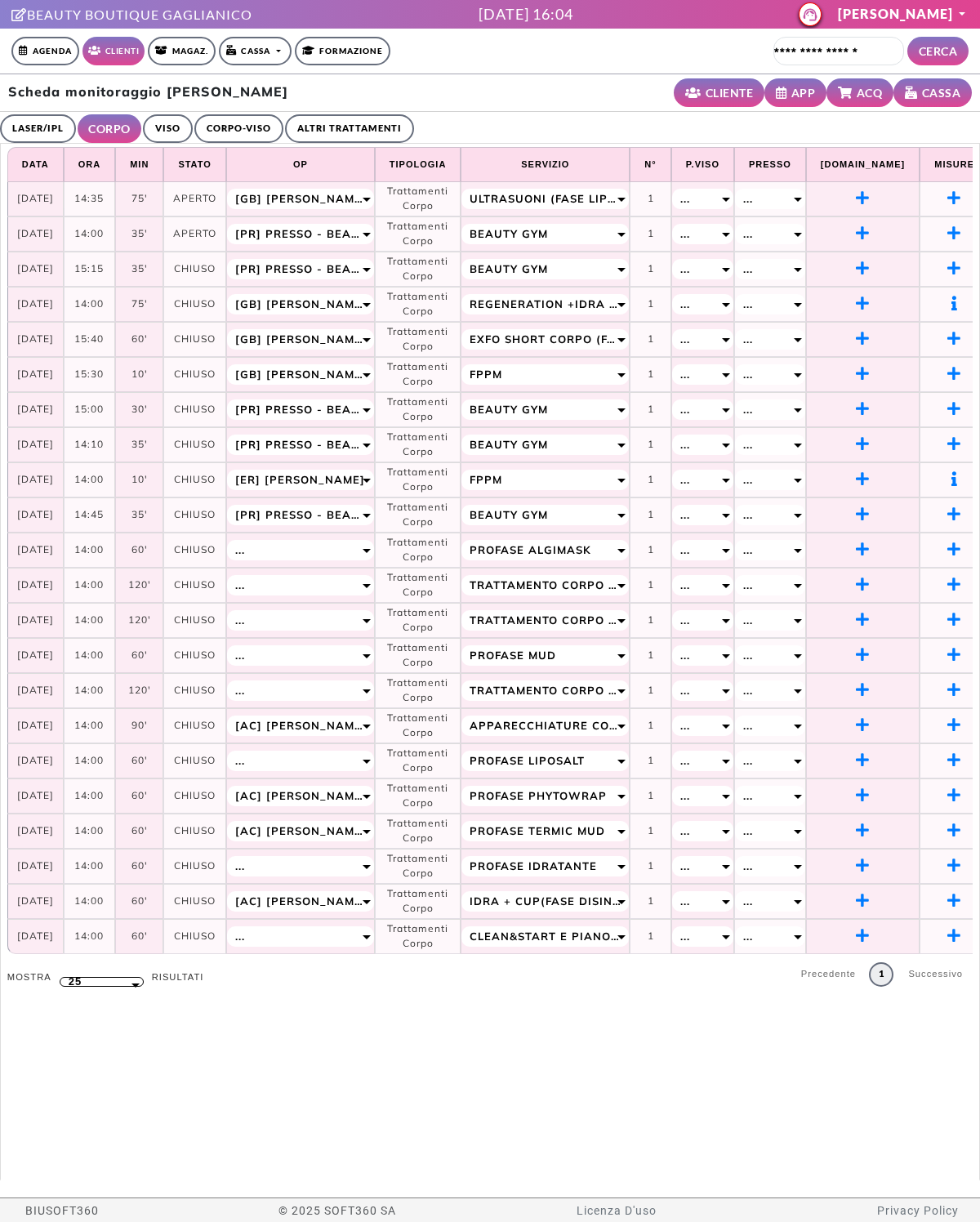 select on "**" 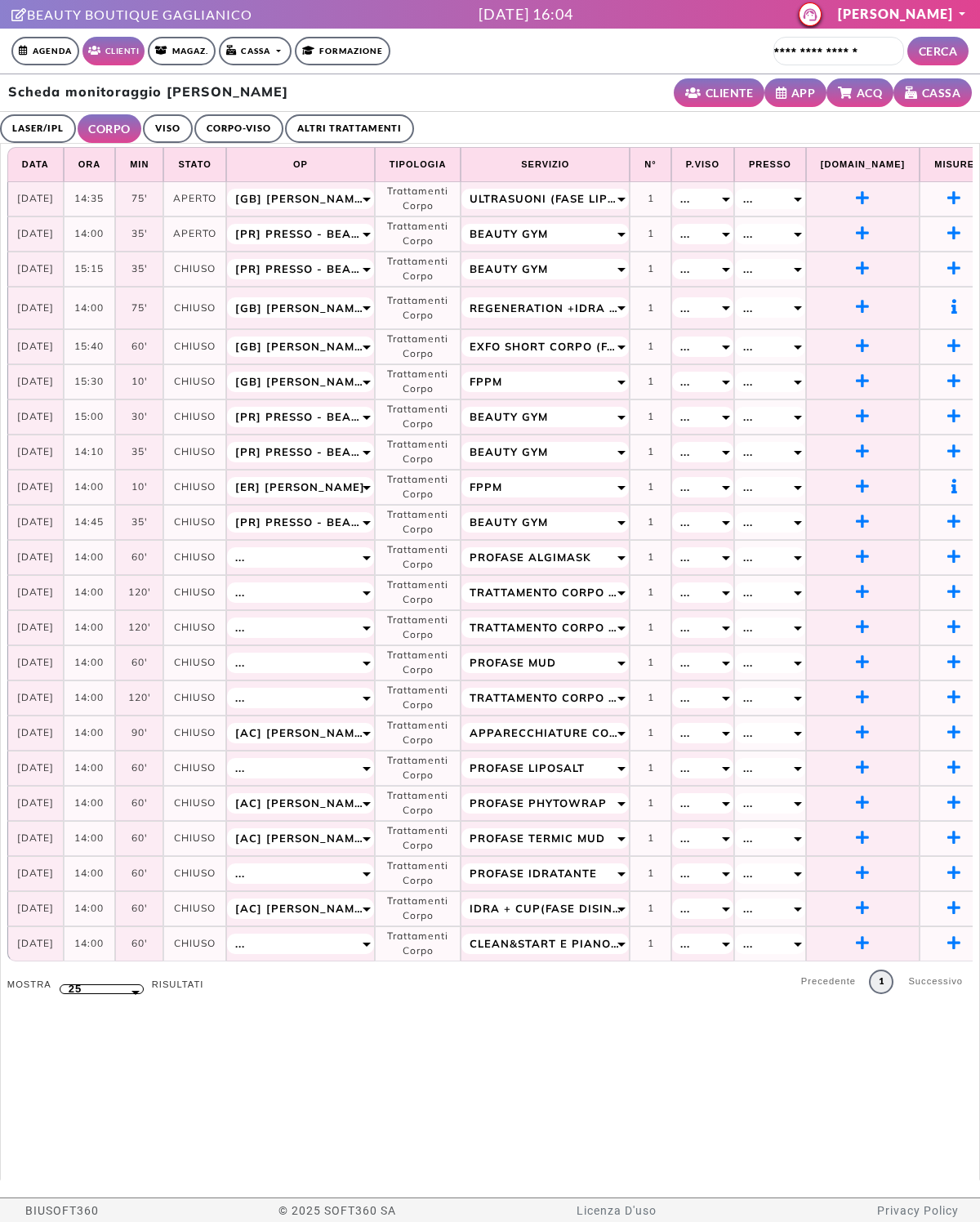 scroll, scrollTop: 0, scrollLeft: 0, axis: both 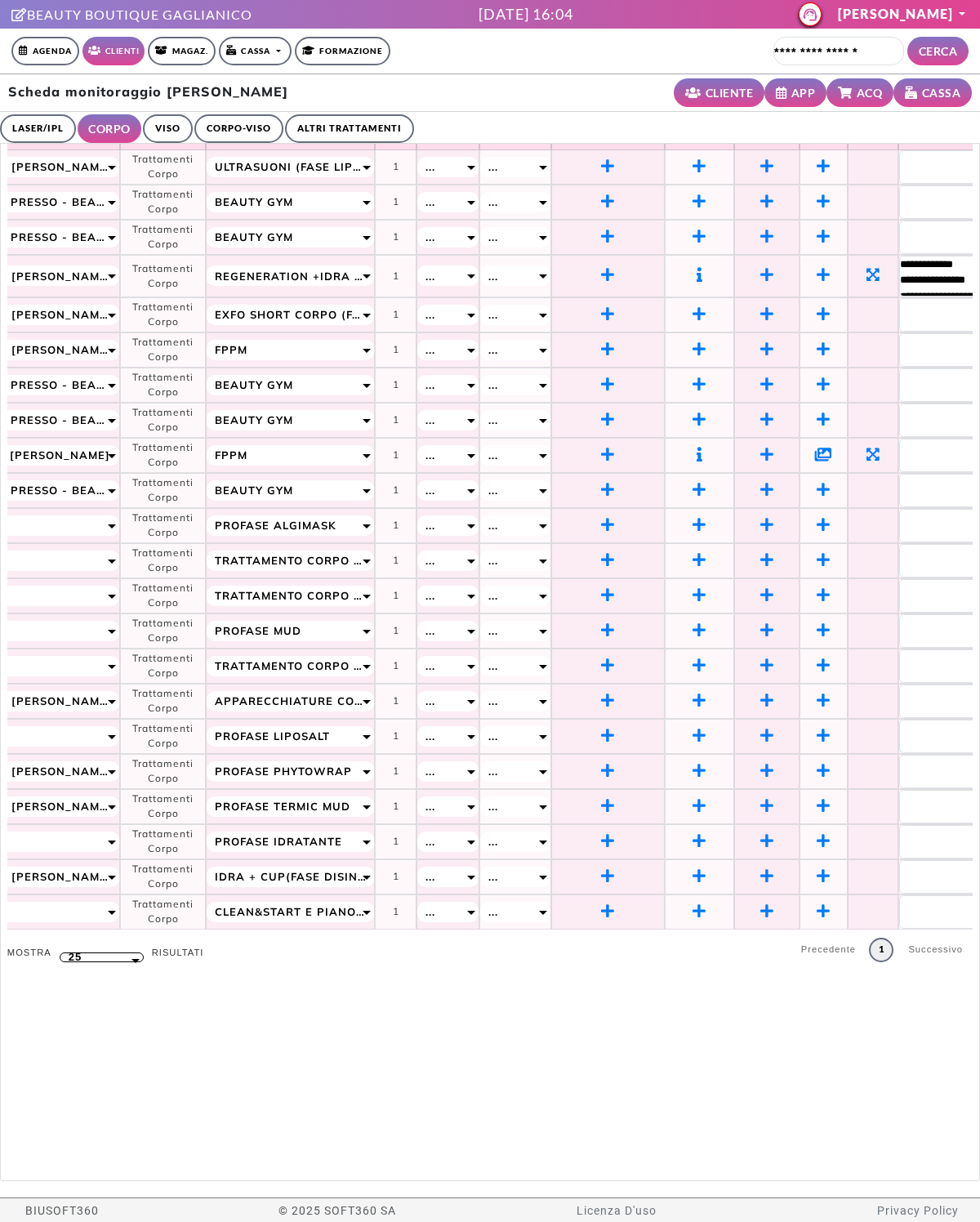 click at bounding box center [699, 276] 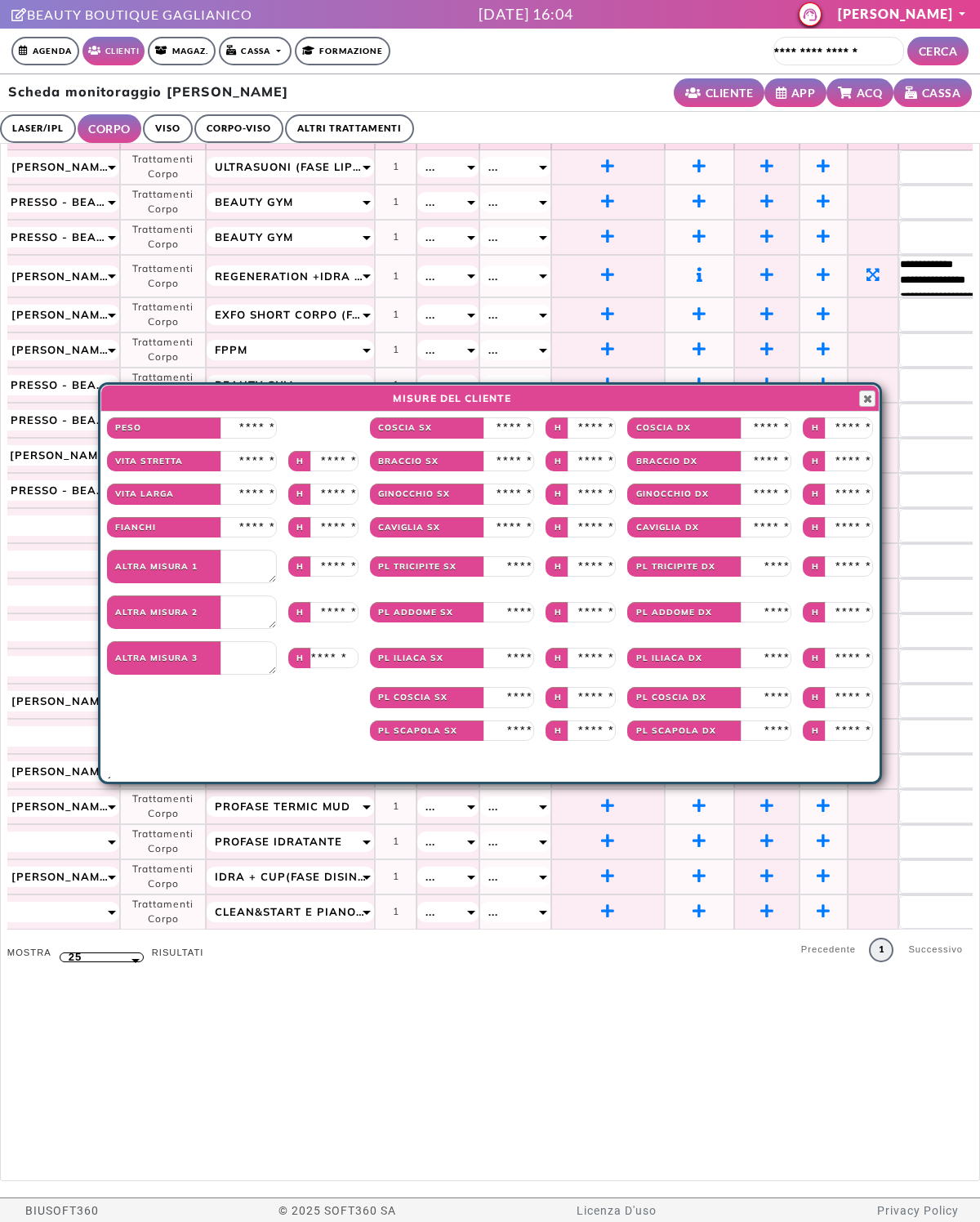 click at bounding box center [867, 399] 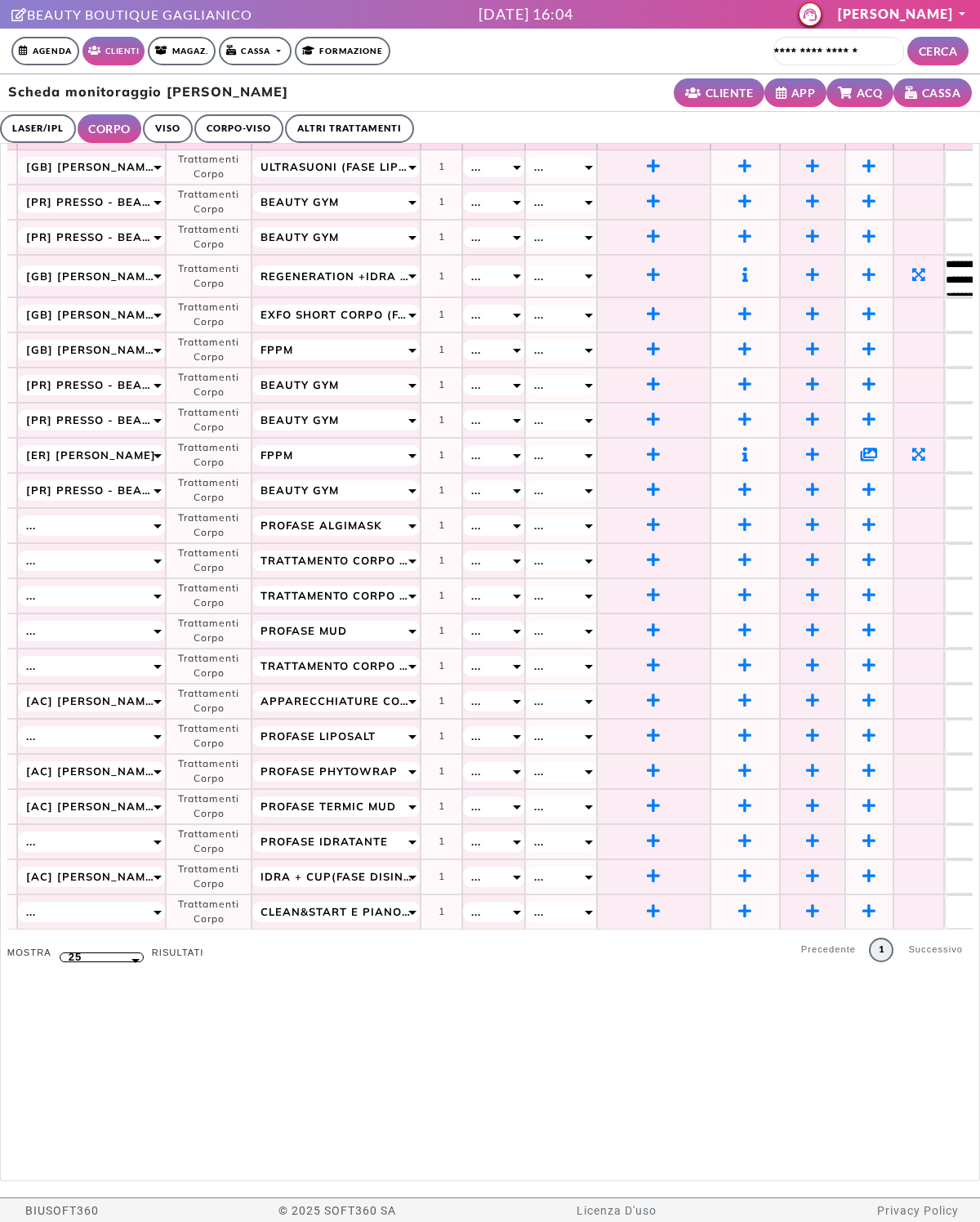 scroll, scrollTop: 0, scrollLeft: 211, axis: horizontal 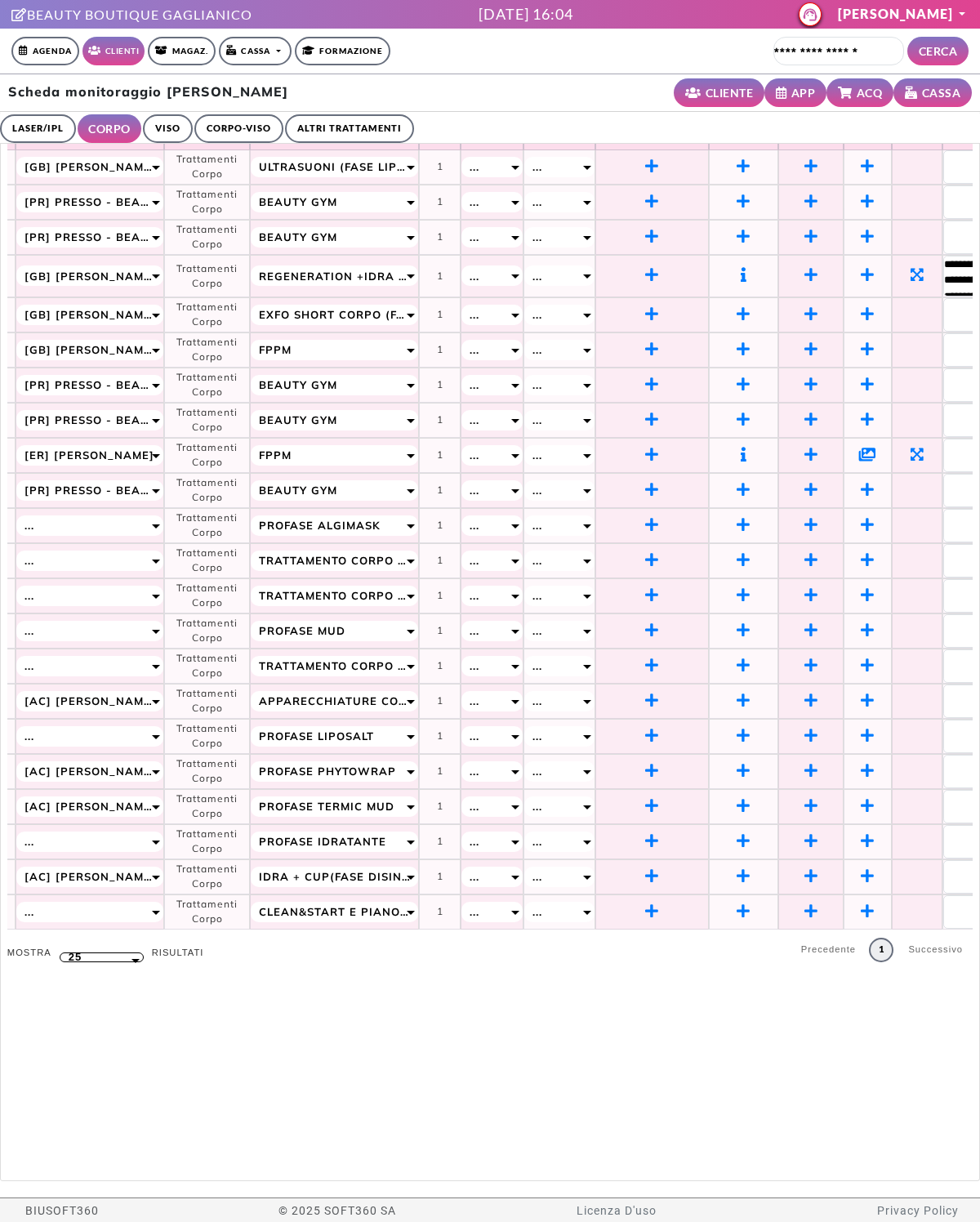 click at bounding box center (743, 166) 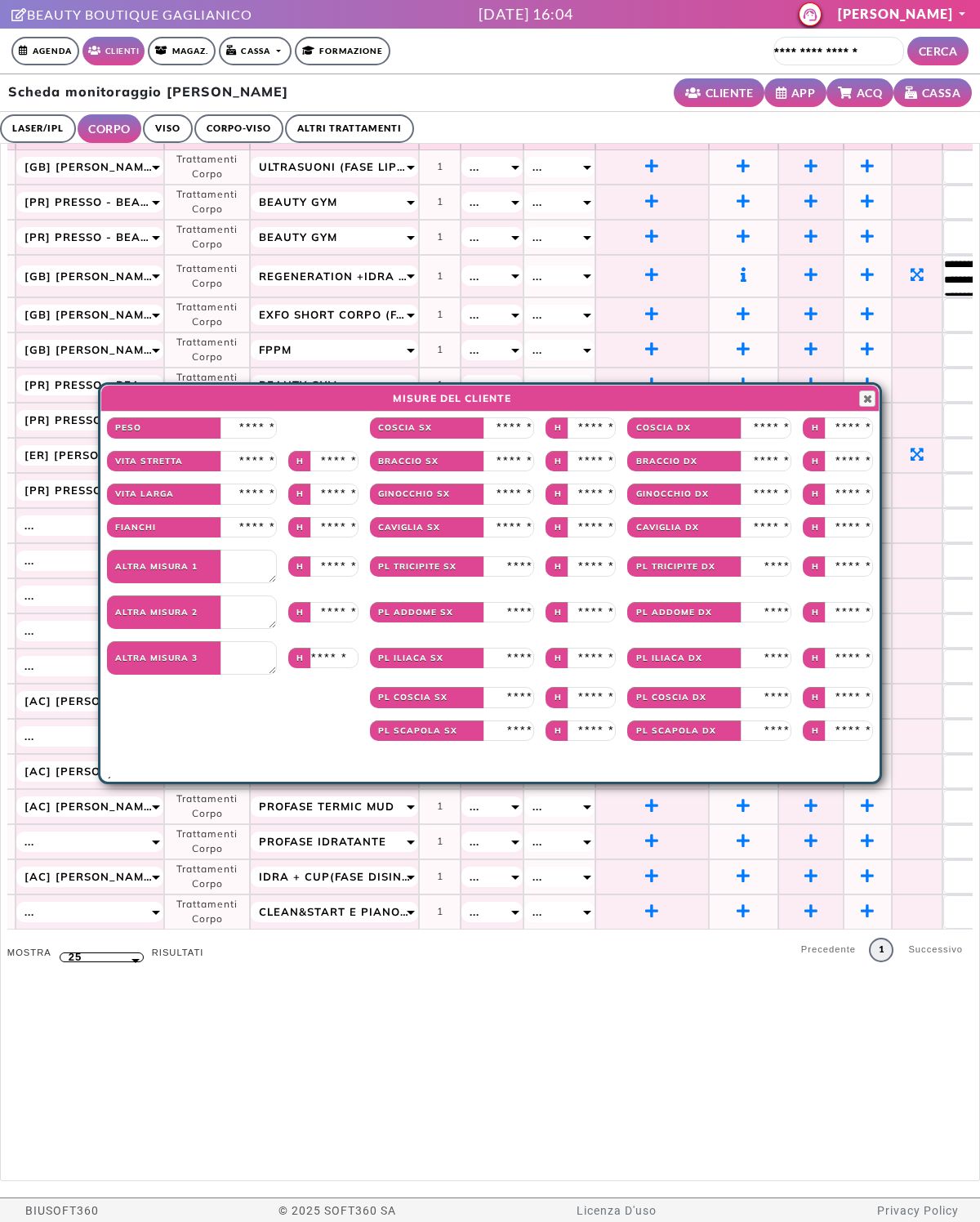 click at bounding box center [248, 428] 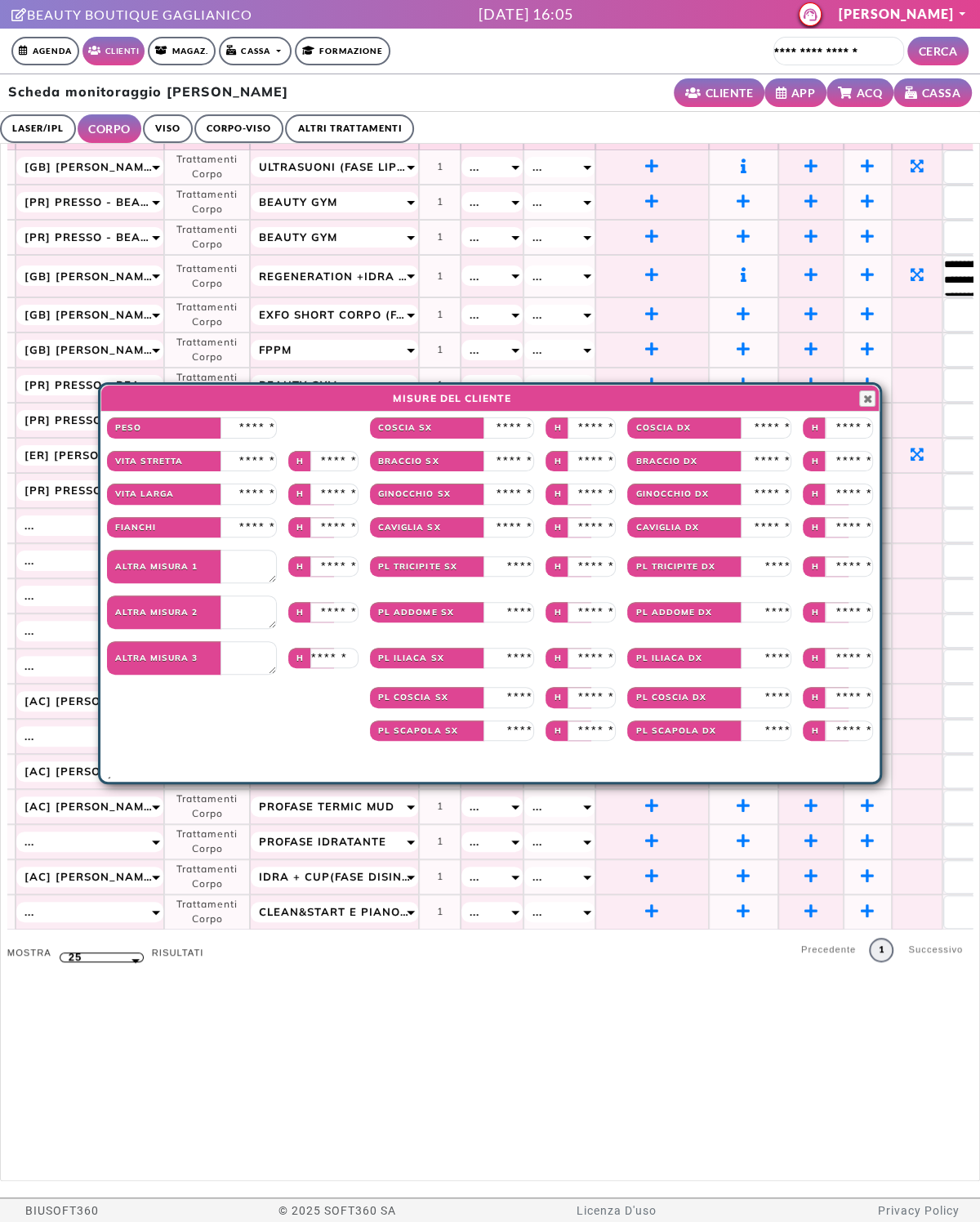 type on "**" 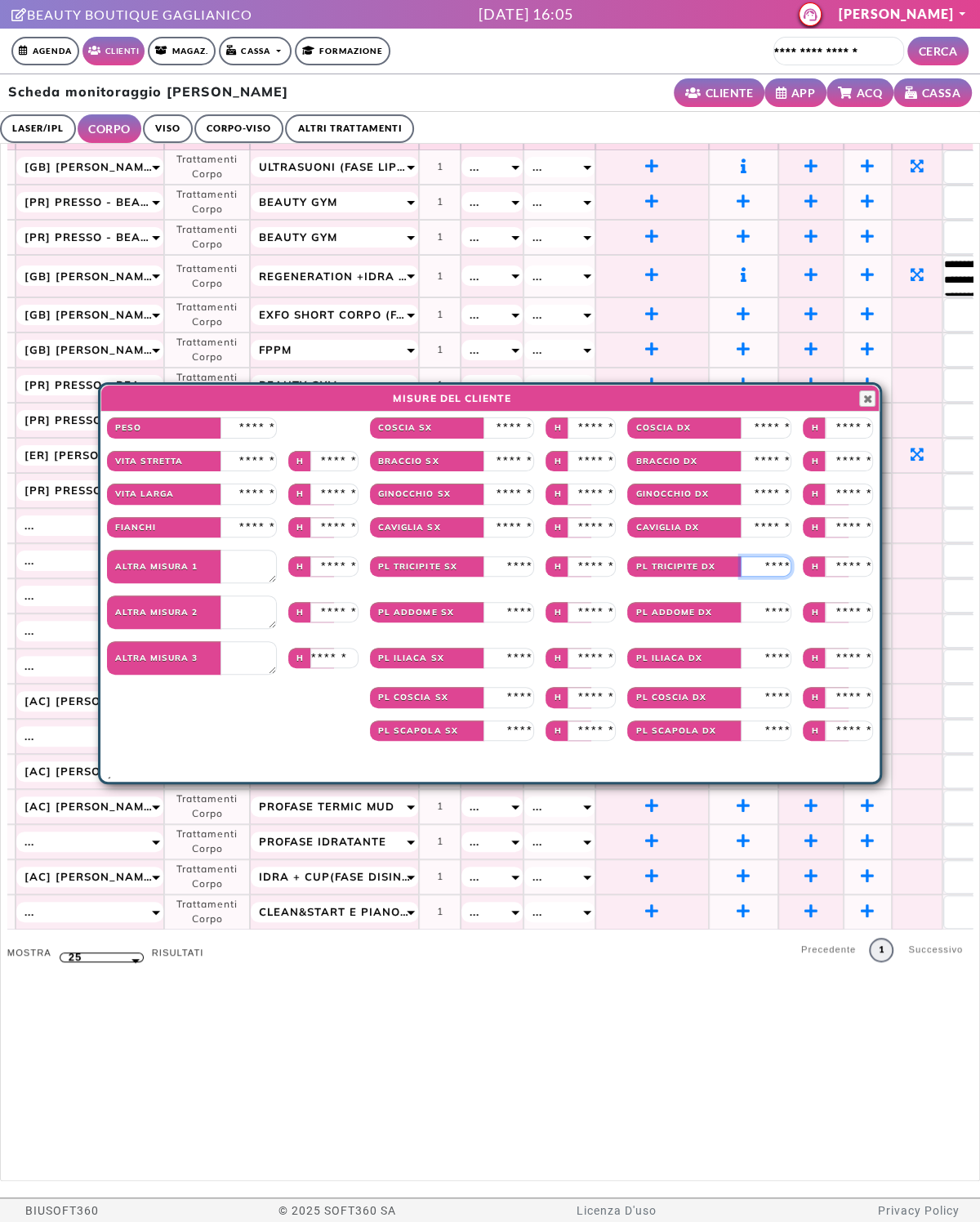 click at bounding box center (766, 567) 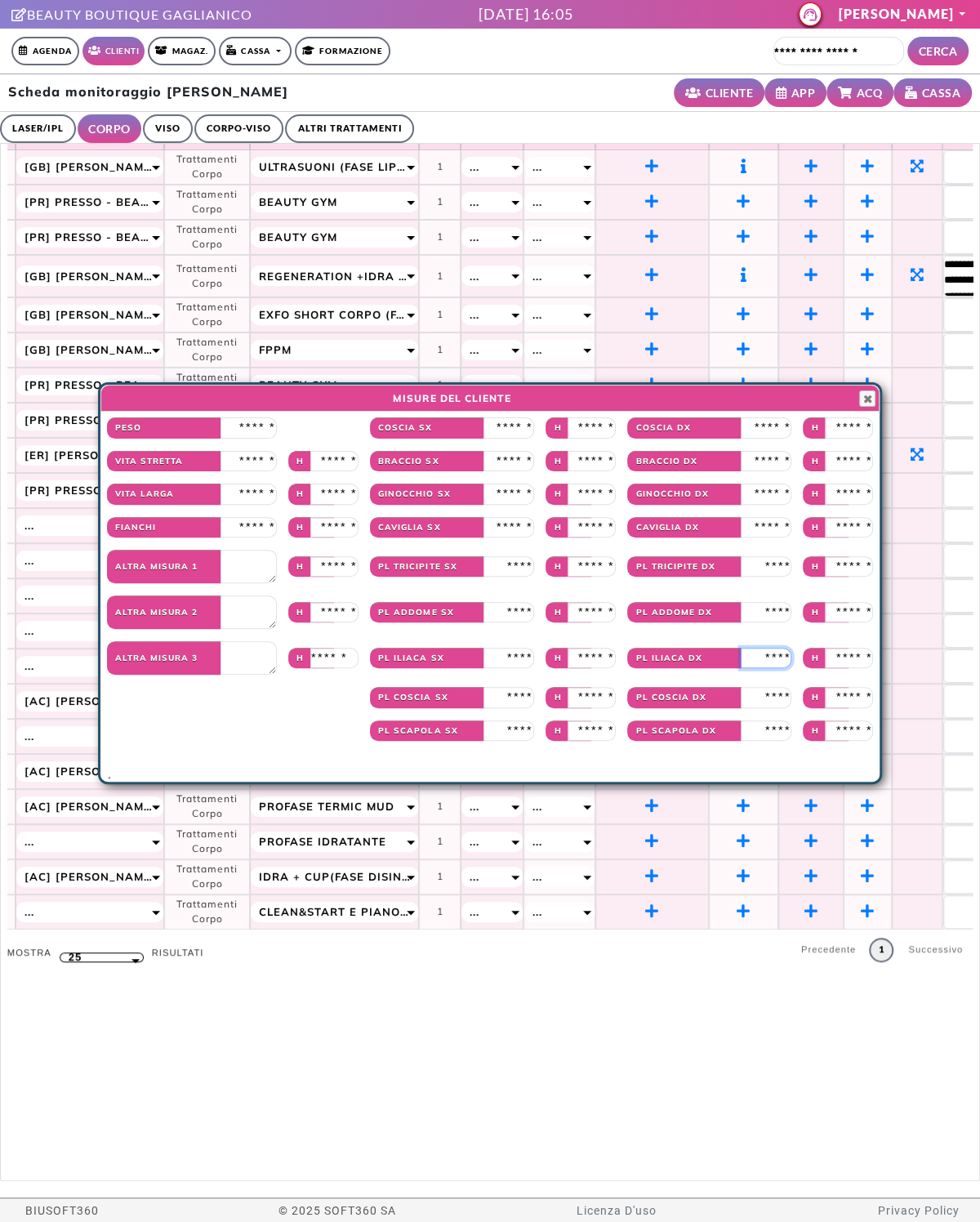 click at bounding box center (766, 658) 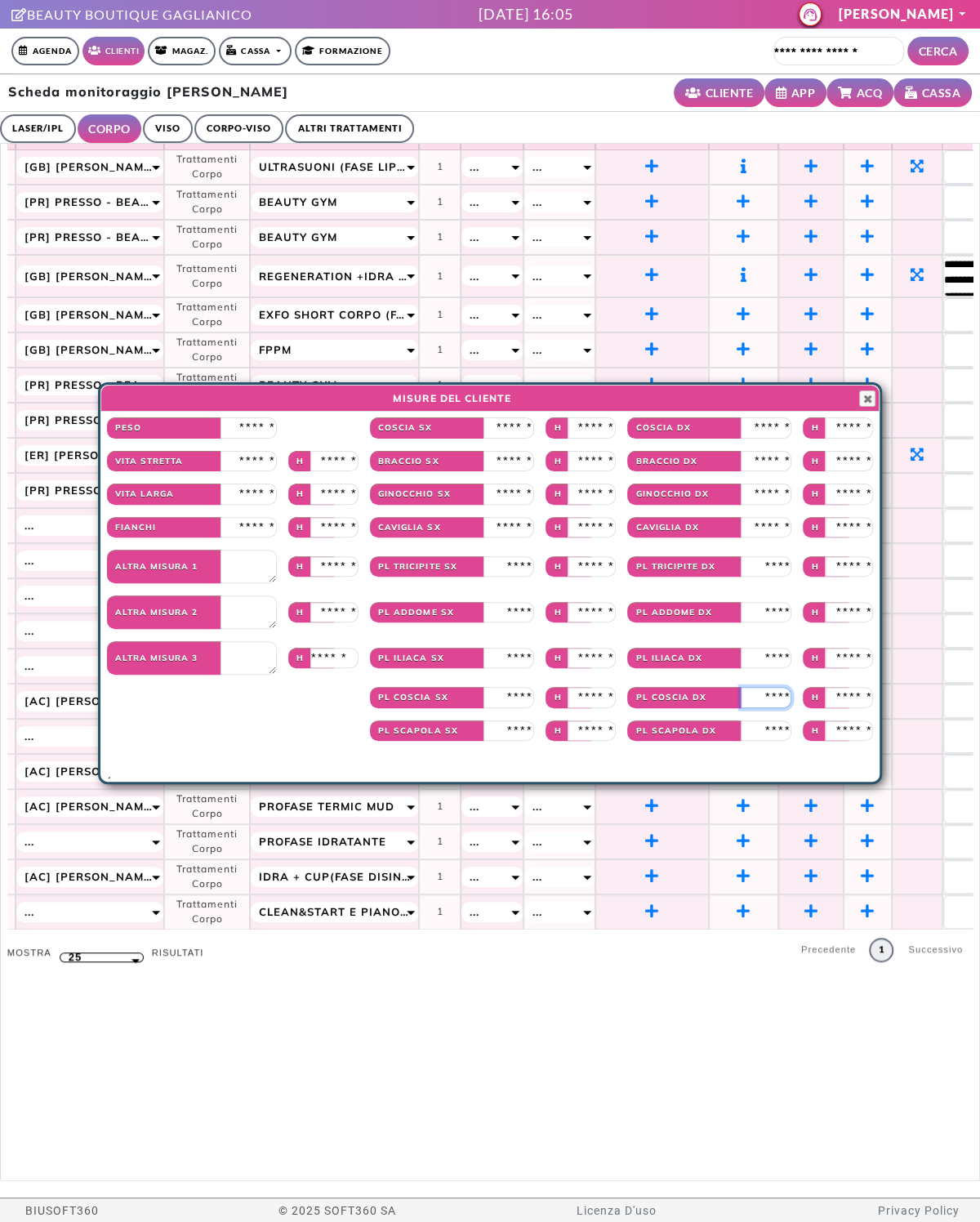 click at bounding box center [766, 698] 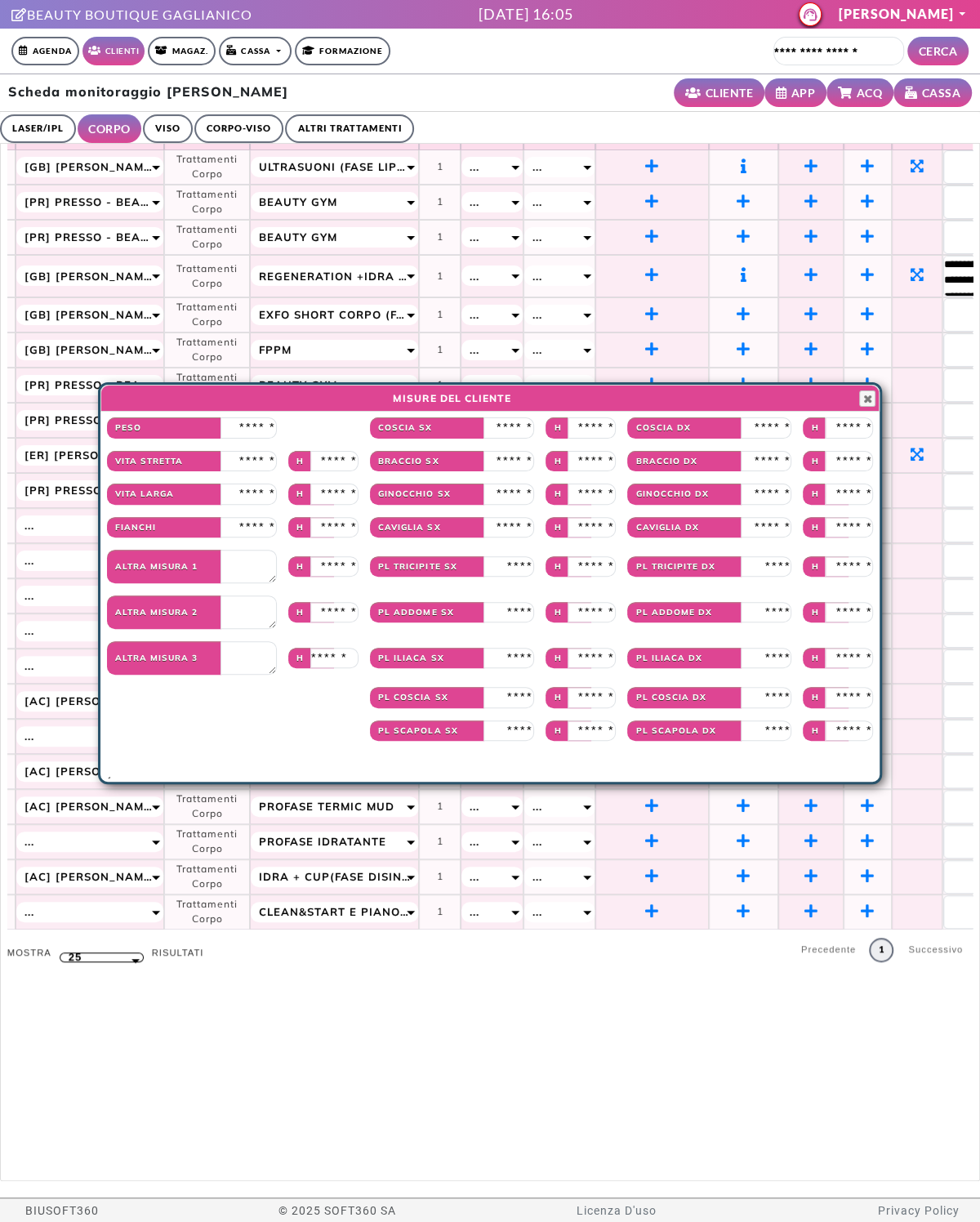 click at bounding box center (867, 399) 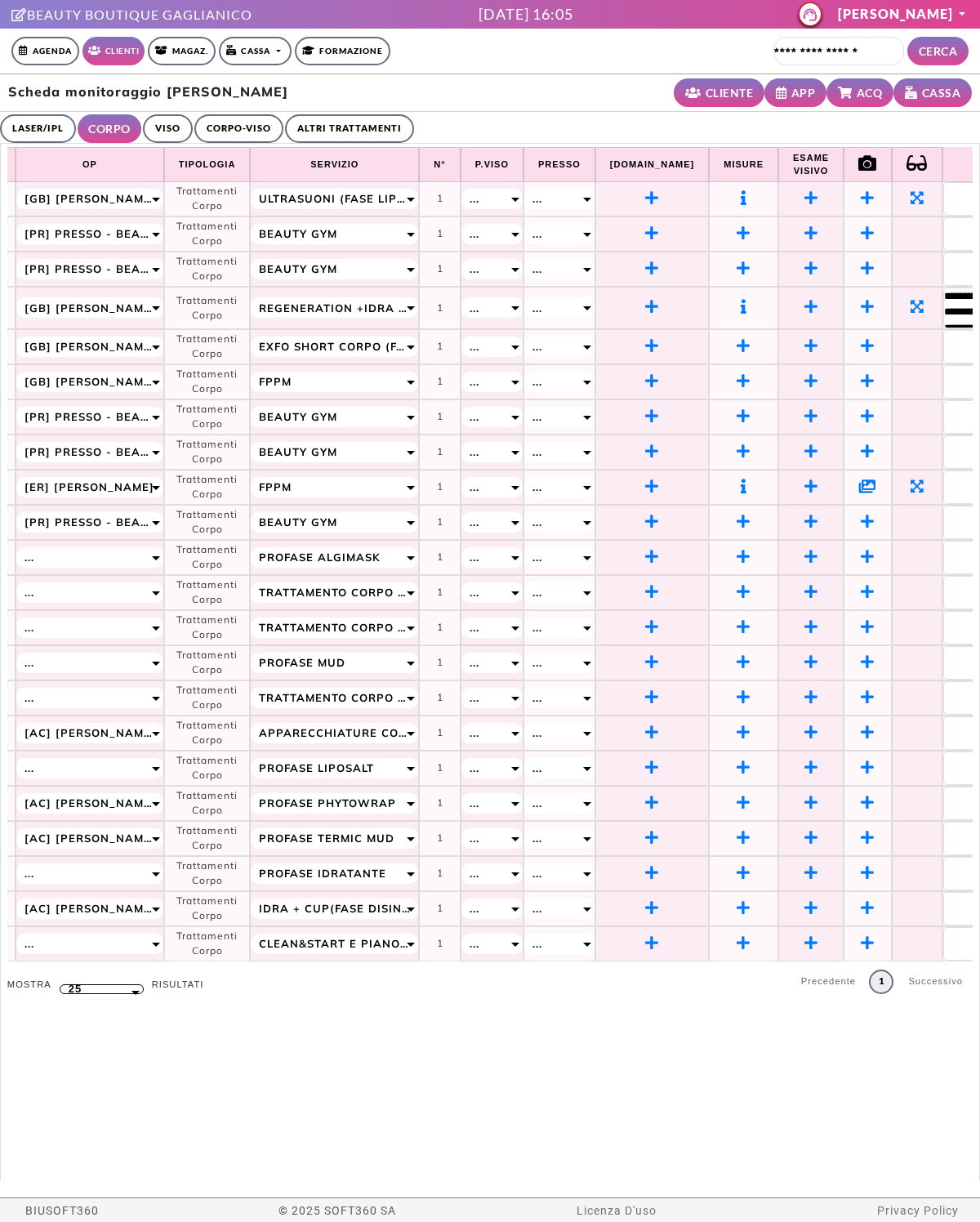 scroll, scrollTop: 0, scrollLeft: 0, axis: both 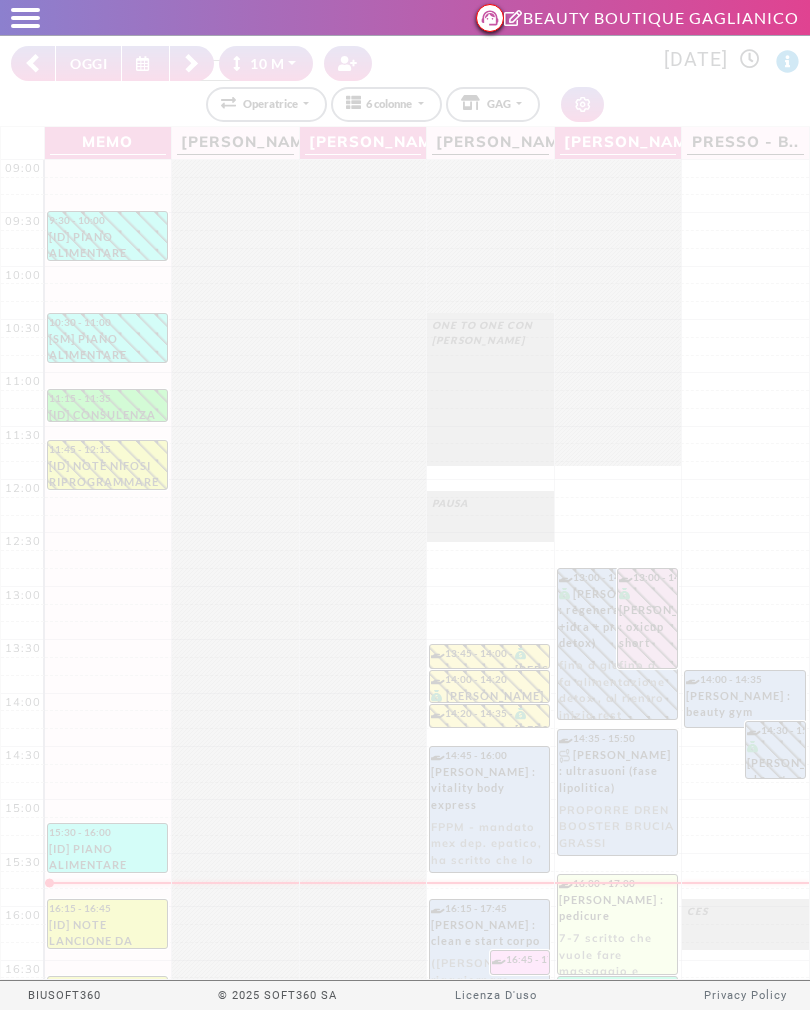 select on "********" 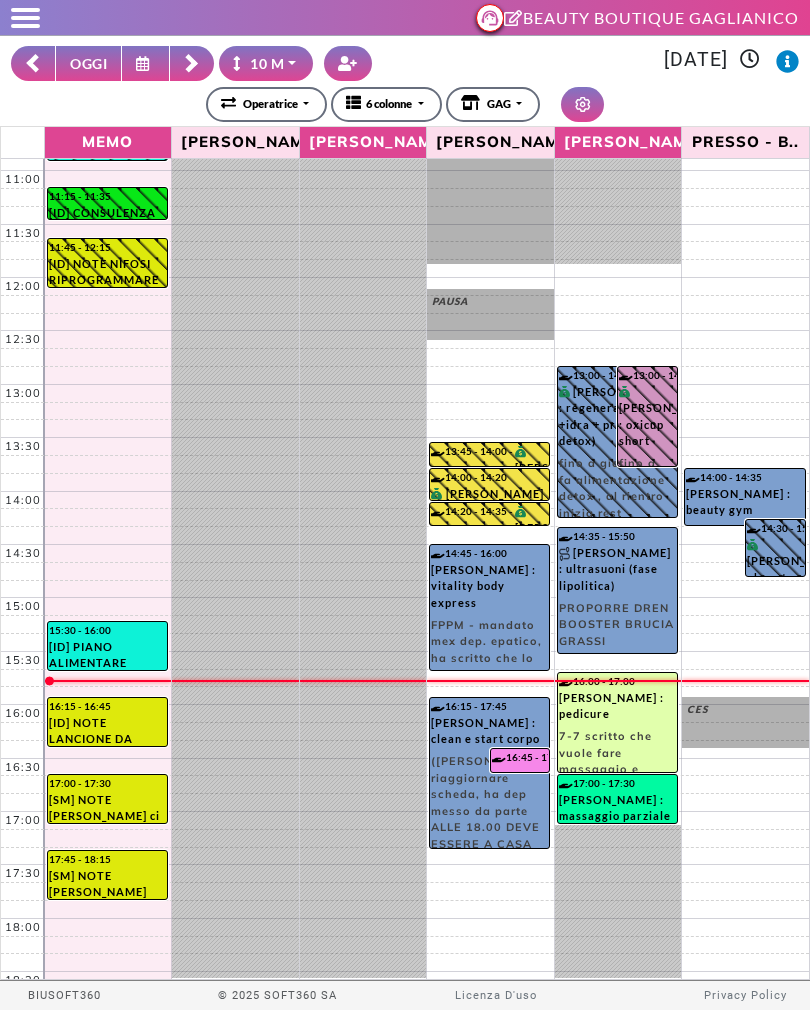scroll, scrollTop: 199, scrollLeft: 0, axis: vertical 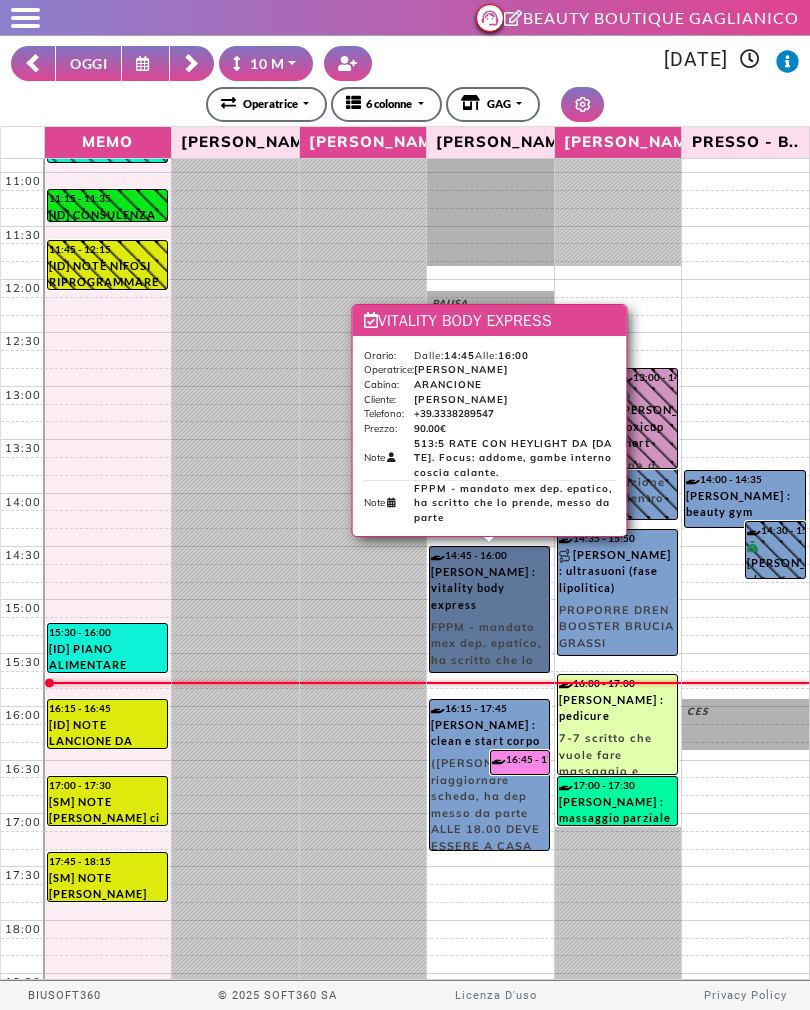 click on "14:45 - 16:00 [PERSON_NAME] : vitality body express FPPM - mandato mex dep. epatico, ha scritto che lo prende, messo da parte" at bounding box center (489, 609) 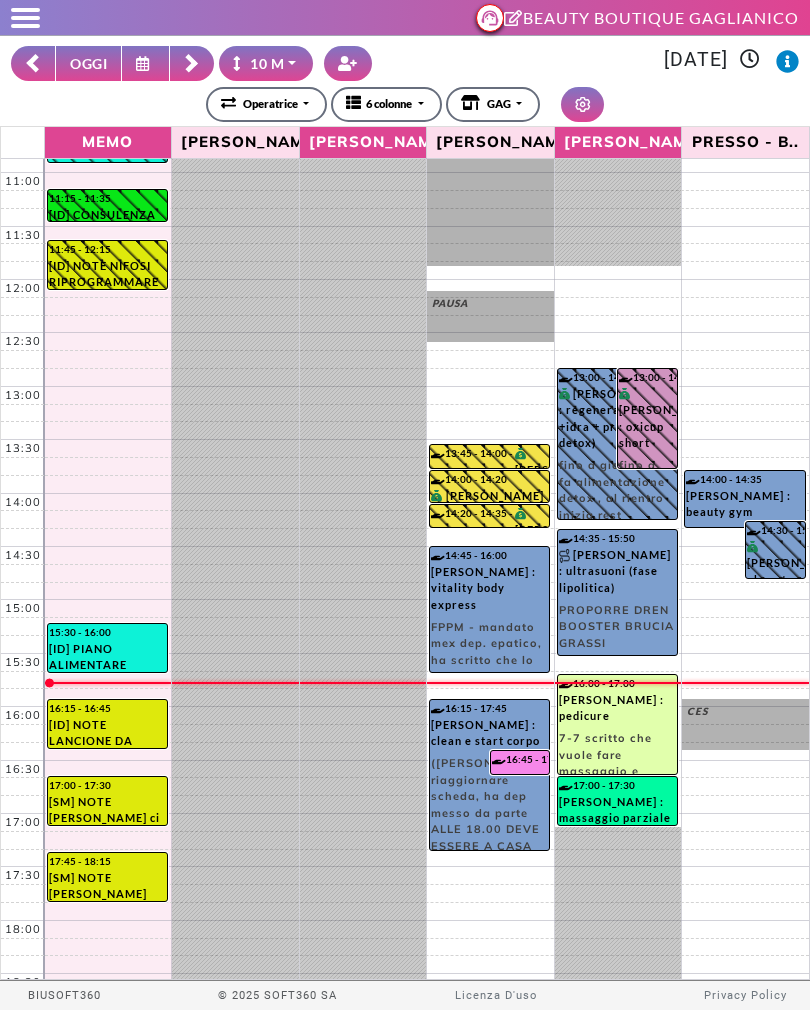 click on "**********" at bounding box center [405, 104] 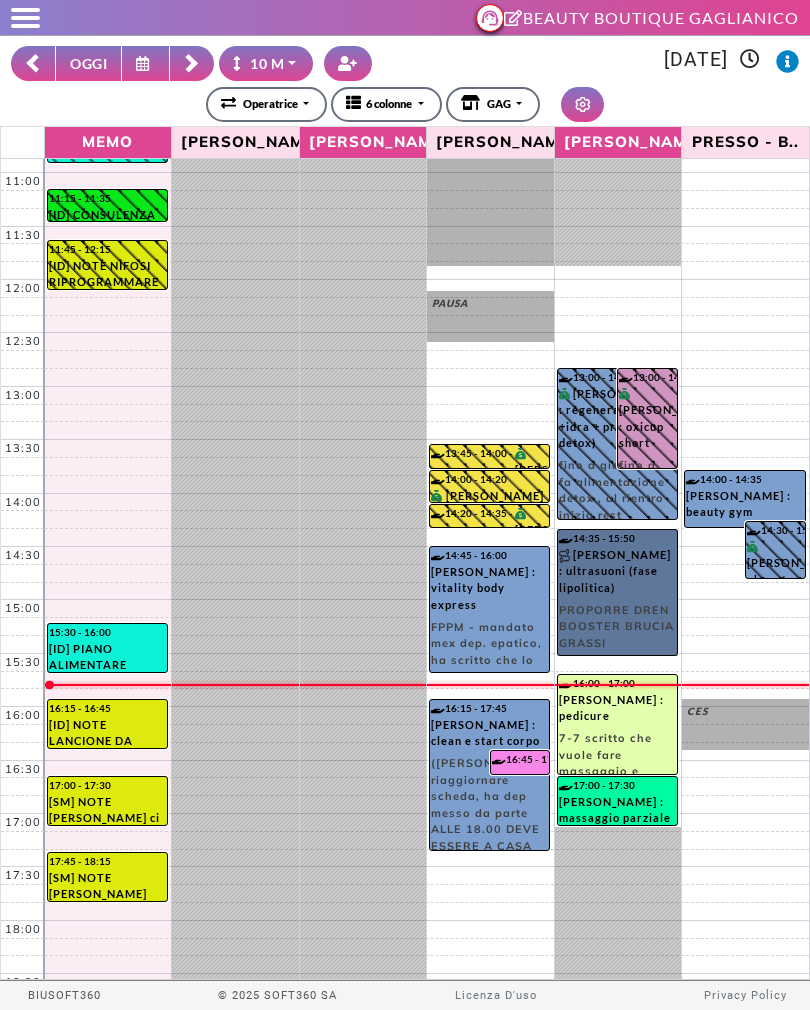 click on "14:35 - 15:50 [PERSON_NAME] : ultrasuoni (fase lipolitica) PROPORRE DREN BOOSTER
BRUCIA GRASSI VELOCEMENTE ( velocità e pendenza al massimo che si riesce)" at bounding box center (617, 592) 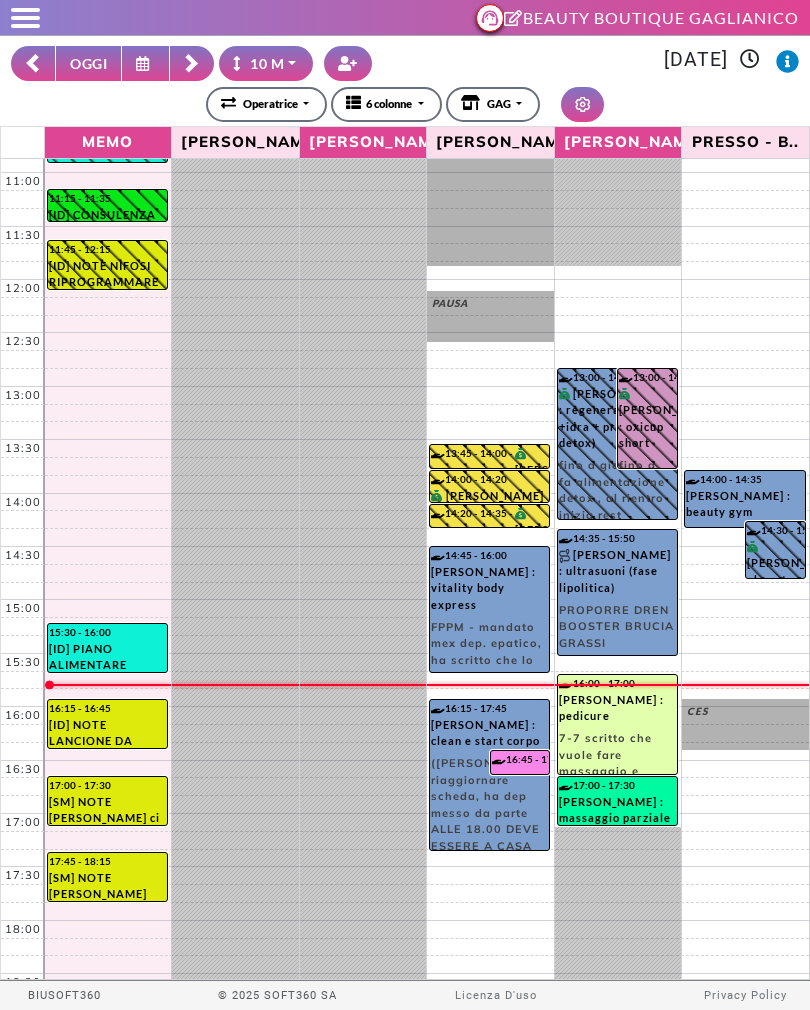 click on "**********" at bounding box center [405, 84] 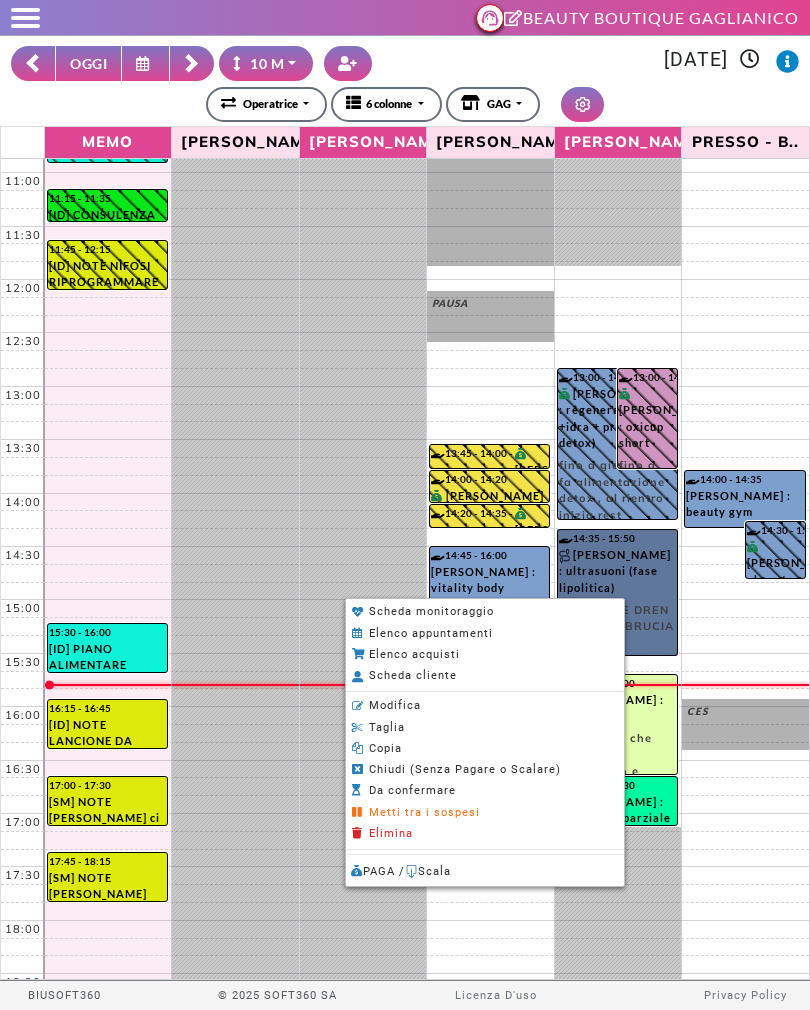 click on "**********" at bounding box center (405, 104) 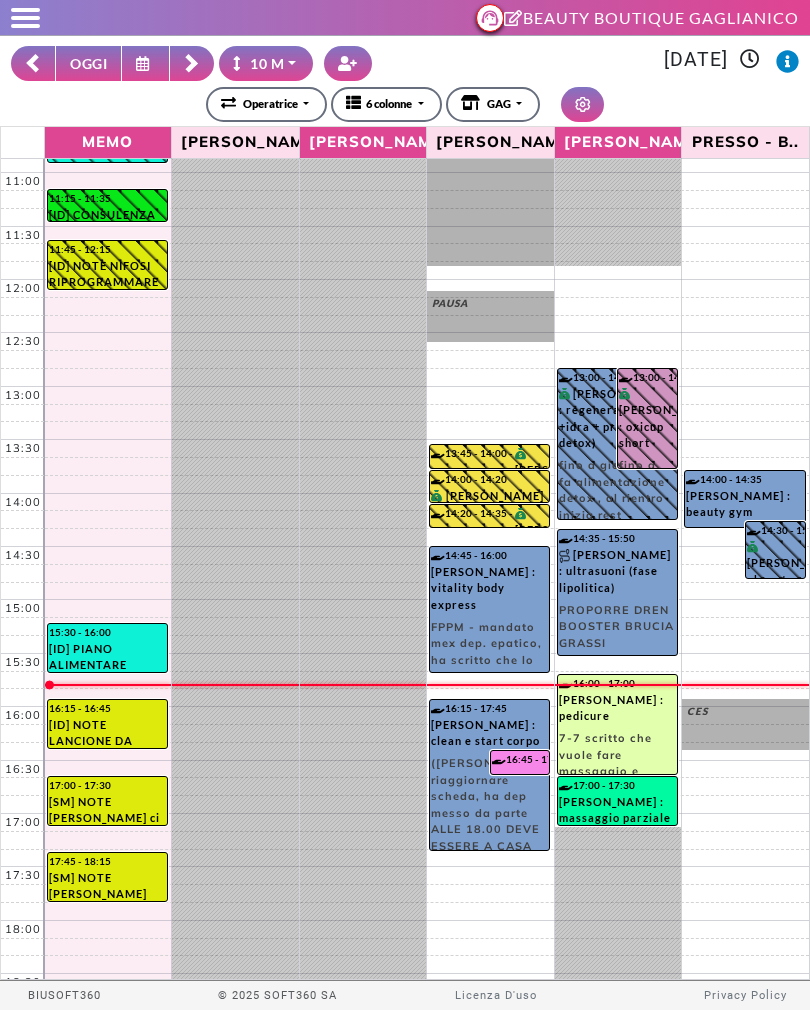 click at bounding box center [25, 18] 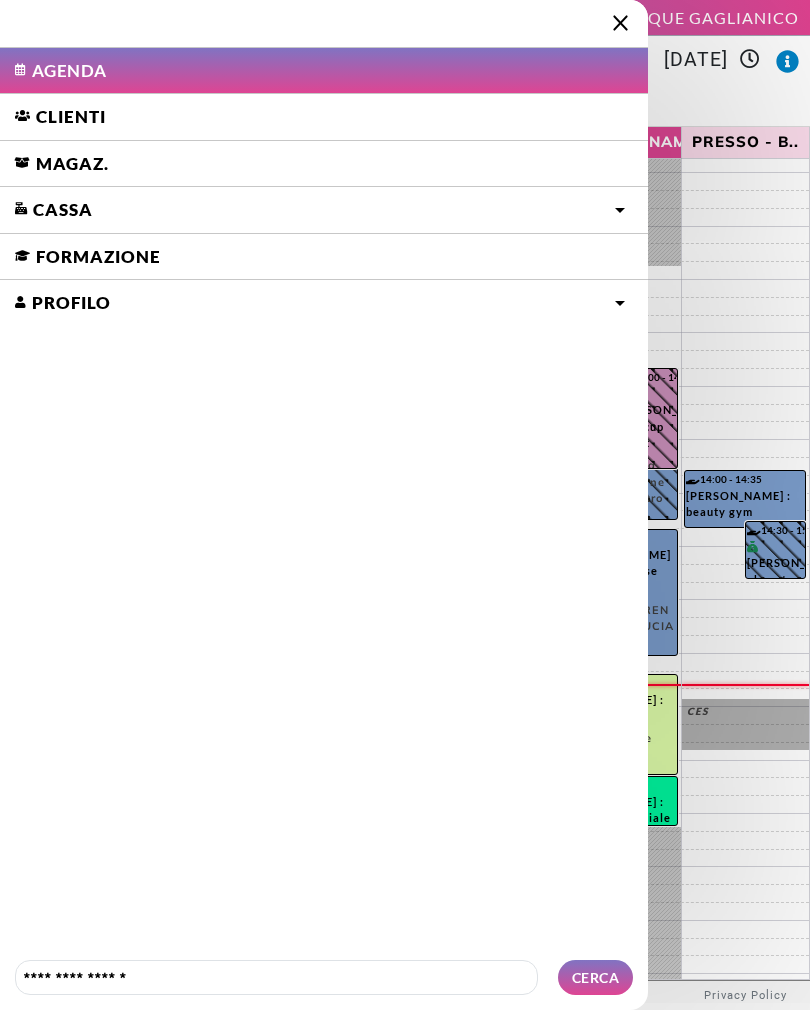 click on "Clienti" at bounding box center (324, 117) 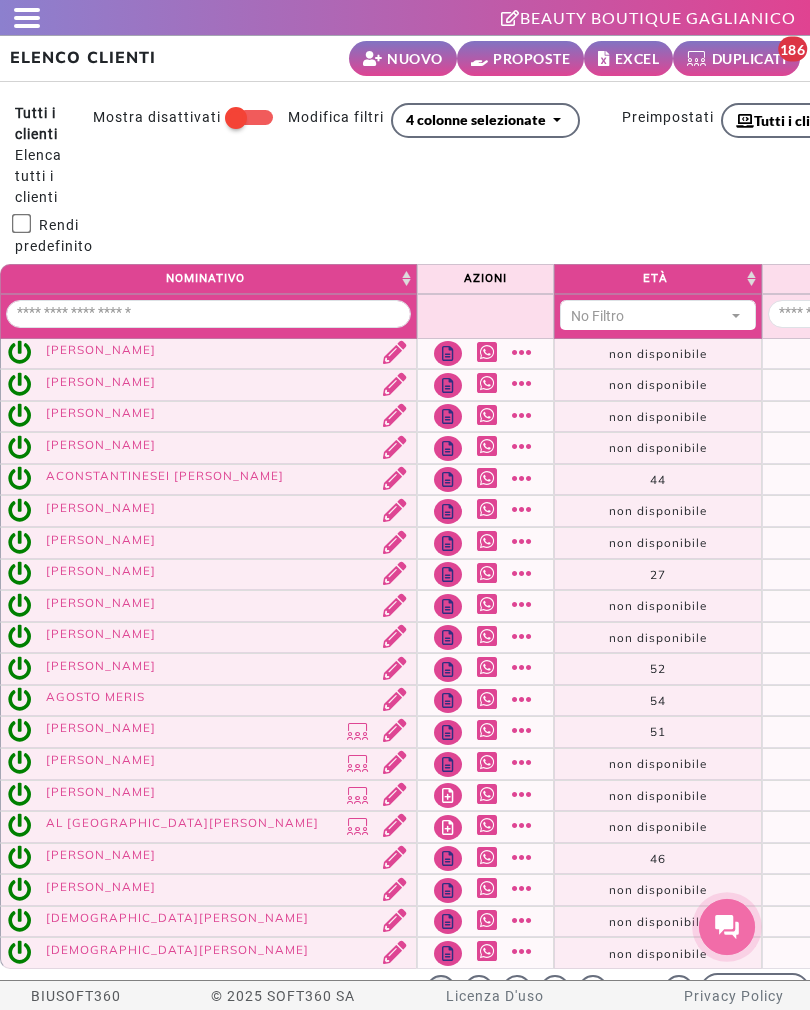 select 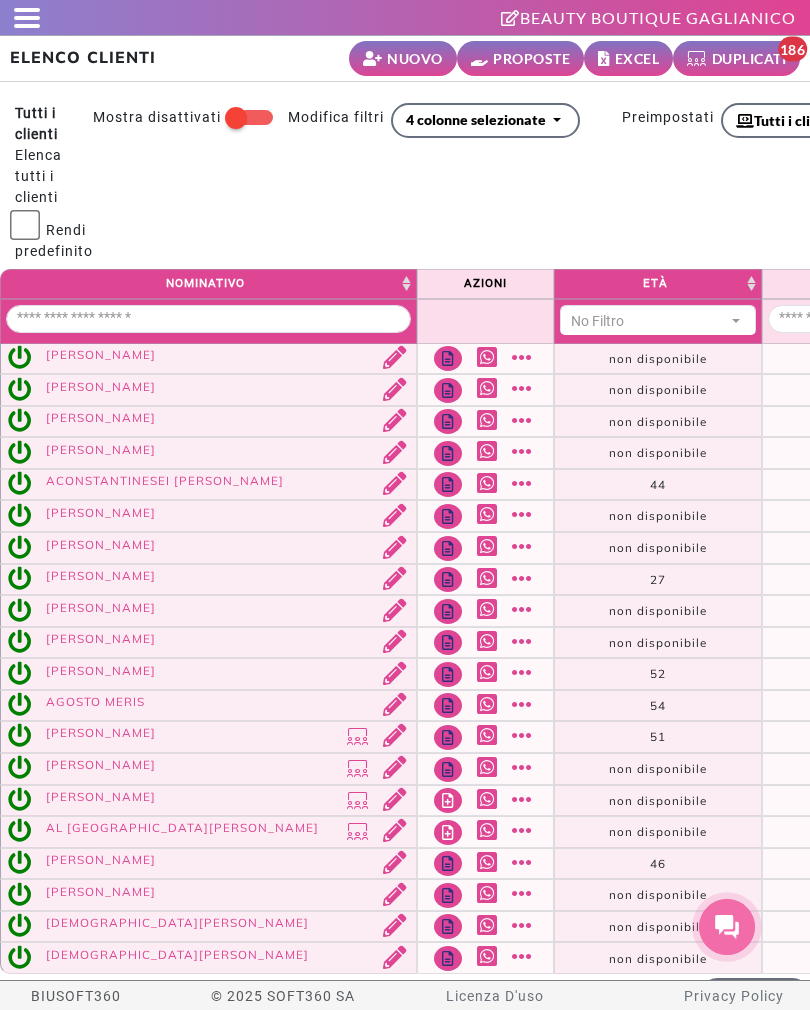 scroll, scrollTop: 0, scrollLeft: 0, axis: both 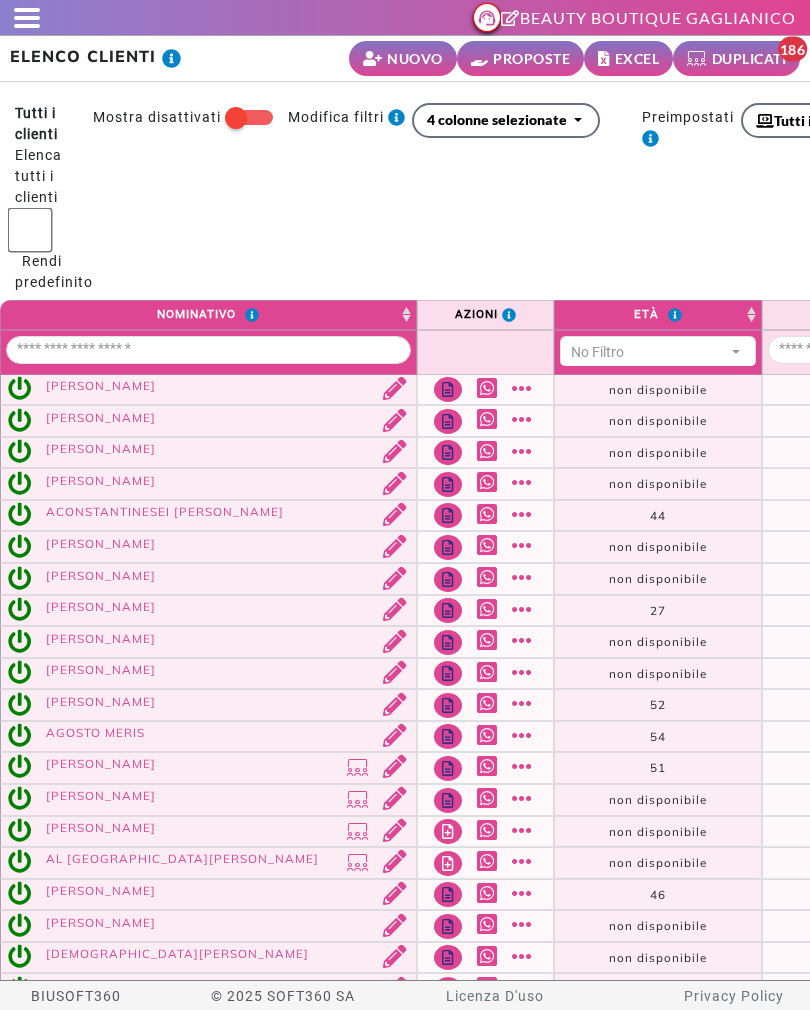 click on "PROPOSTE" at bounding box center (531, 58) 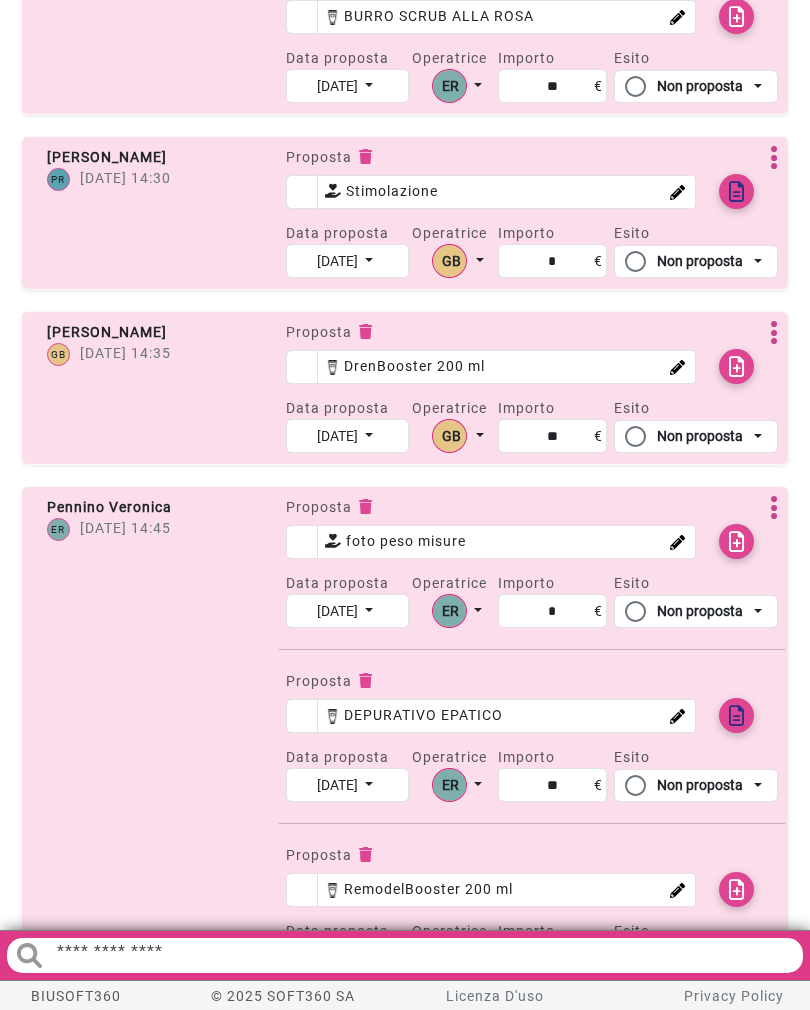 scroll, scrollTop: 0, scrollLeft: 0, axis: both 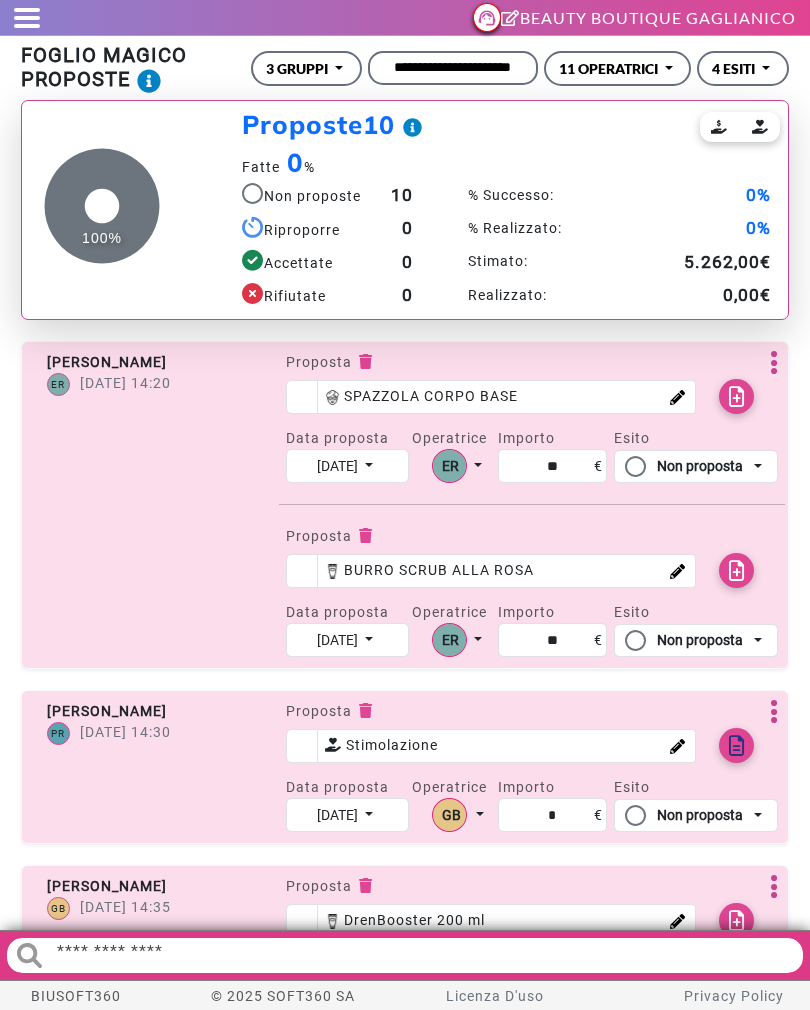 click at bounding box center [20, 18] 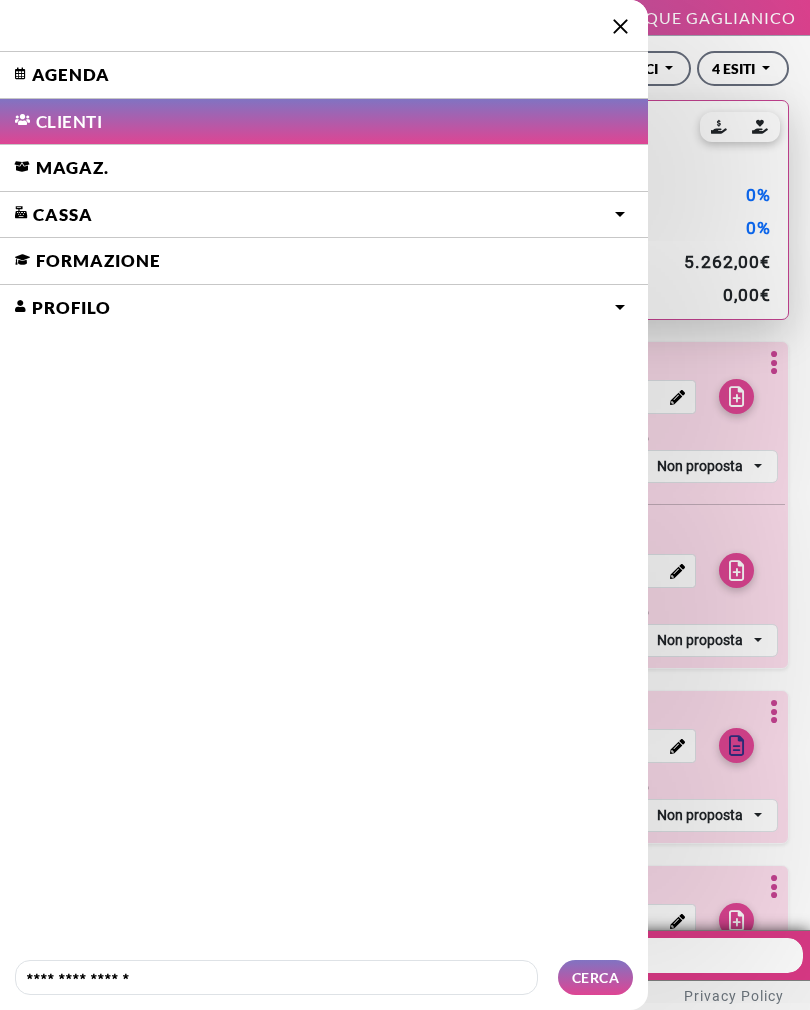 click on "Agenda" at bounding box center [324, 75] 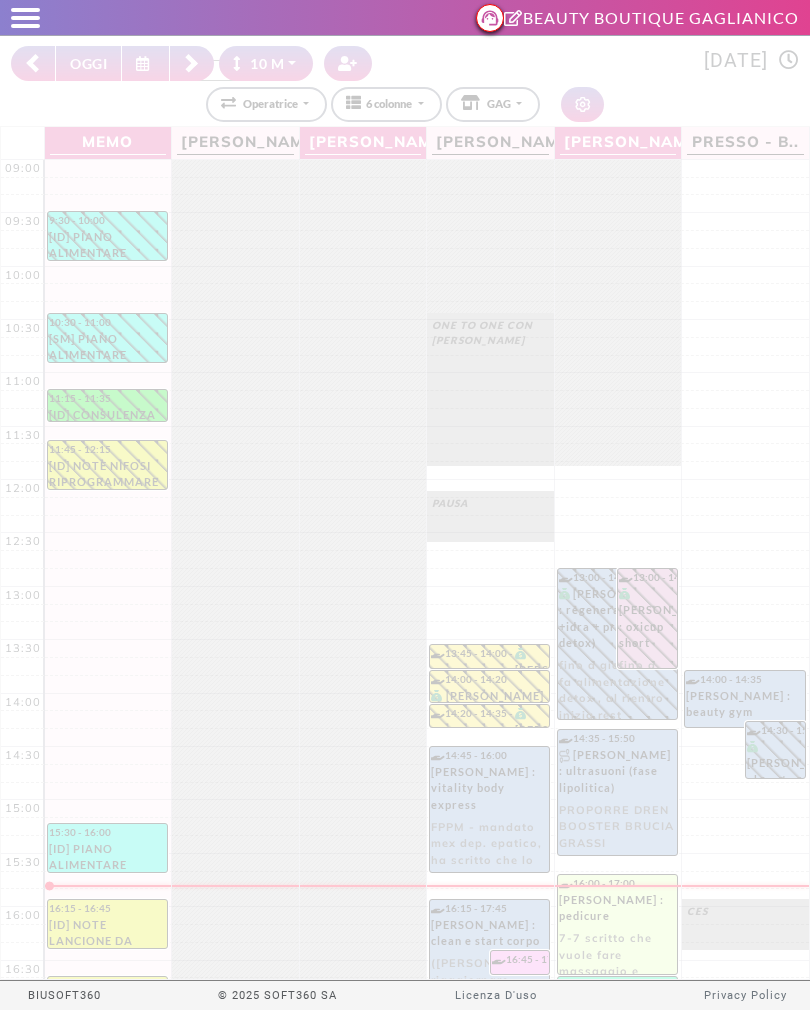 select on "********" 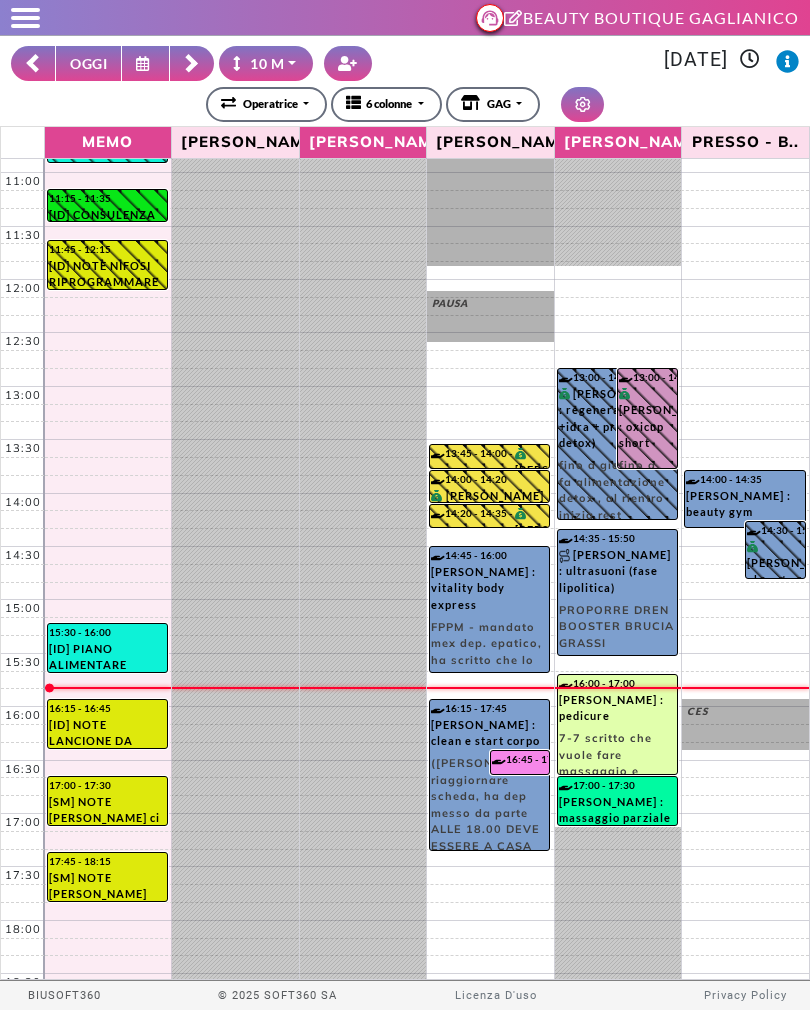 scroll, scrollTop: 199, scrollLeft: 0, axis: vertical 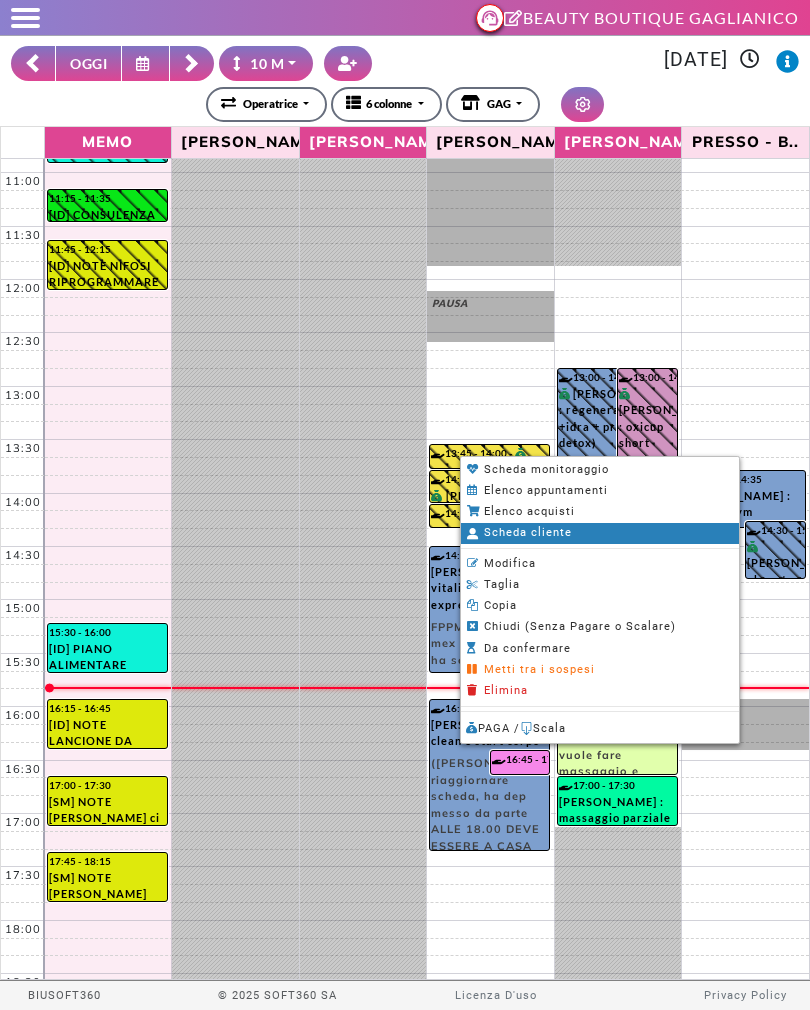click on "Scheda cliente" at bounding box center (528, 532) 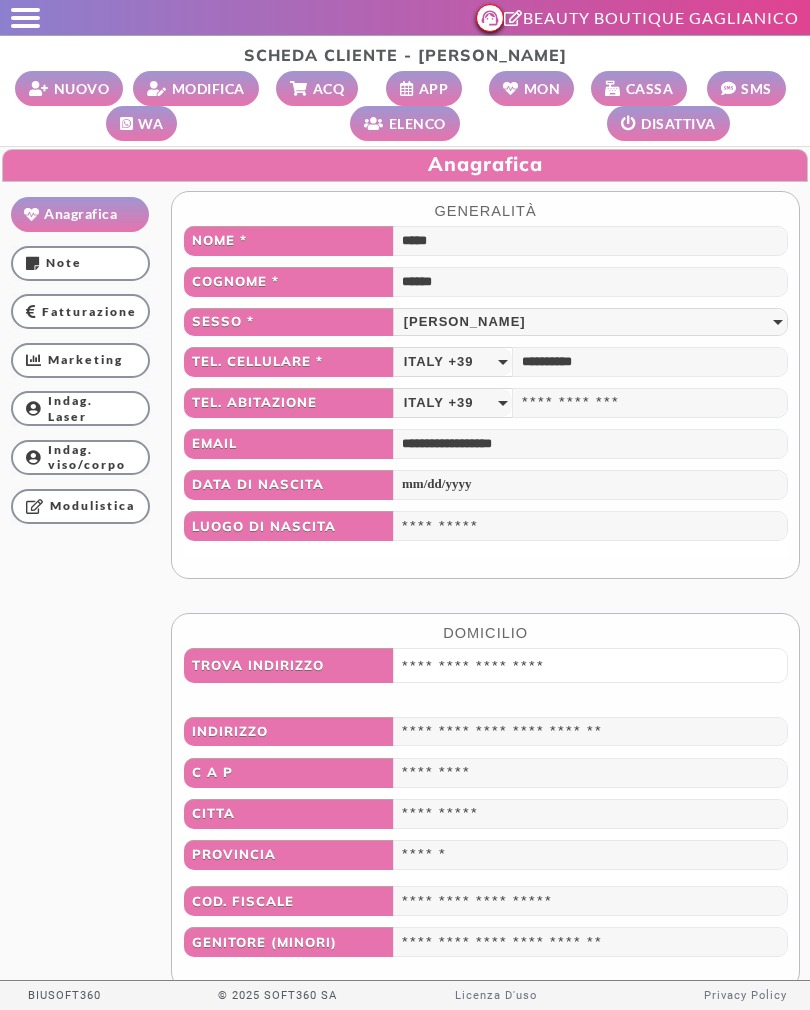 scroll, scrollTop: 1, scrollLeft: 0, axis: vertical 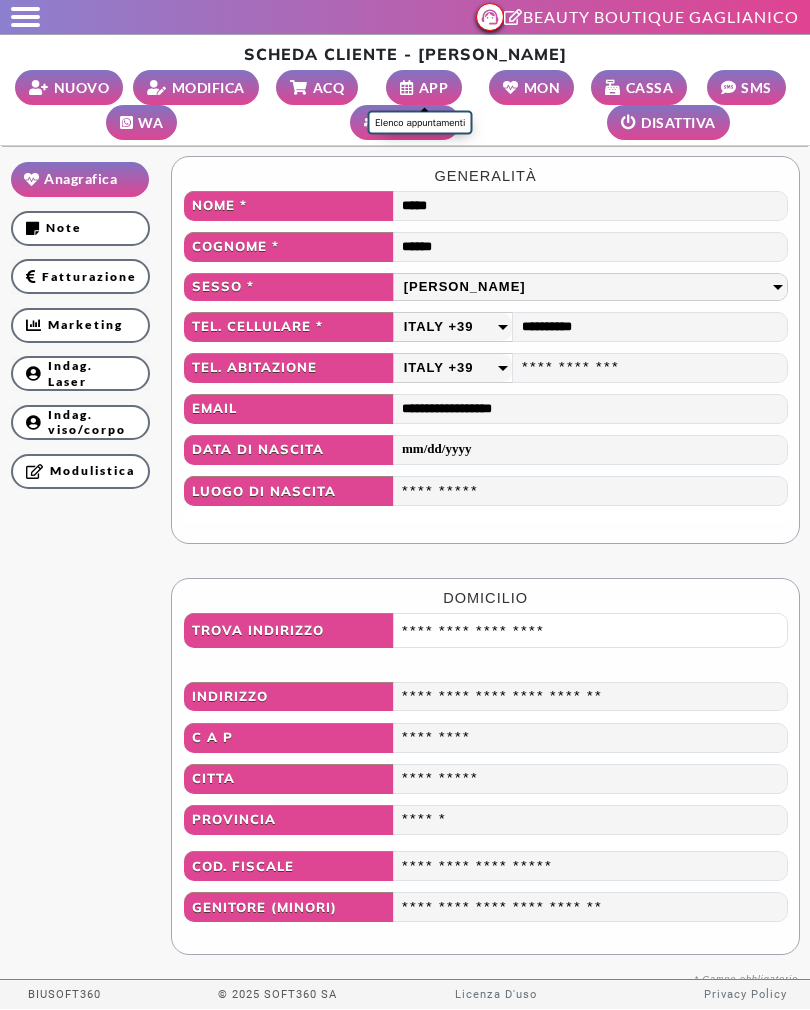 click on "APP" at bounding box center (434, 87) 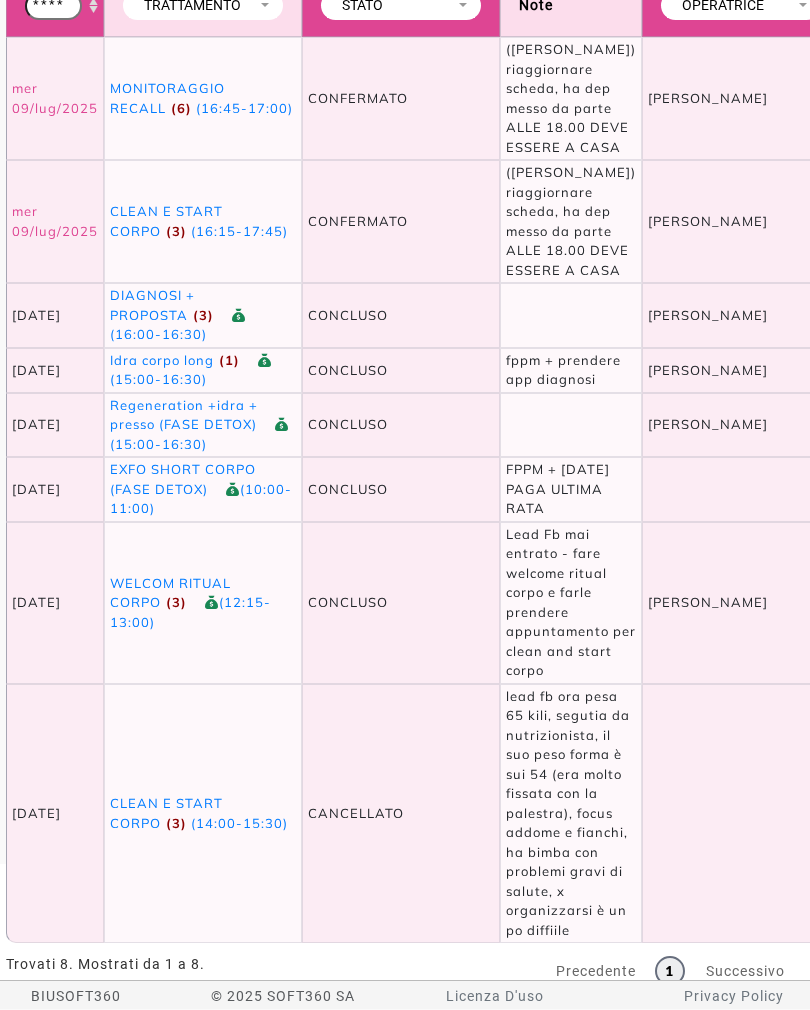 scroll, scrollTop: 0, scrollLeft: 2, axis: horizontal 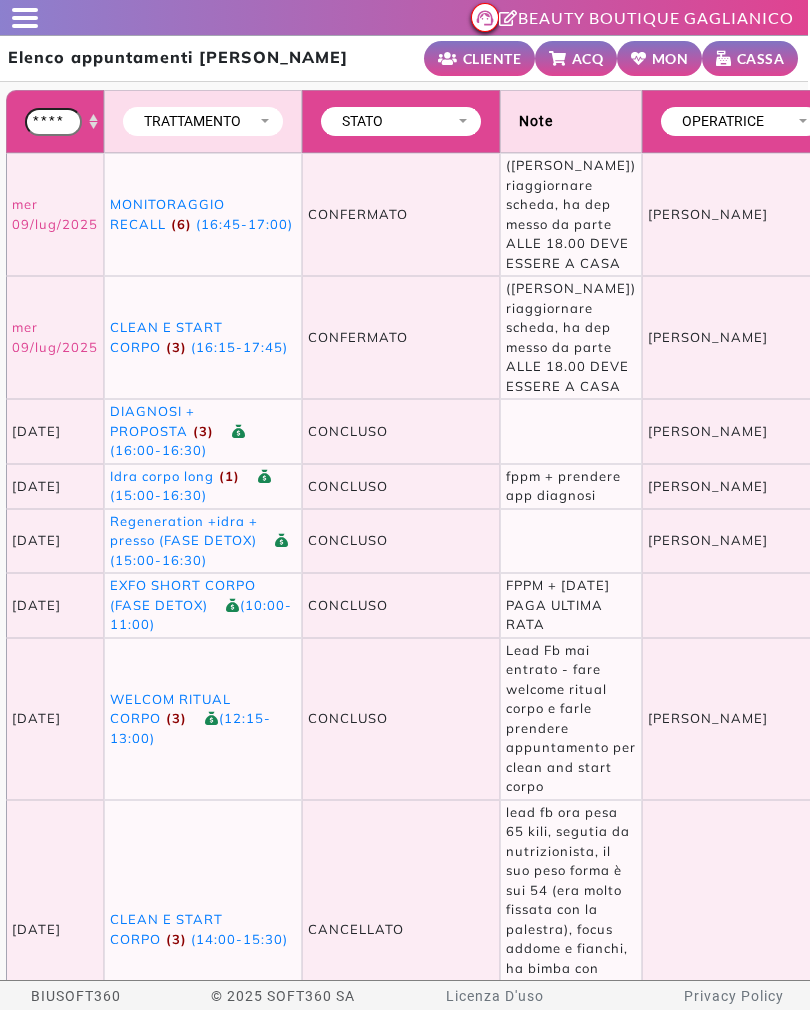 click at bounding box center [18, 18] 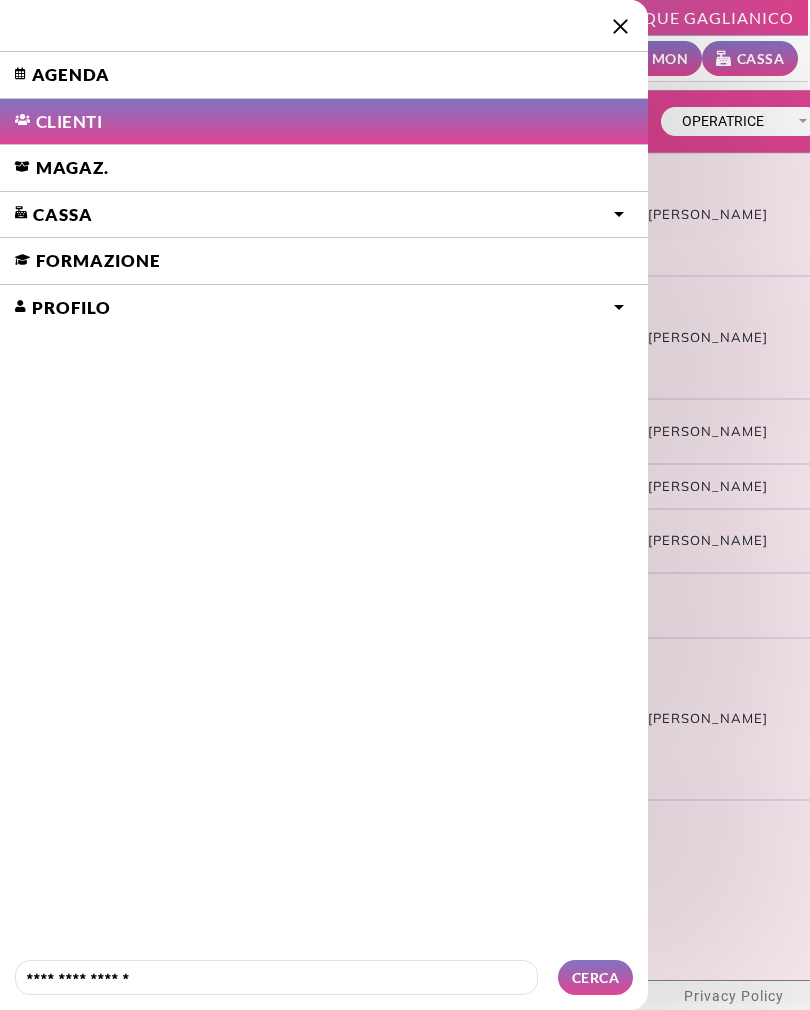 click on "Agenda" at bounding box center (324, 75) 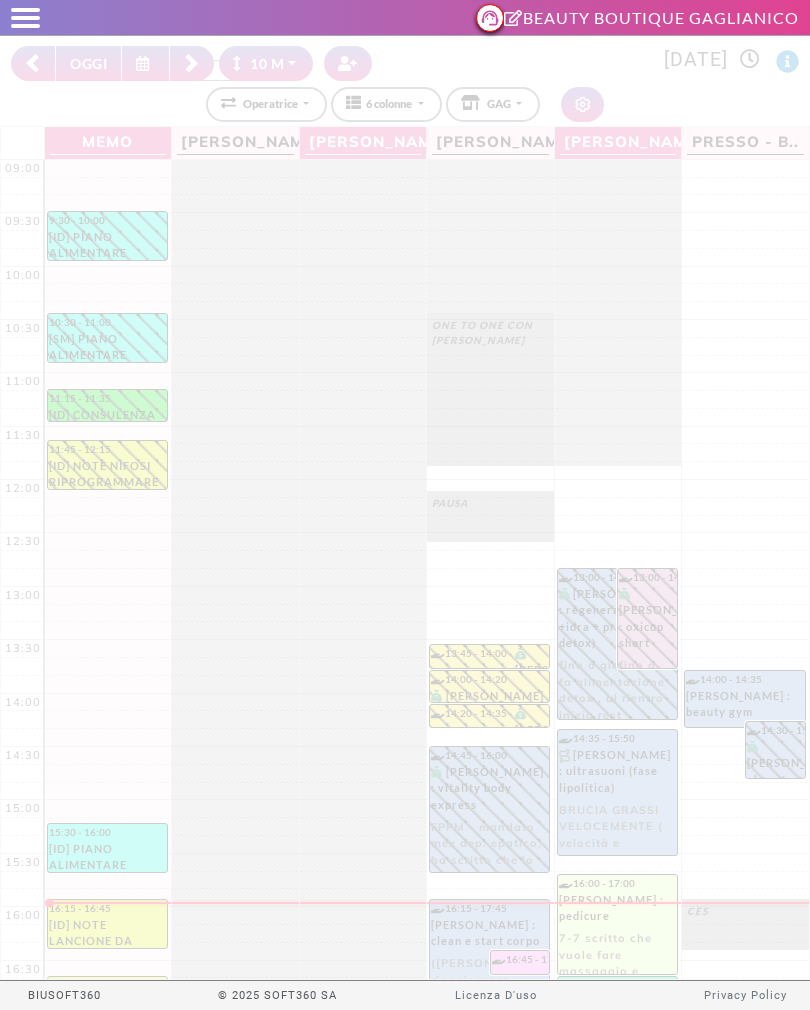 select on "********" 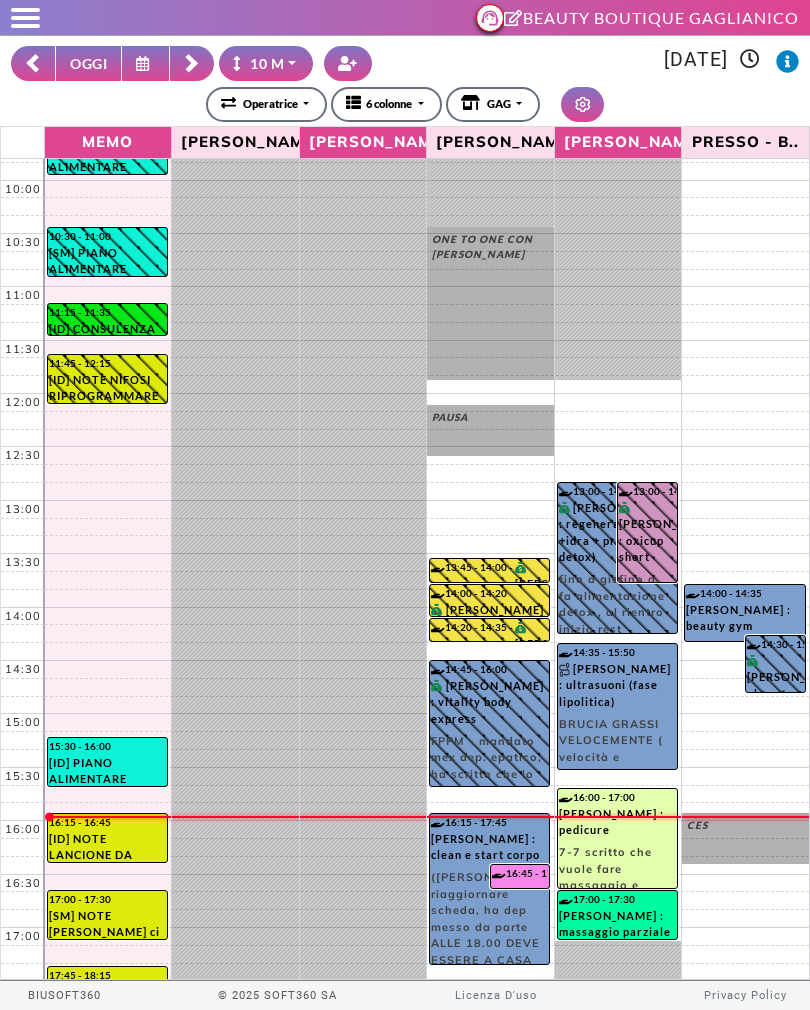 scroll, scrollTop: 108, scrollLeft: 0, axis: vertical 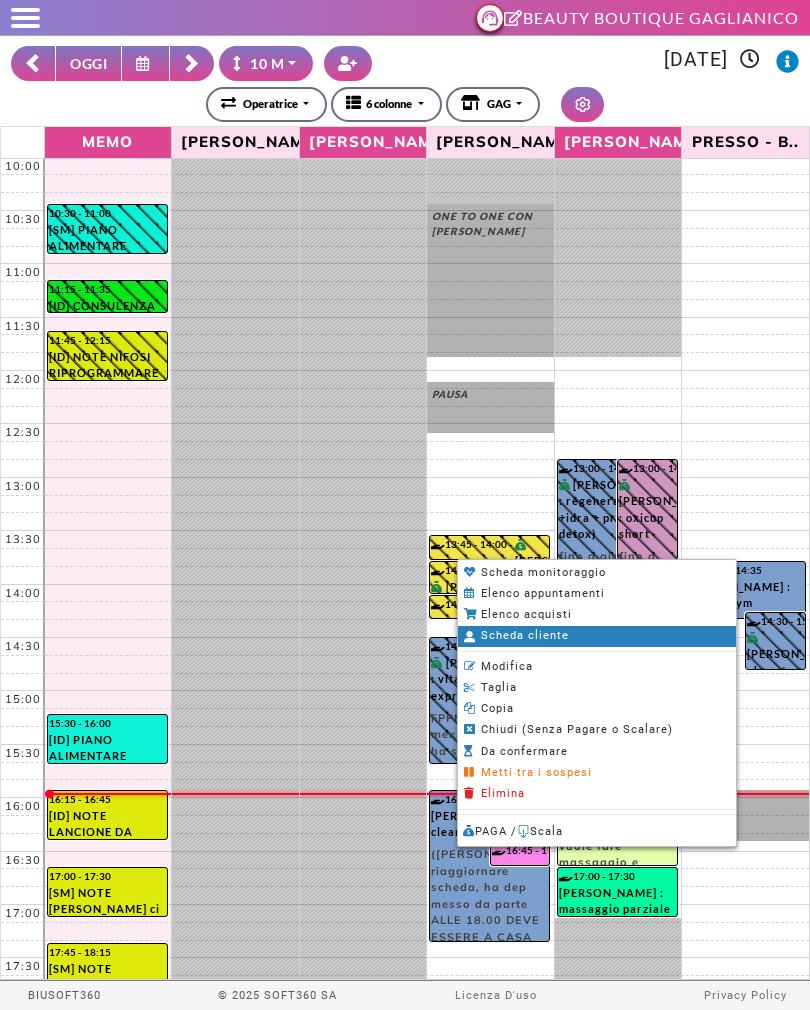 click on "Scheda cliente" at bounding box center (525, 635) 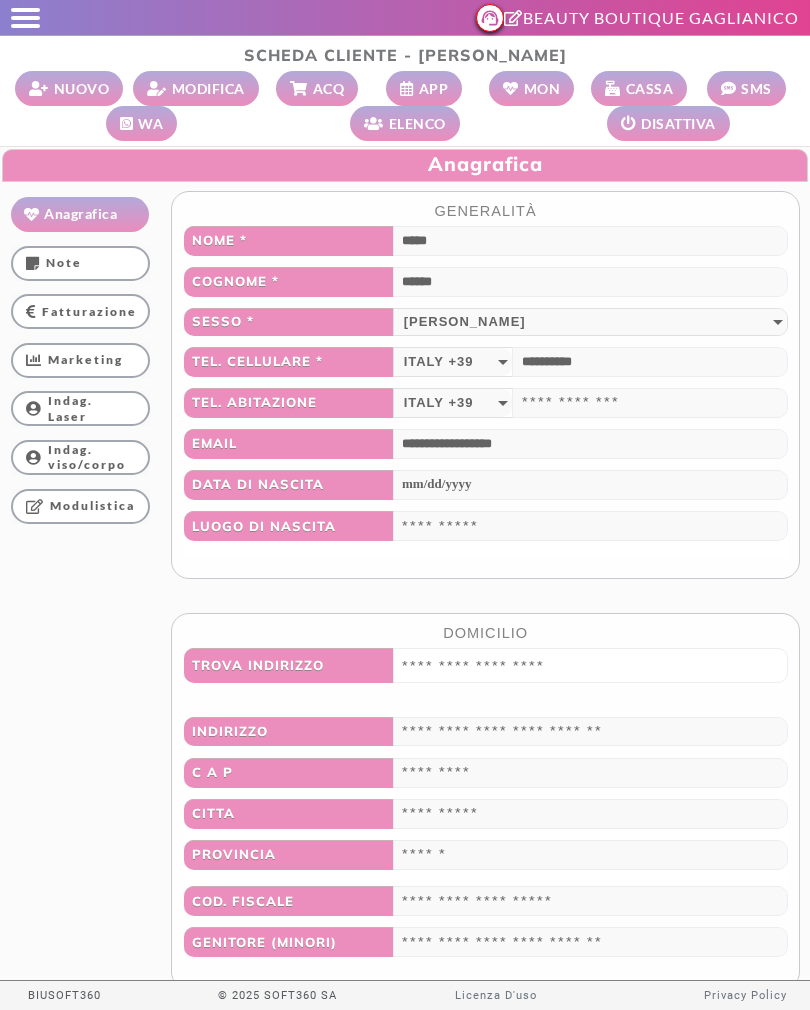 select 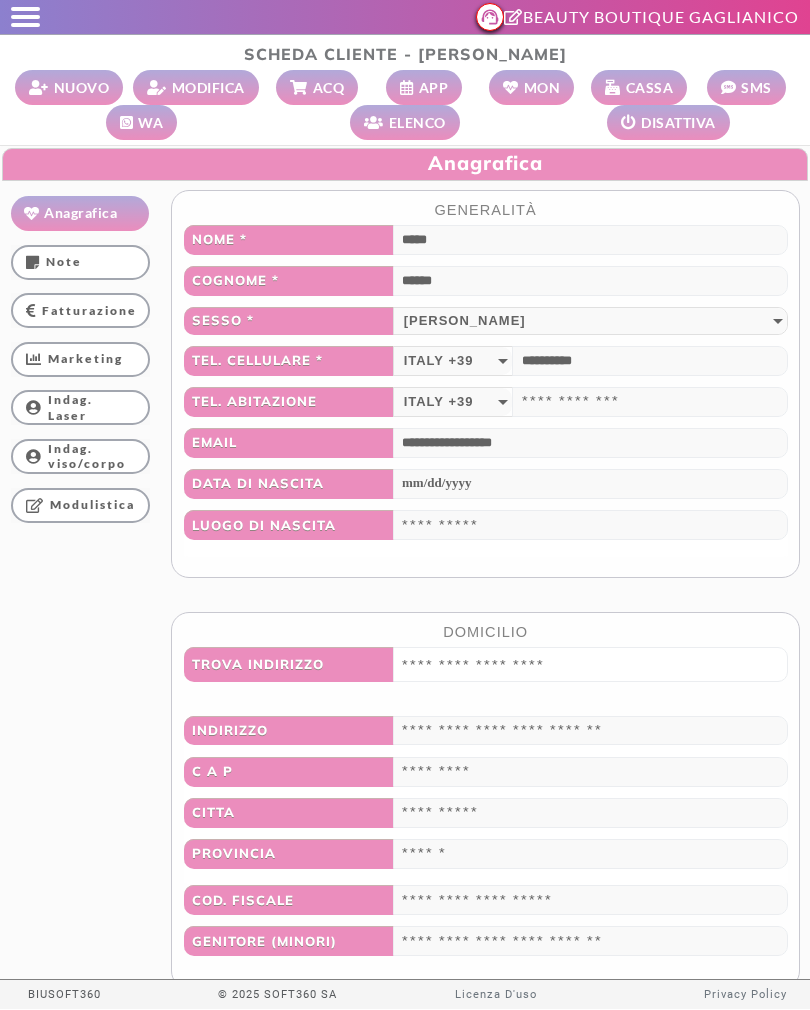 scroll, scrollTop: 34, scrollLeft: 0, axis: vertical 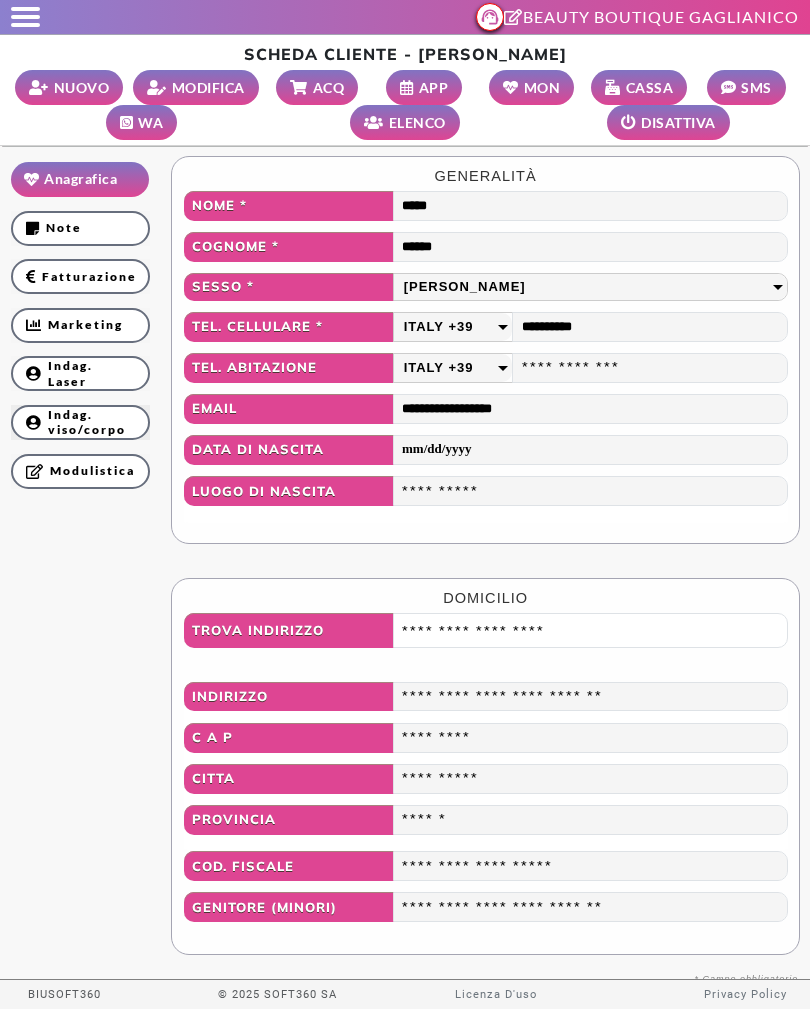 click on "Indag.
viso/corpo" at bounding box center [80, 422] 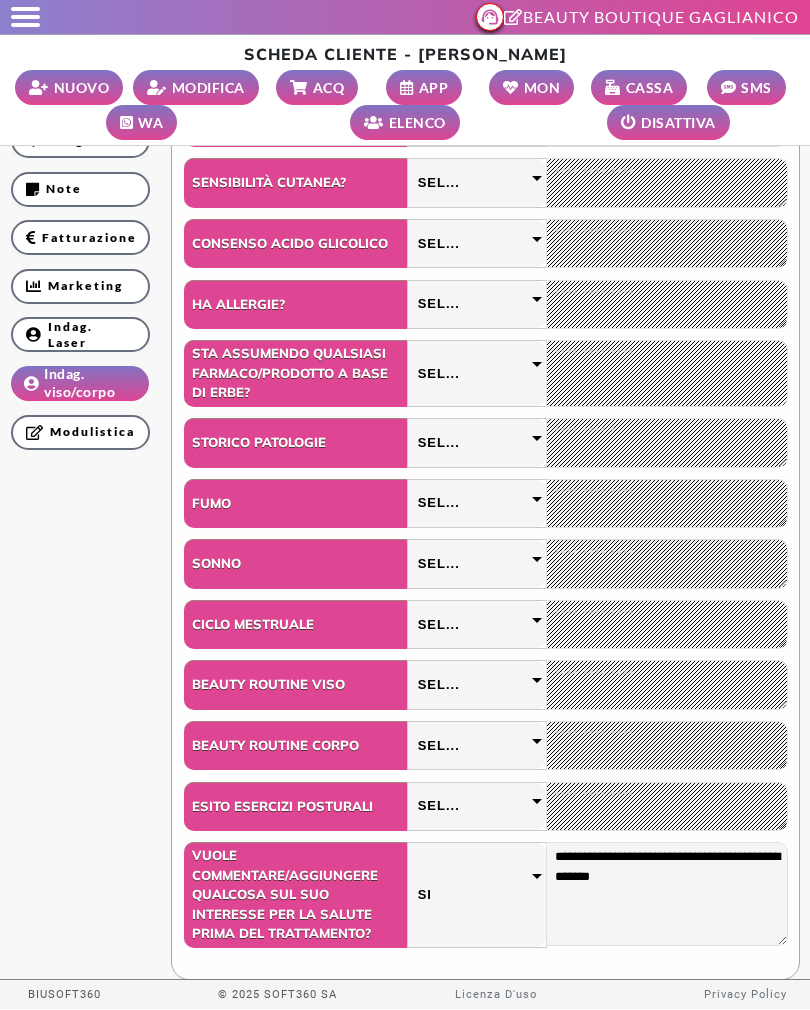 scroll, scrollTop: 648, scrollLeft: 0, axis: vertical 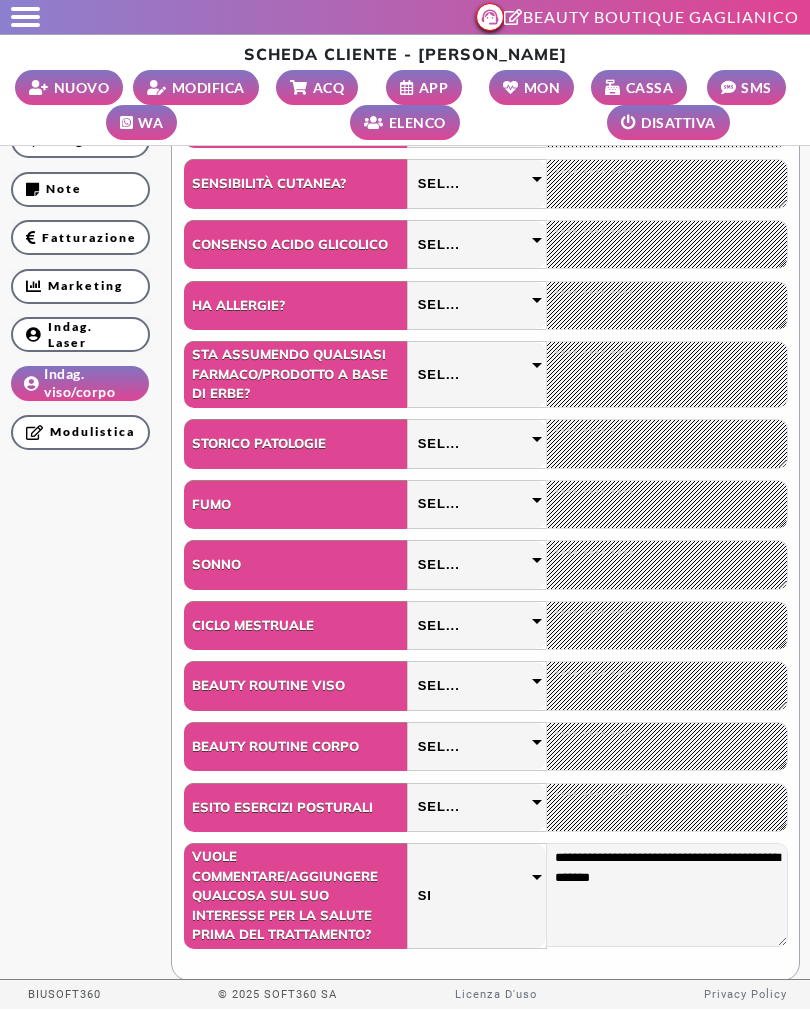 click on "MODIFICA" at bounding box center (208, 87) 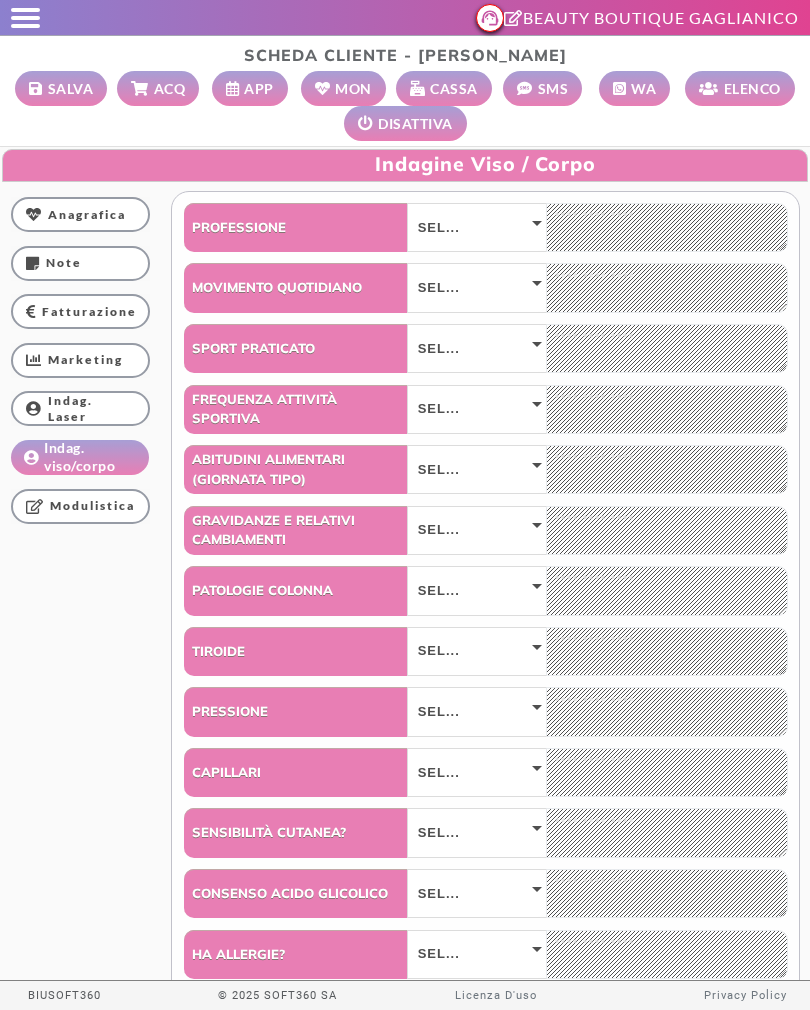 select 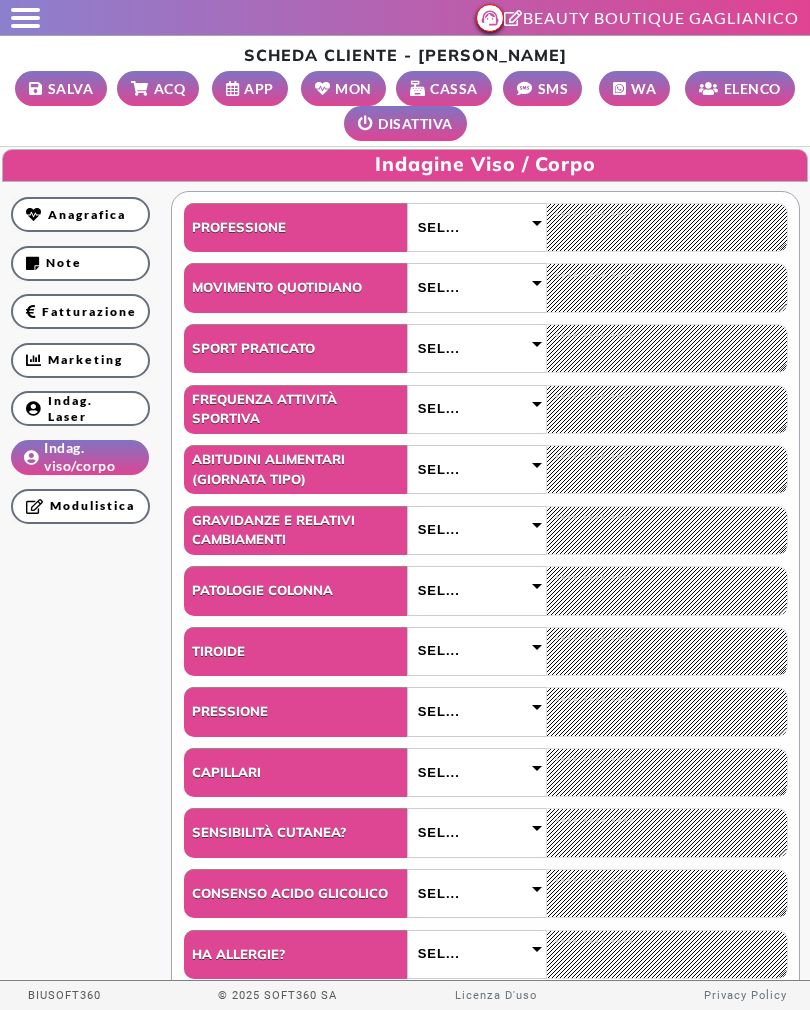scroll, scrollTop: 34, scrollLeft: 0, axis: vertical 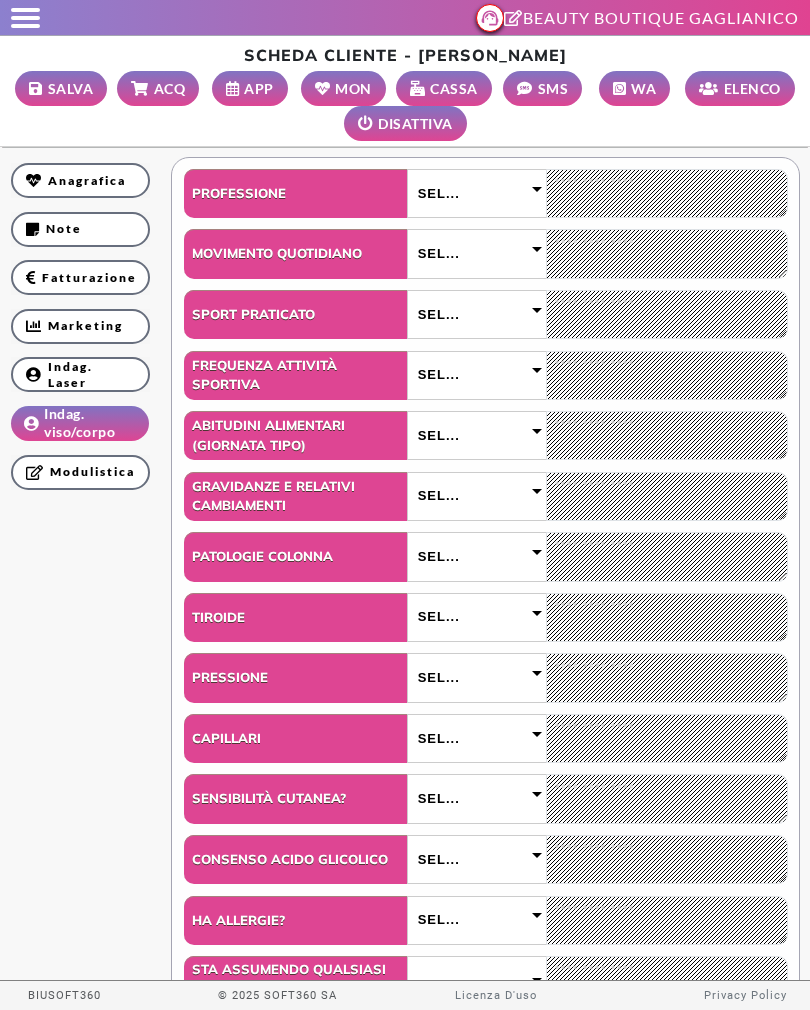 click on "Sel..." at bounding box center [477, 435] 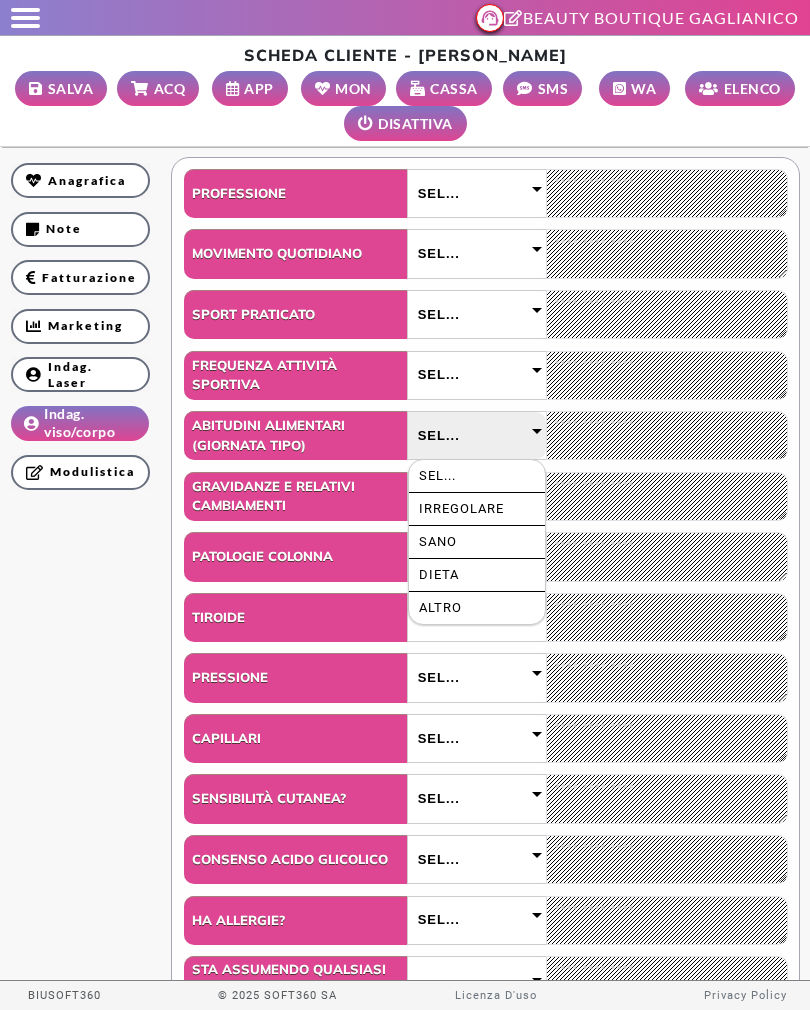 click on "Sano" at bounding box center [477, 542] 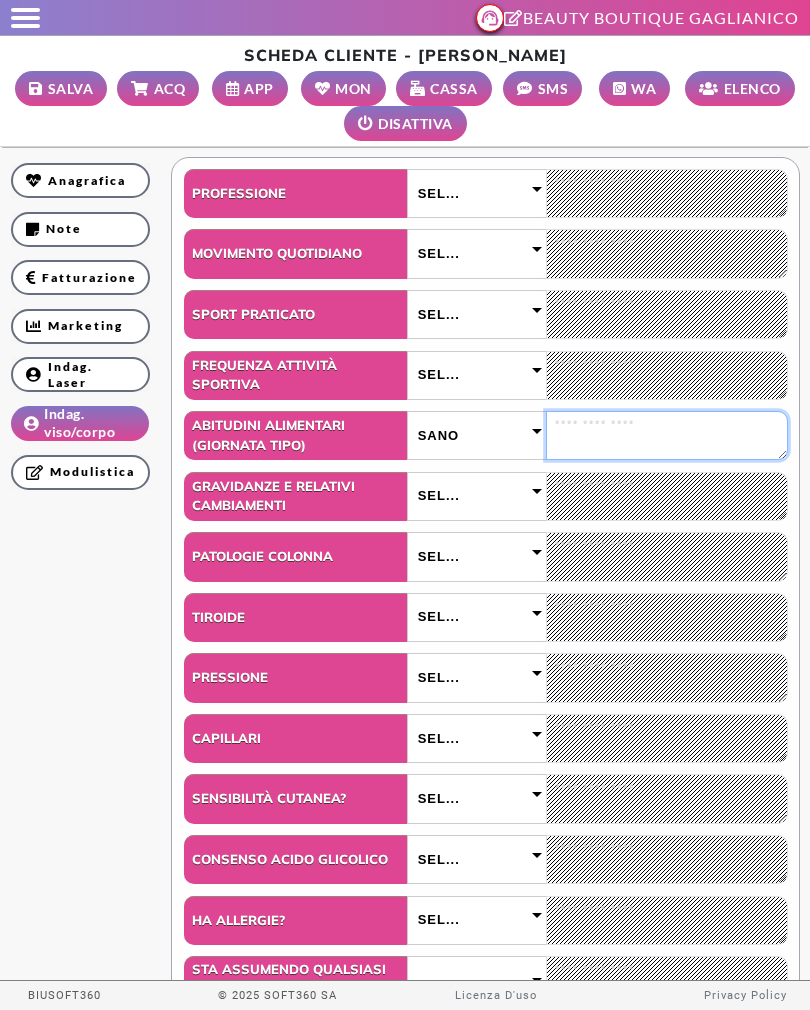 click at bounding box center [667, 435] 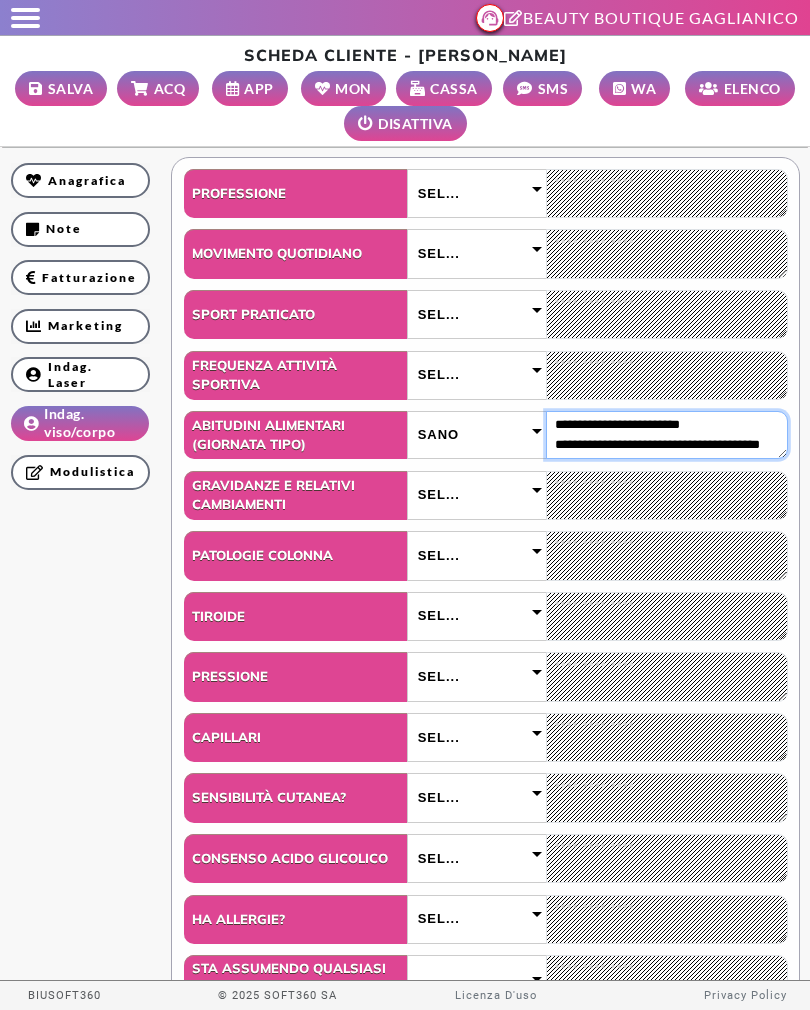 scroll, scrollTop: 203, scrollLeft: 0, axis: vertical 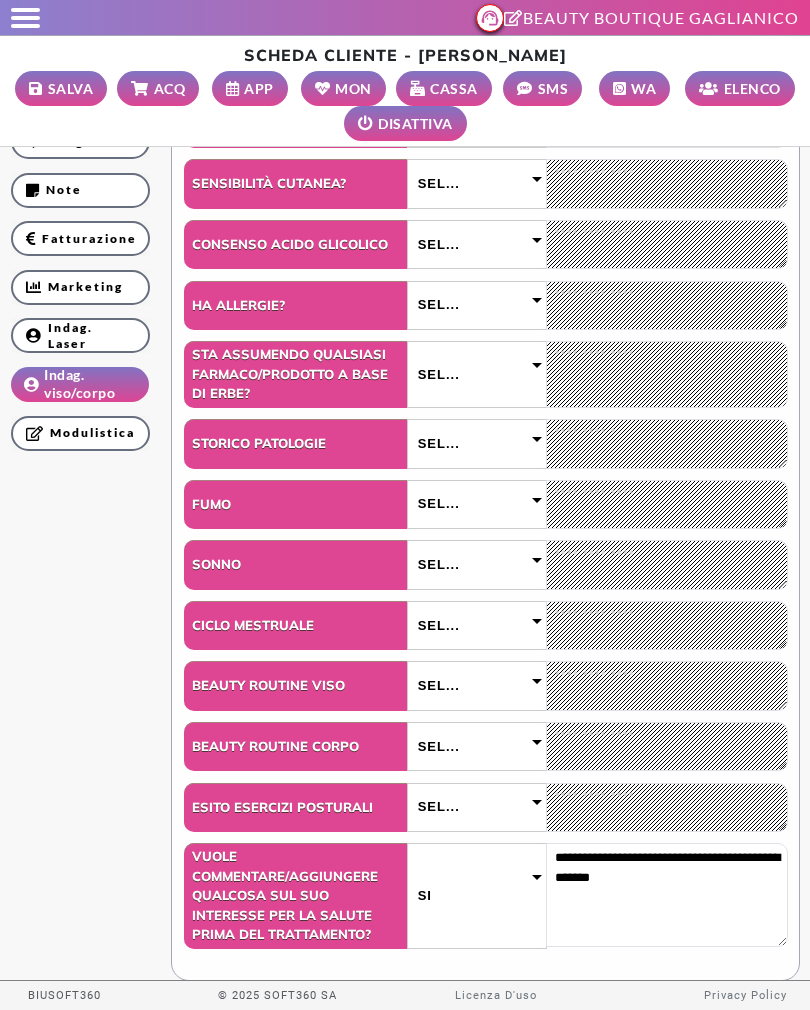 type on "**********" 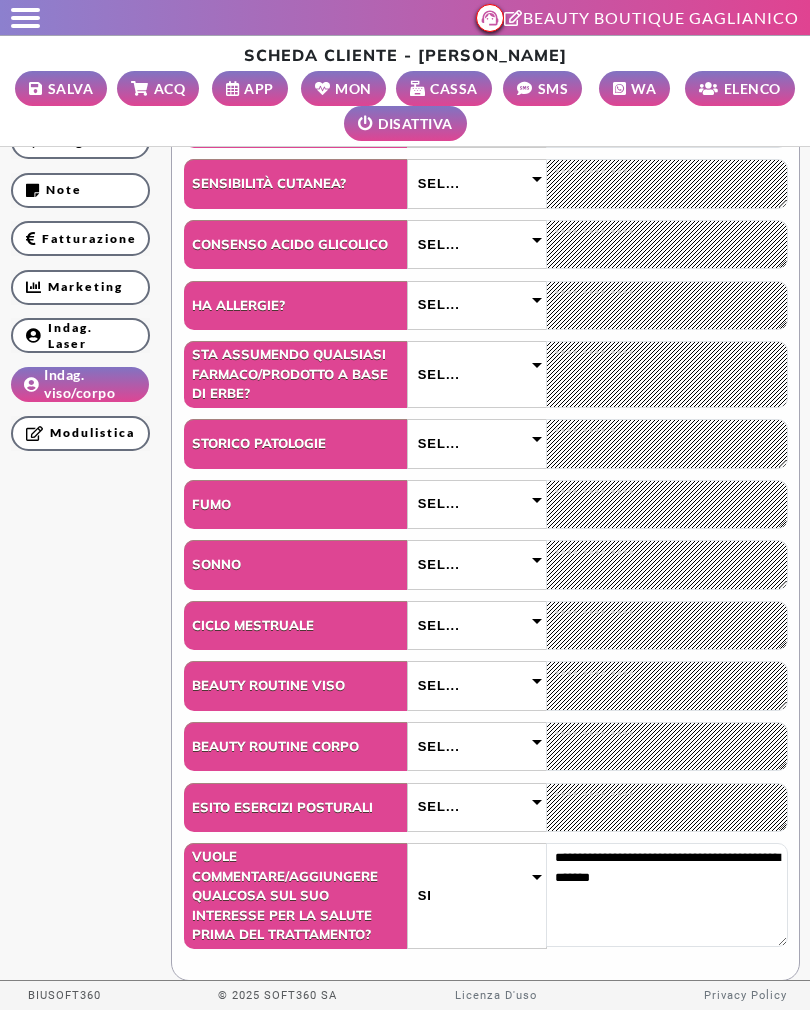 click on "Sel..." at bounding box center [477, 564] 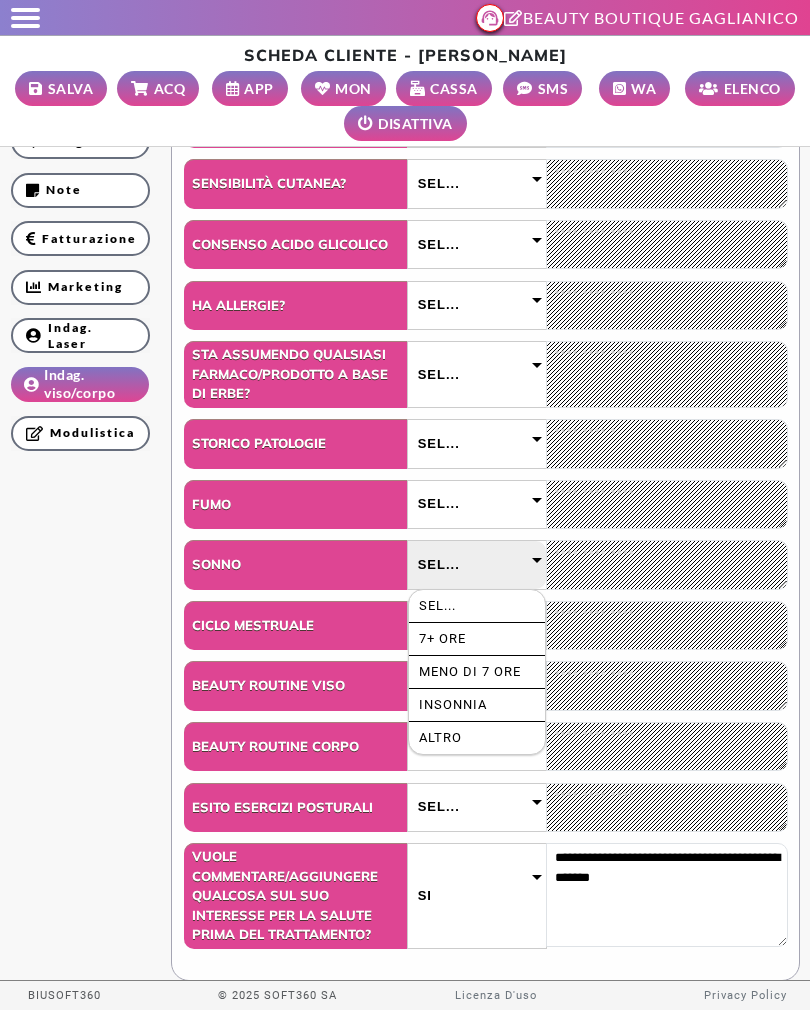 click on "Altro" at bounding box center (477, 738) 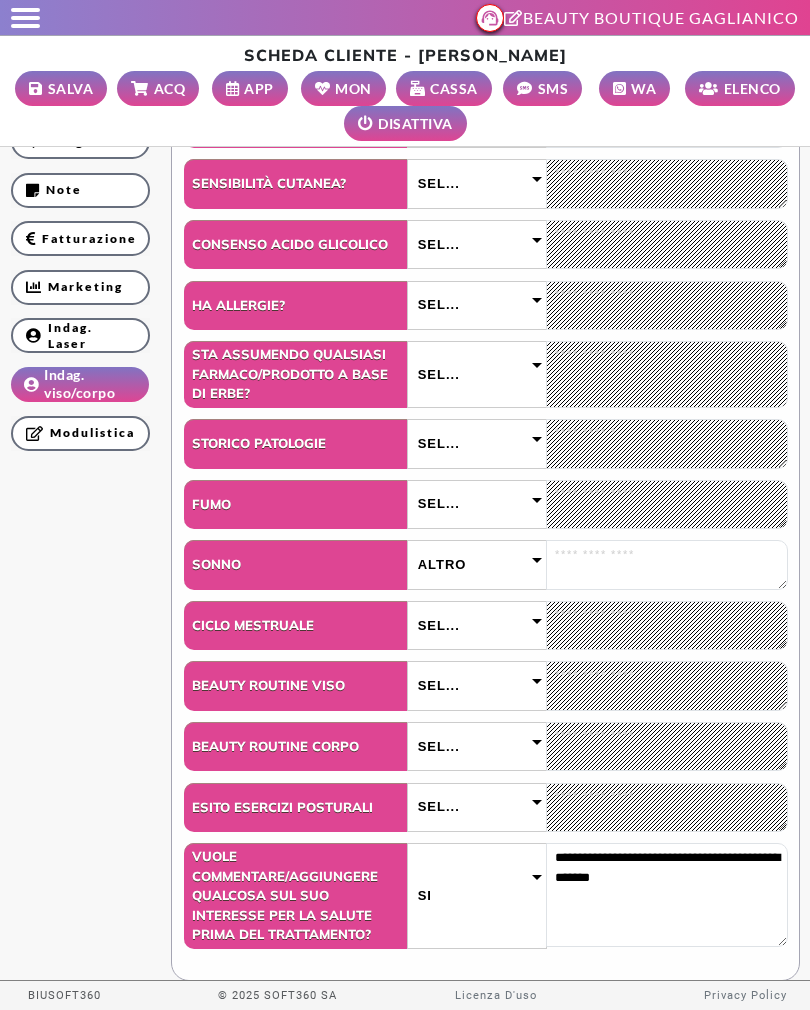 select on "****" 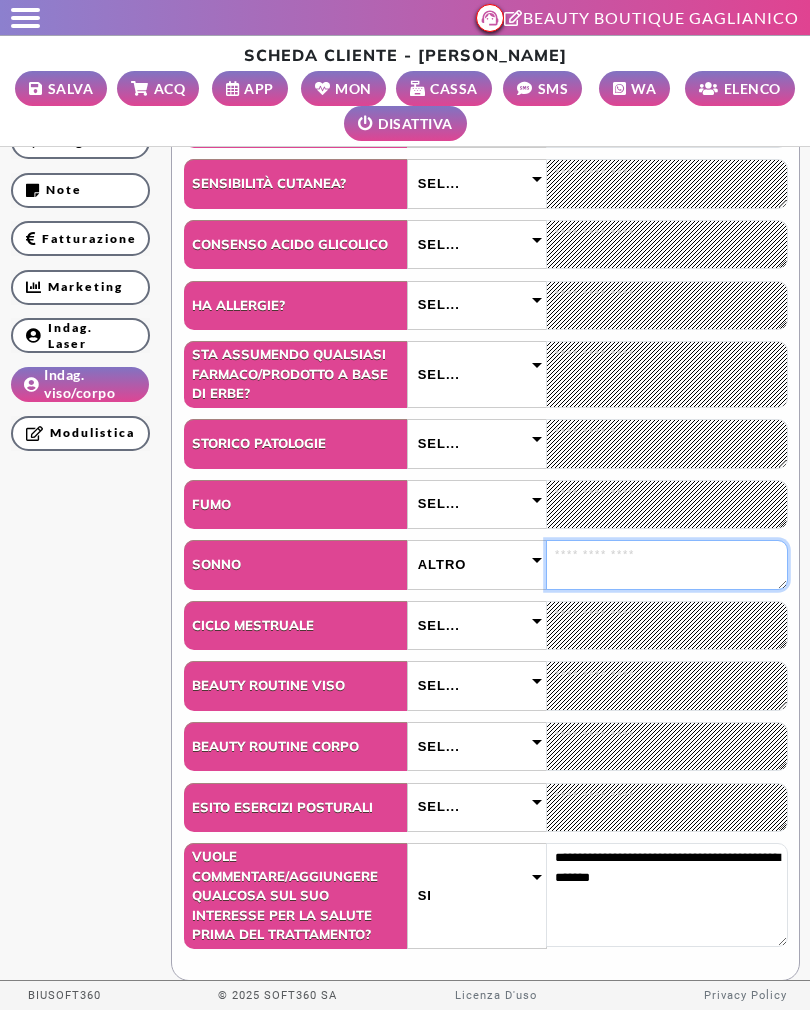 click at bounding box center [667, 564] 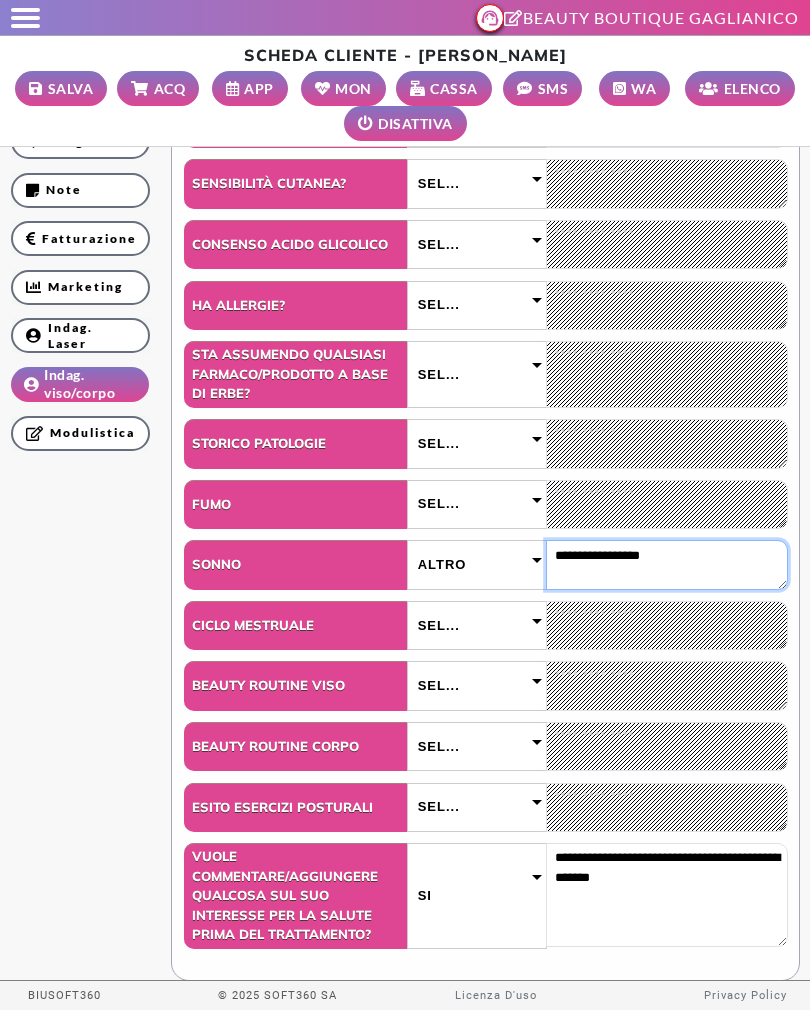 type on "**********" 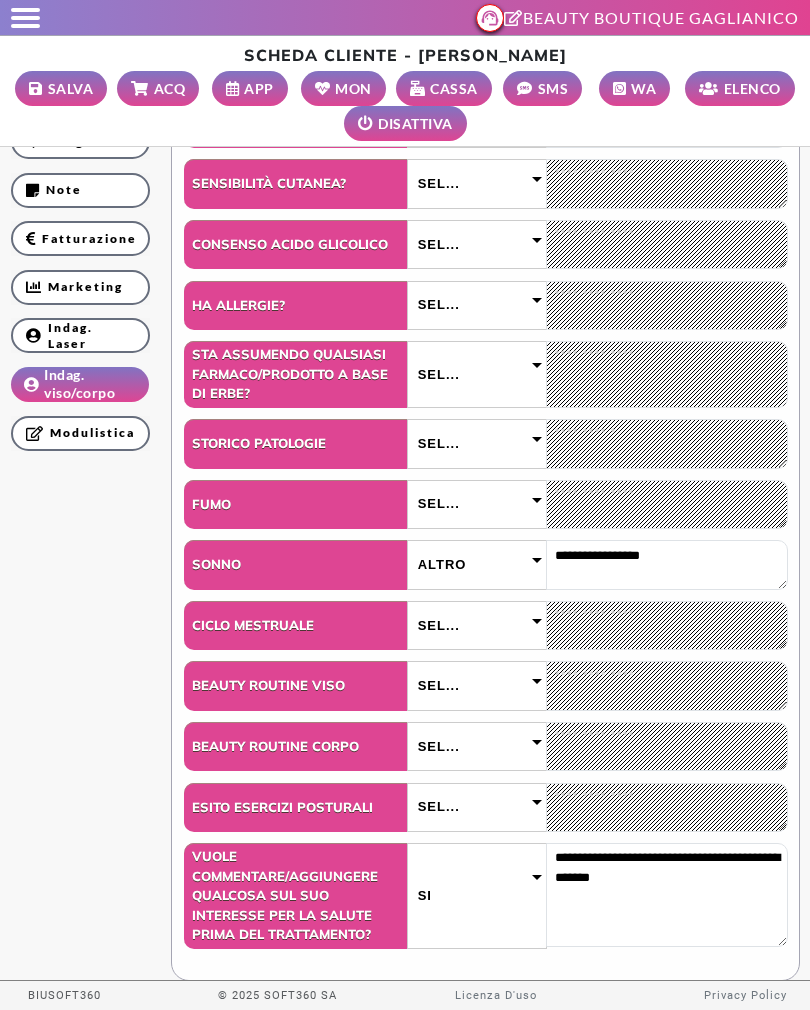 click on "Altro" at bounding box center [477, 564] 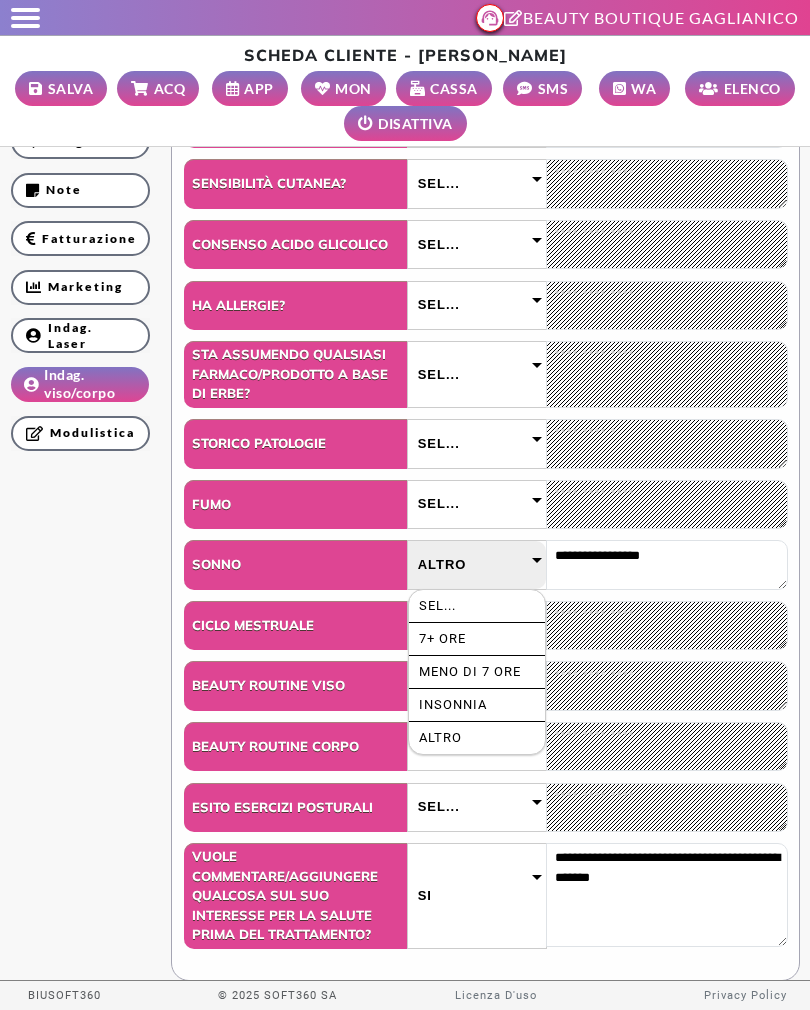 click on "Insonnia" at bounding box center (477, 705) 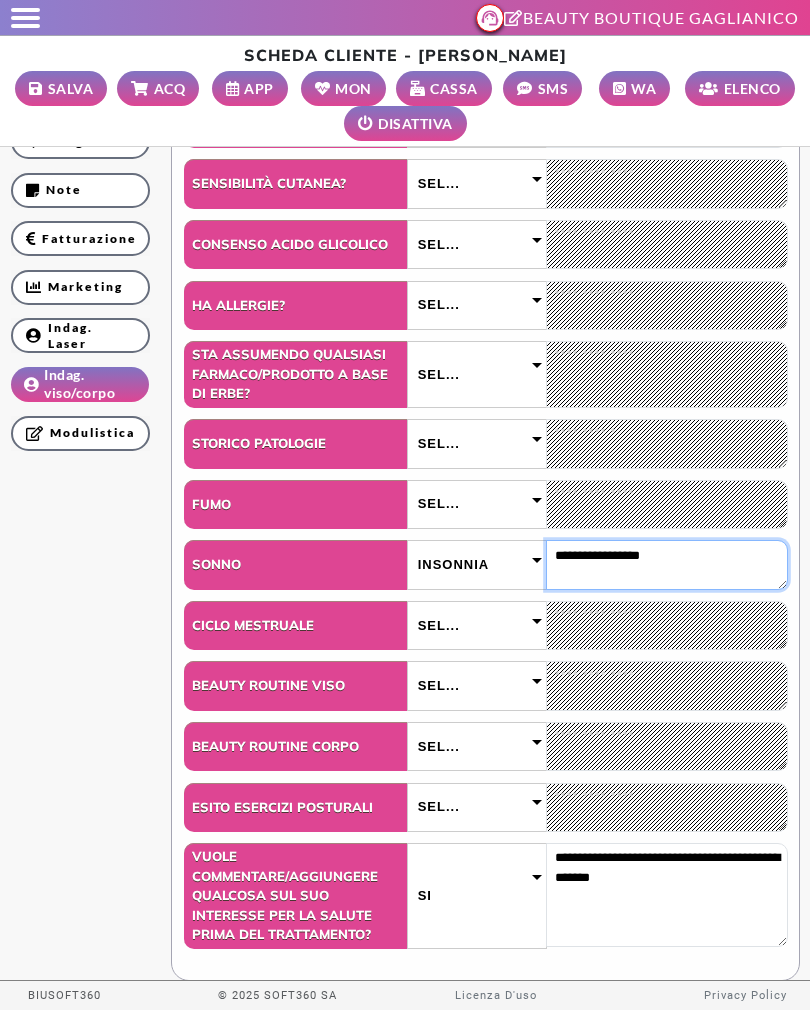 click on "**********" at bounding box center (667, 564) 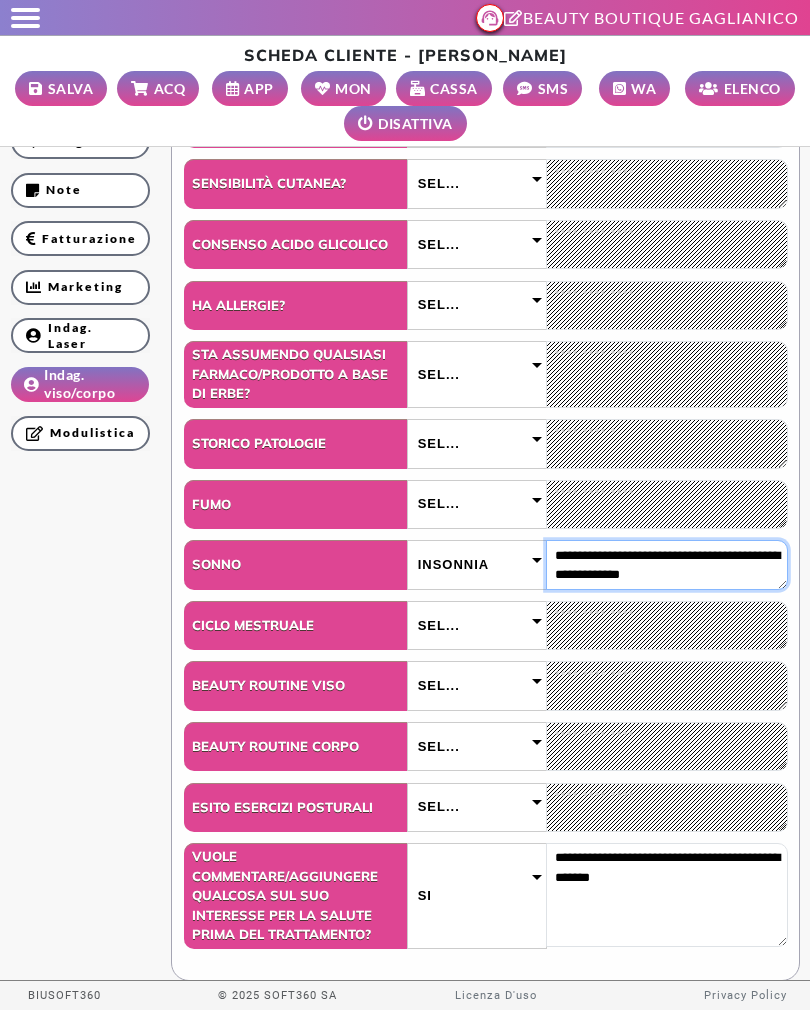 type on "**********" 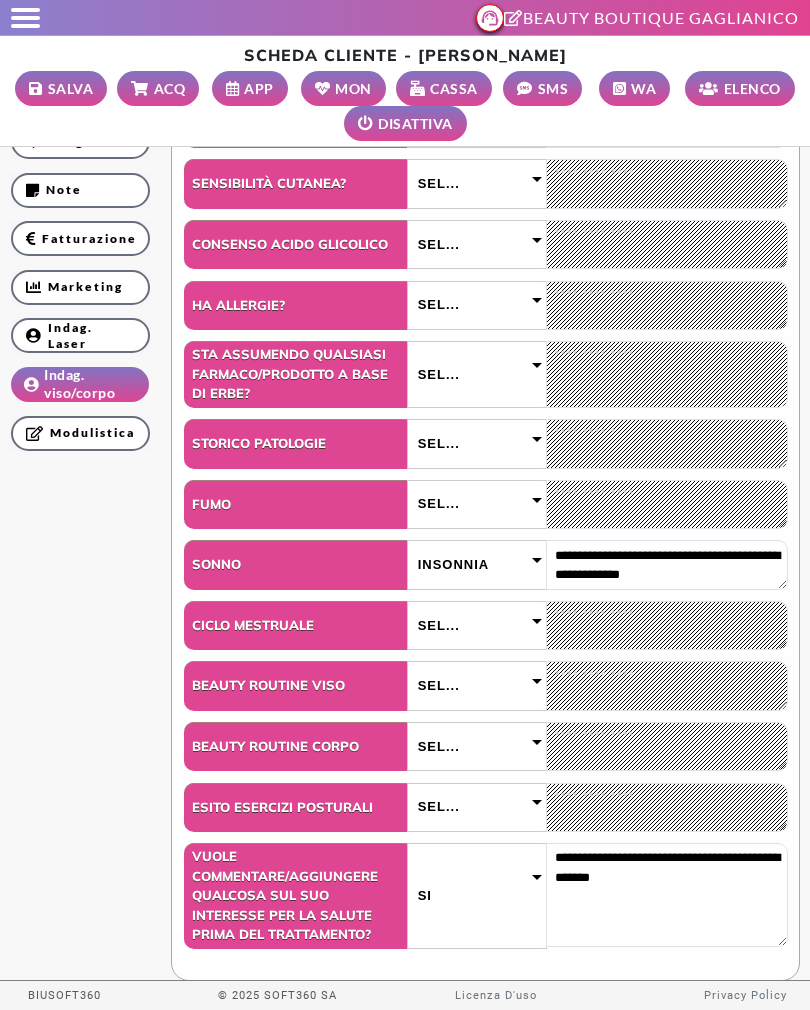 click on "**********" at bounding box center [405, 242] 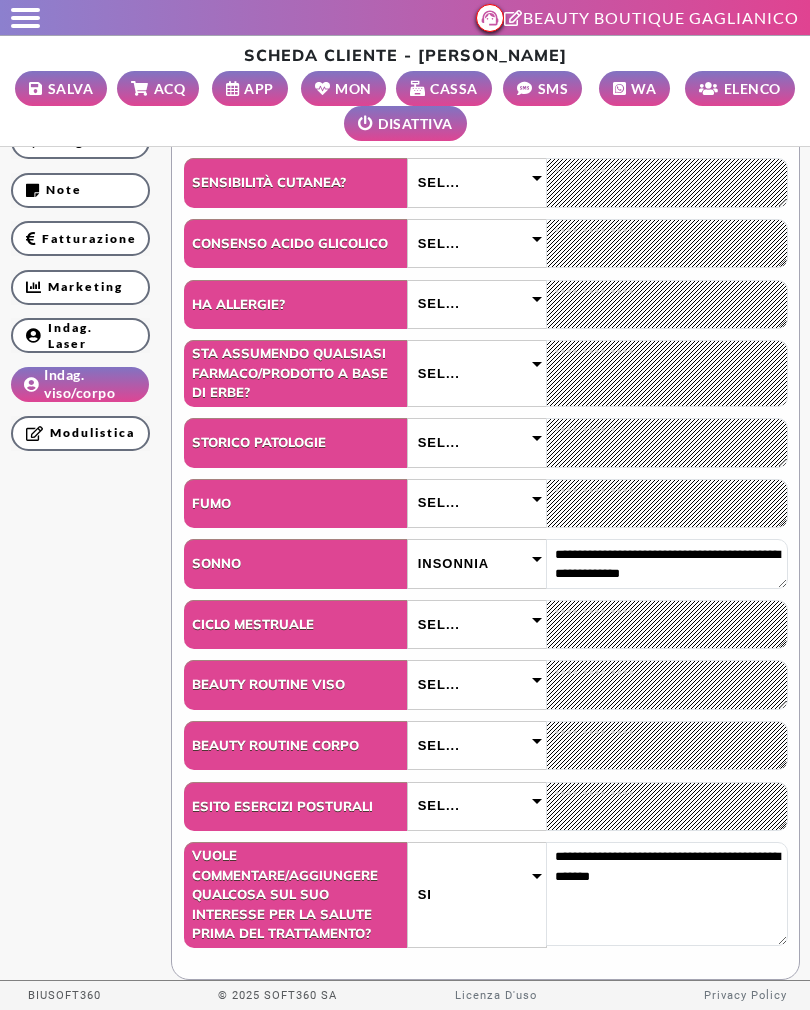 scroll, scrollTop: 648, scrollLeft: 0, axis: vertical 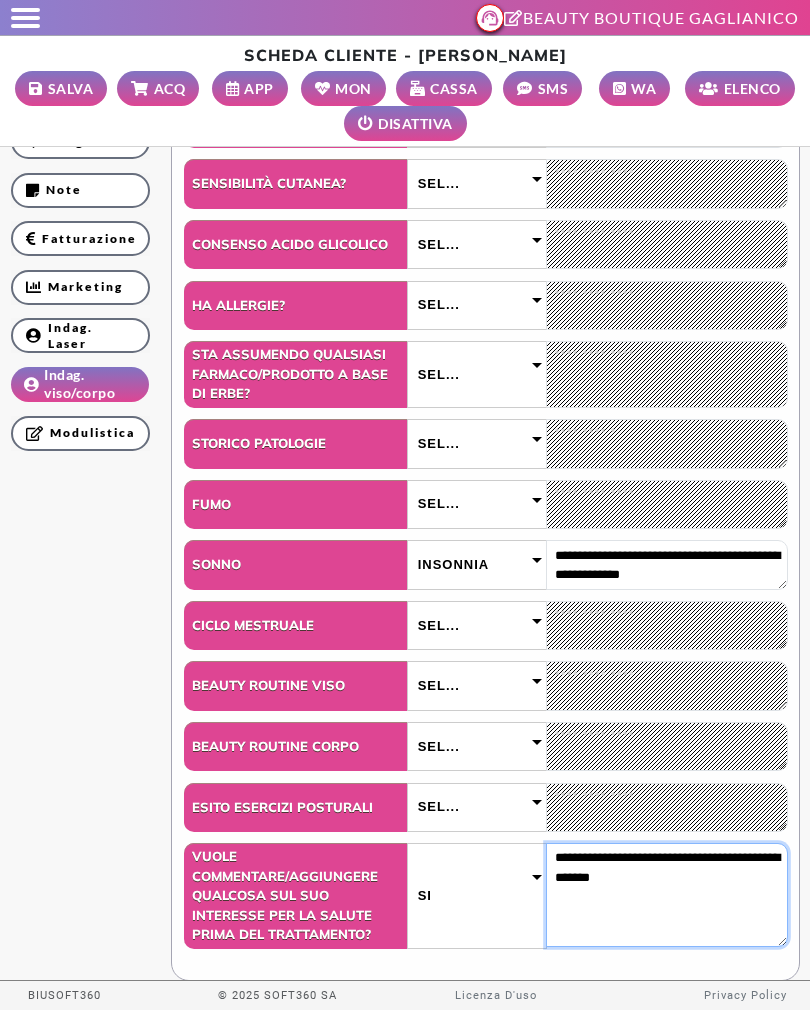 click on "**********" at bounding box center (667, 894) 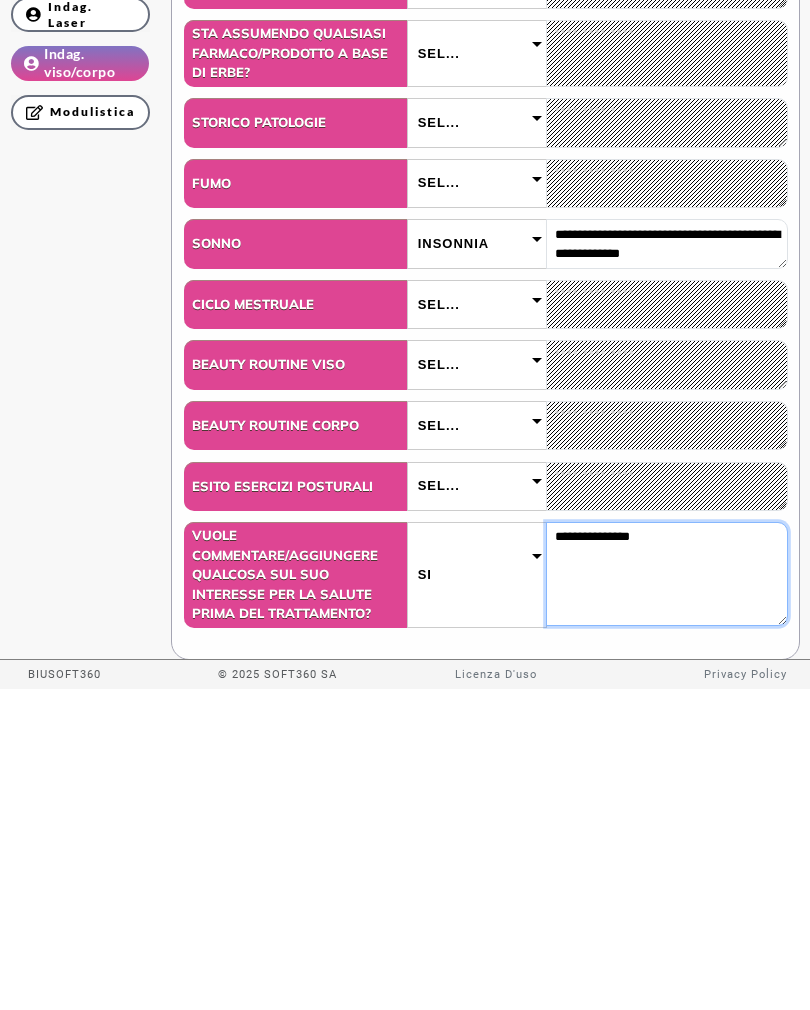 type on "******" 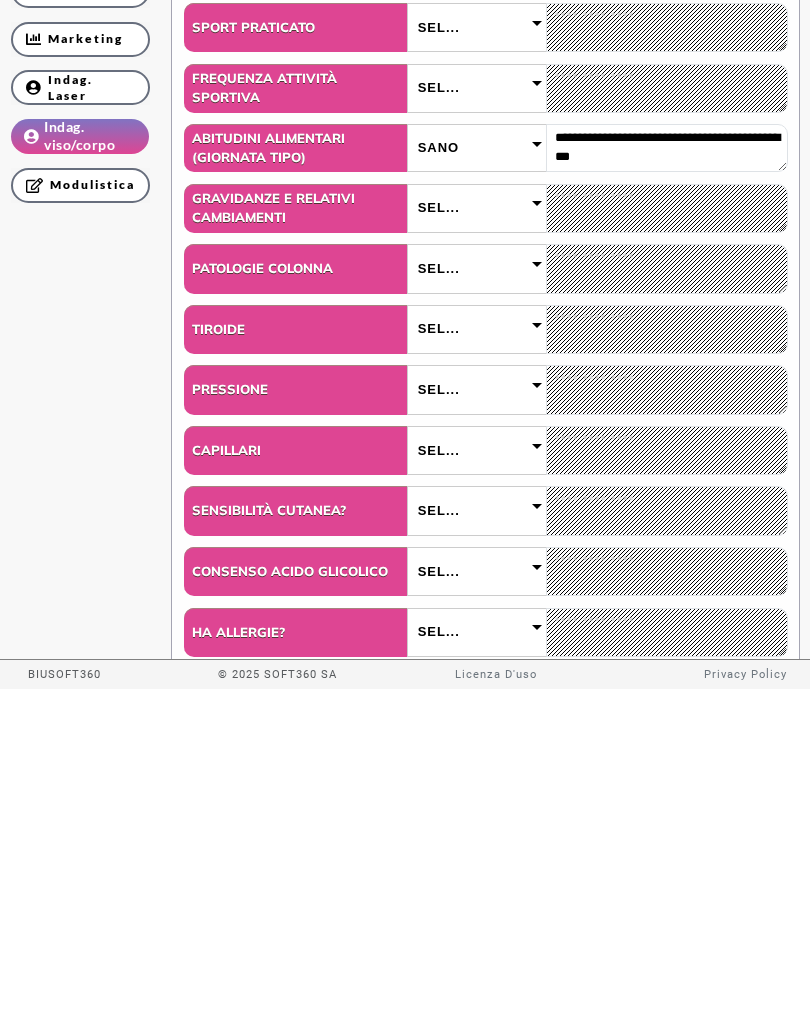 scroll, scrollTop: 0, scrollLeft: 0, axis: both 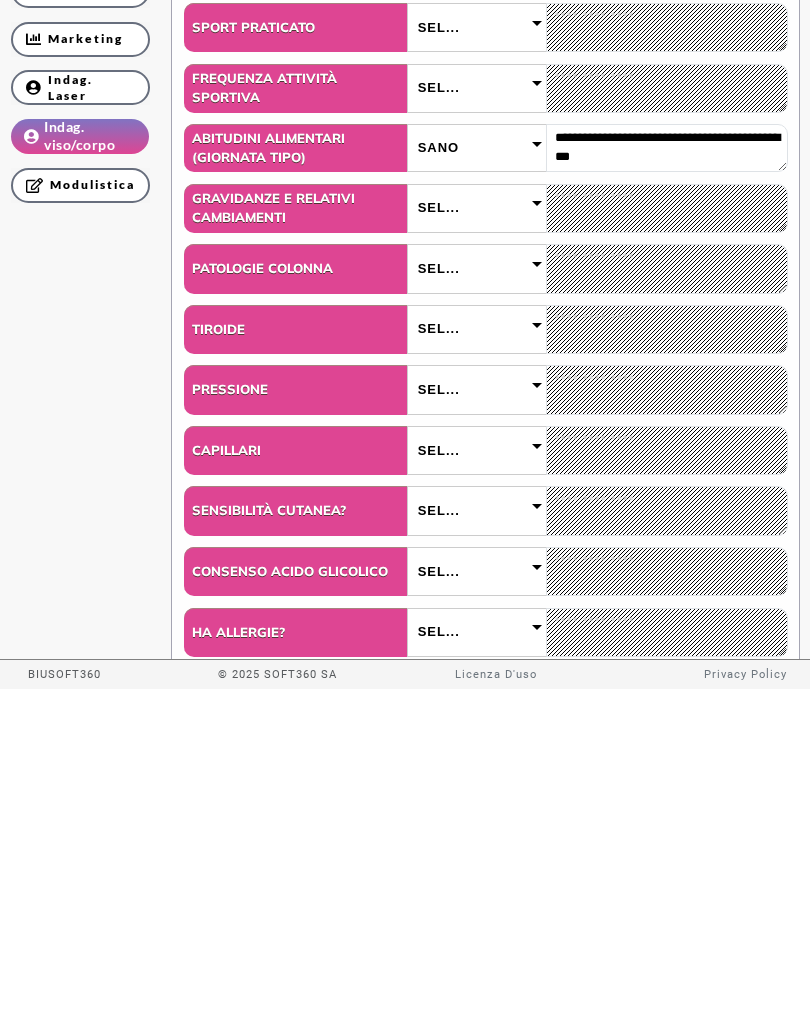 type on "**********" 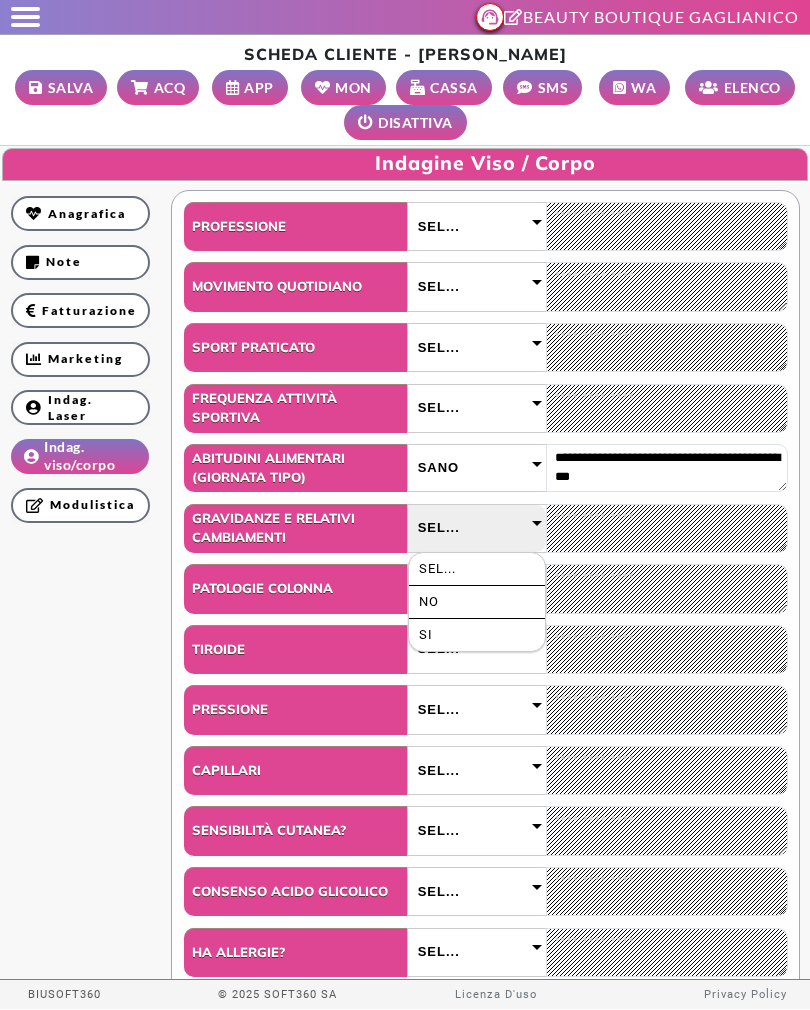 click on "SI" at bounding box center (477, 635) 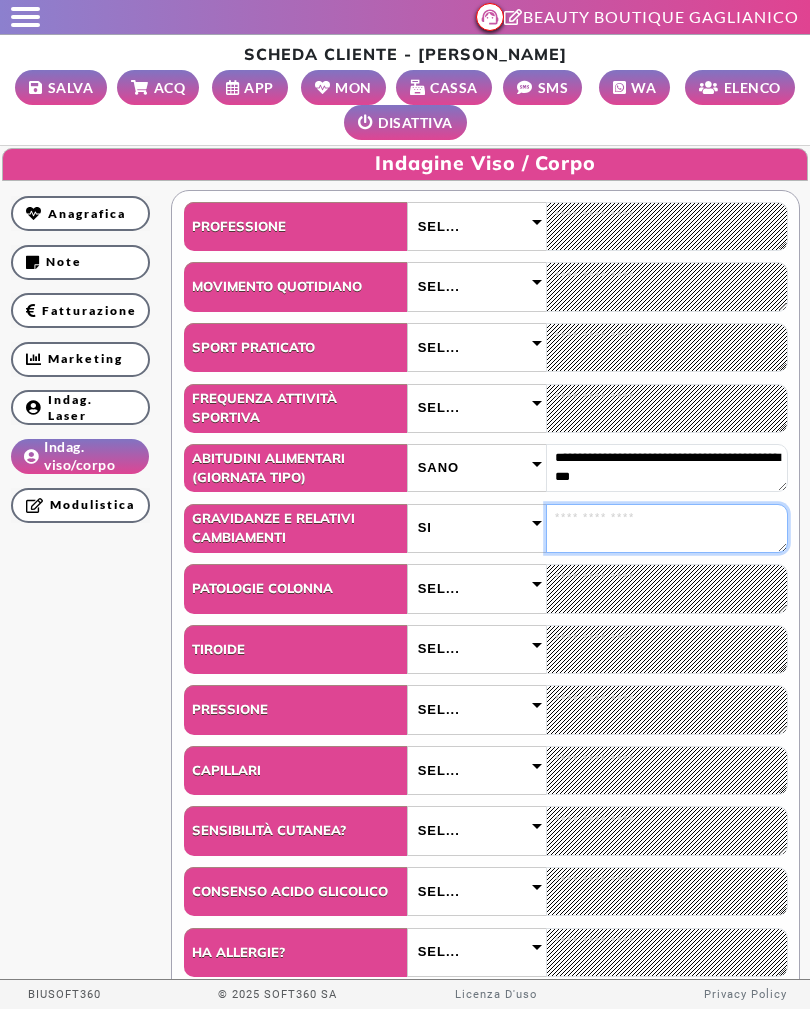 click at bounding box center [667, 528] 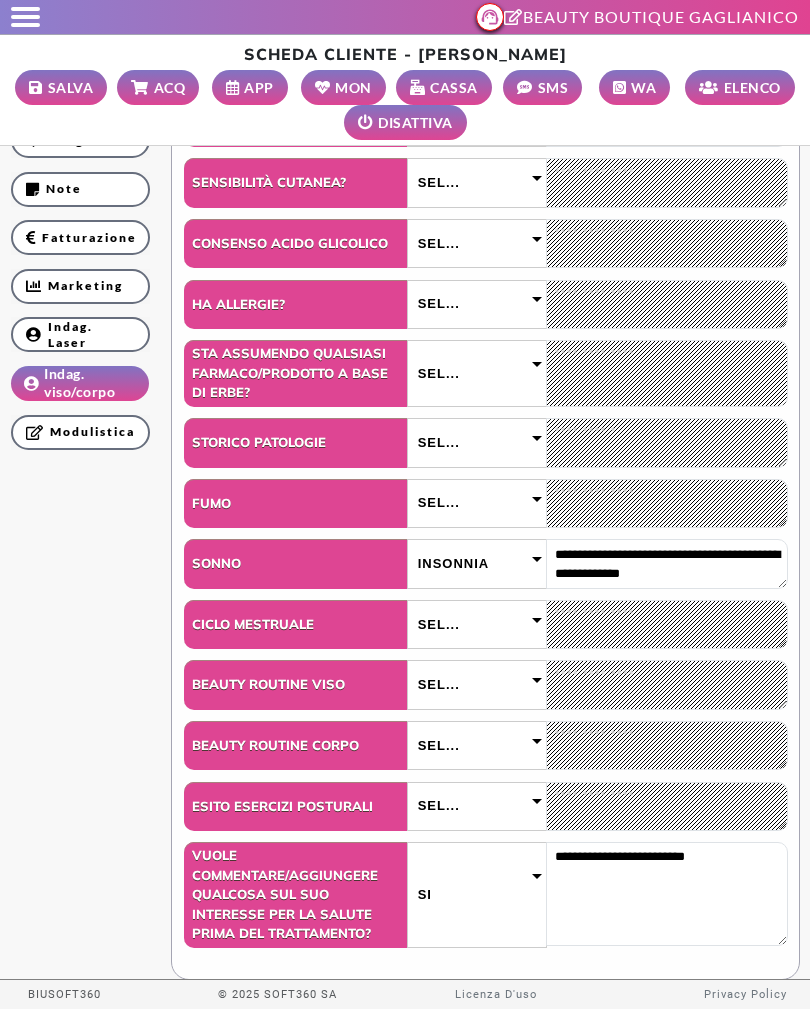 scroll, scrollTop: 648, scrollLeft: 0, axis: vertical 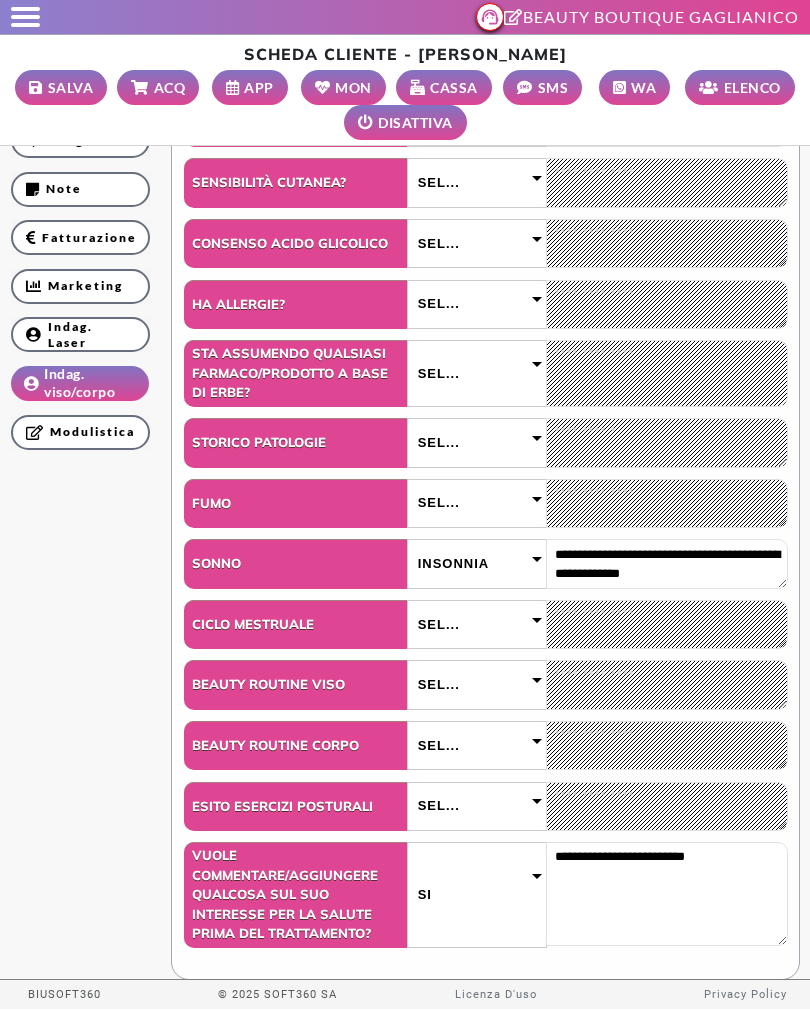 type on "**********" 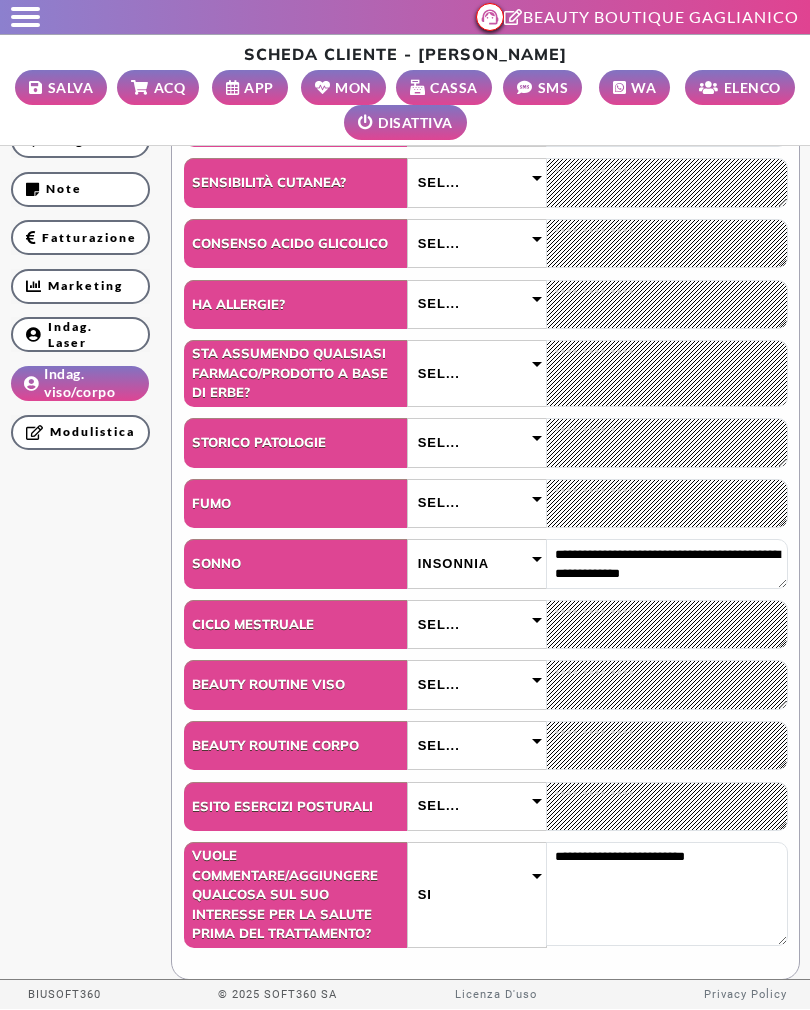 click on "**********" at bounding box center (405, 241) 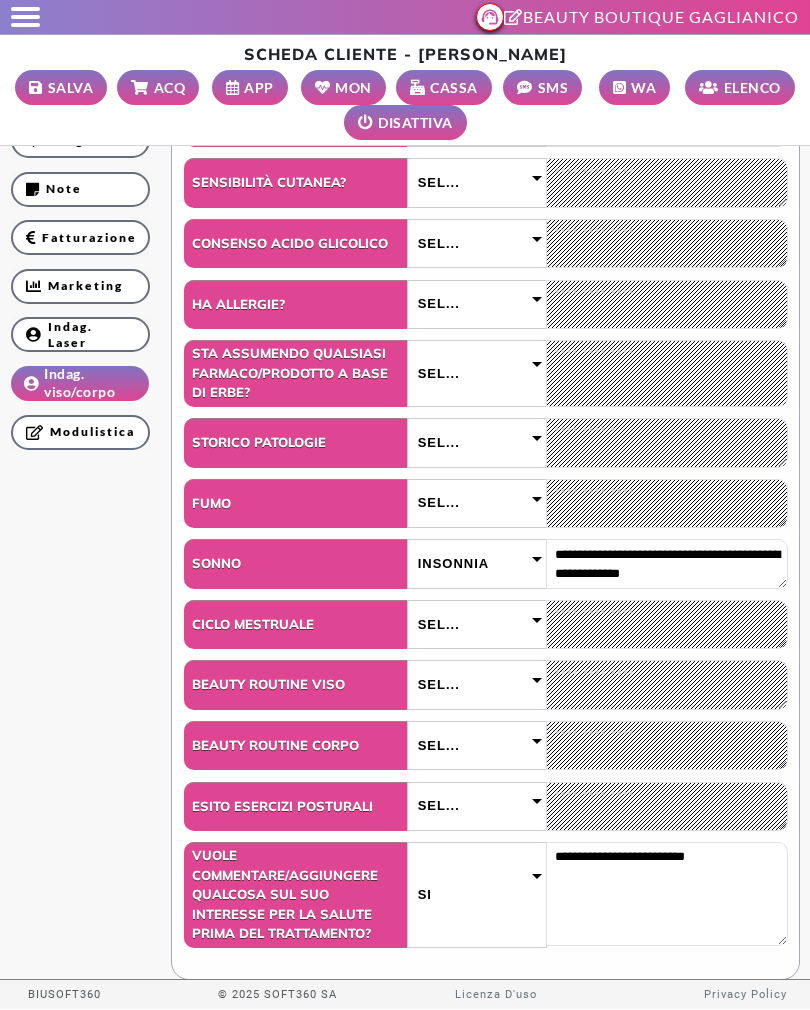 click on "Sel..." at bounding box center (477, 806) 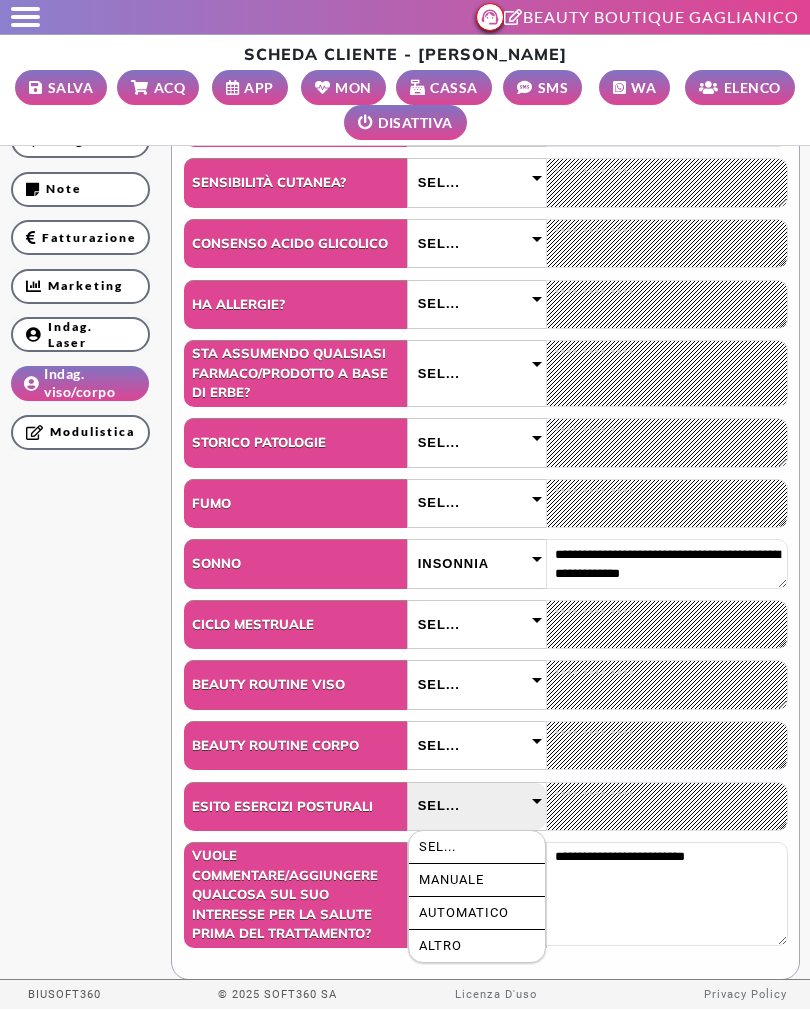 click on "Altro" at bounding box center (477, 946) 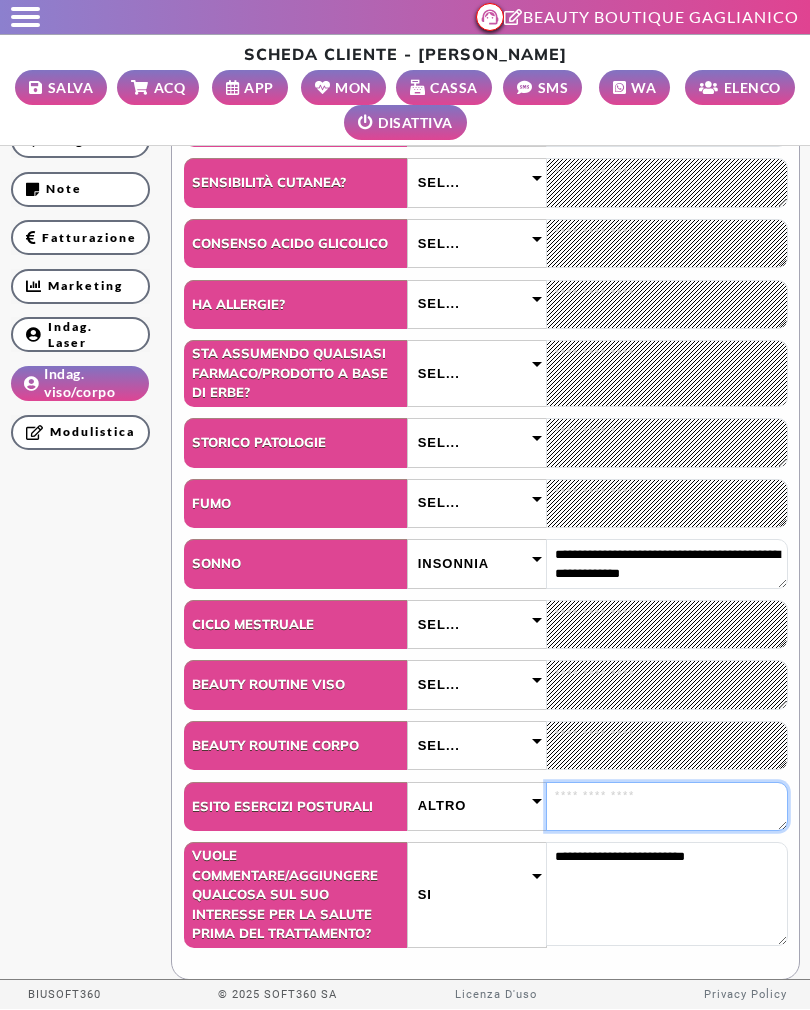 click at bounding box center (667, 806) 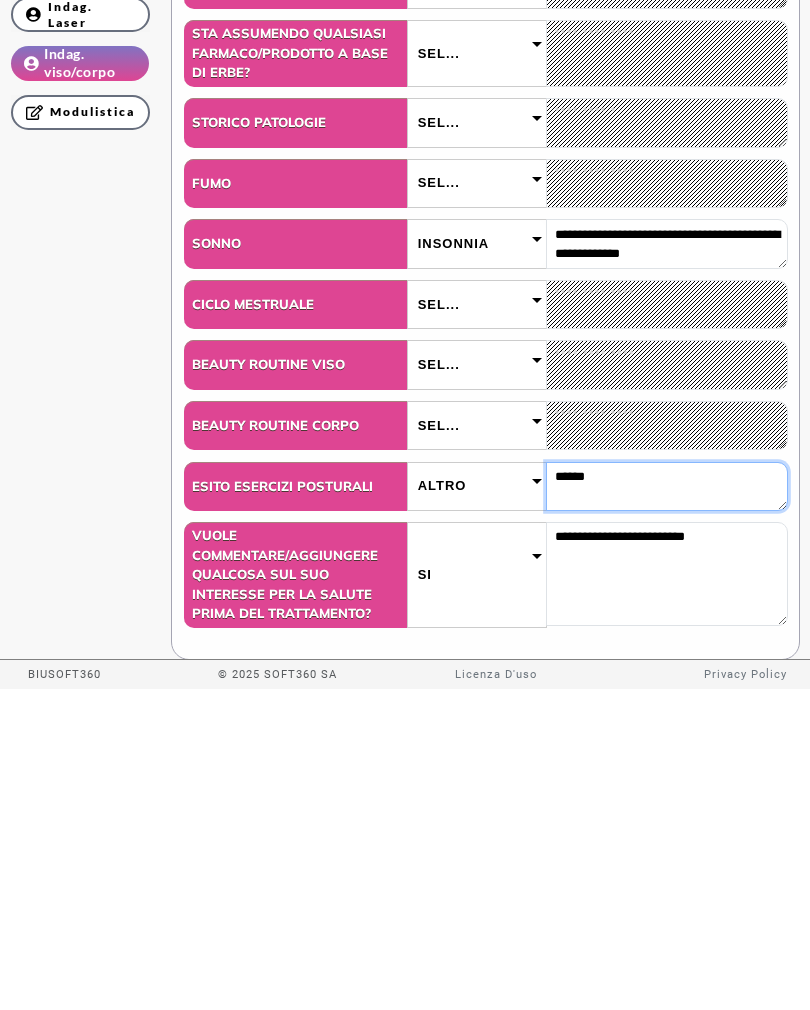 type on "******" 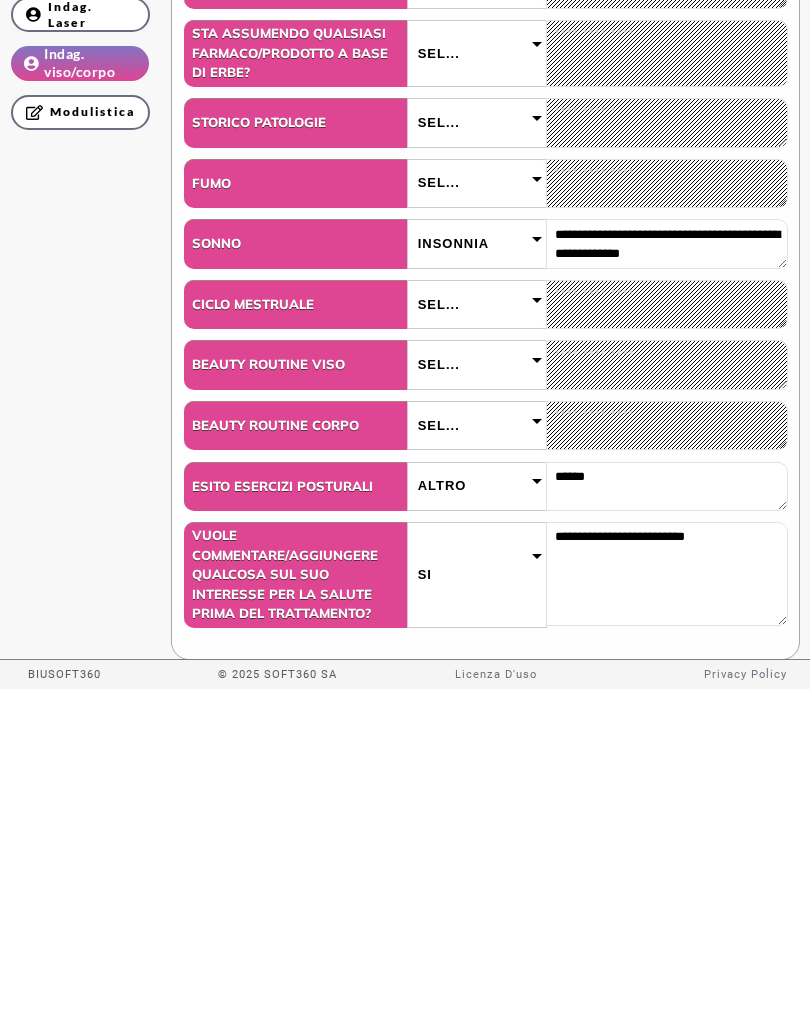 click on "**********" at bounding box center (405, 241) 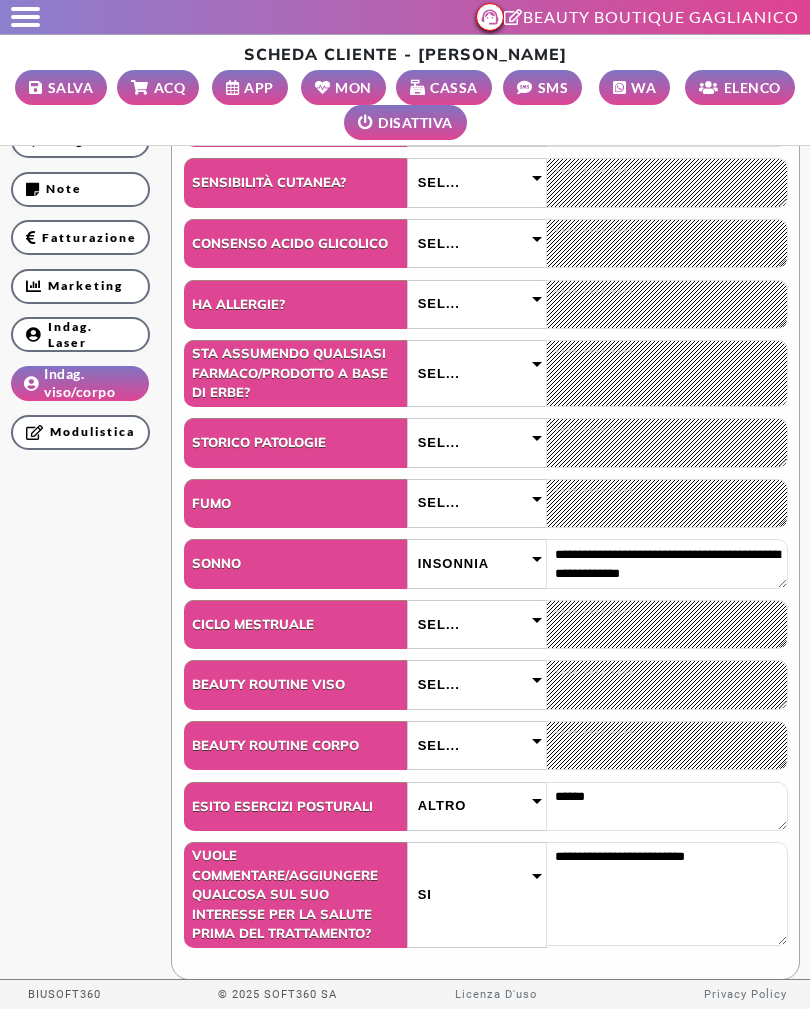 click on "Sel..." at bounding box center [477, 373] 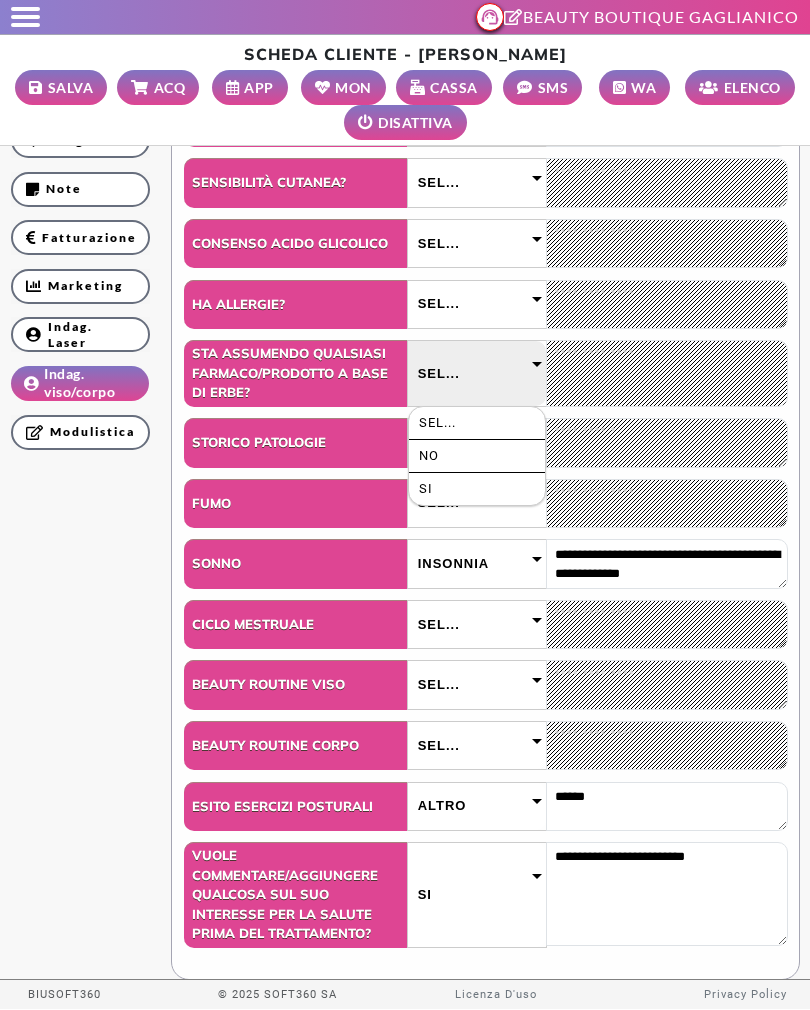 click on "SI" at bounding box center [477, 489] 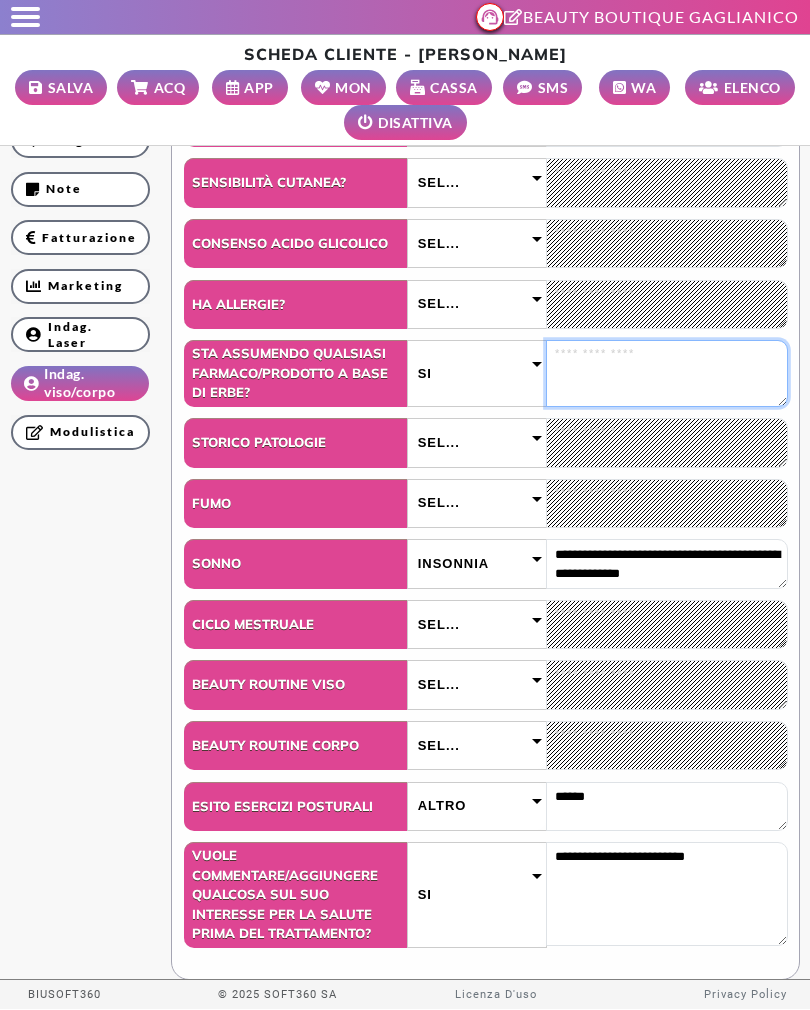 click at bounding box center [667, 373] 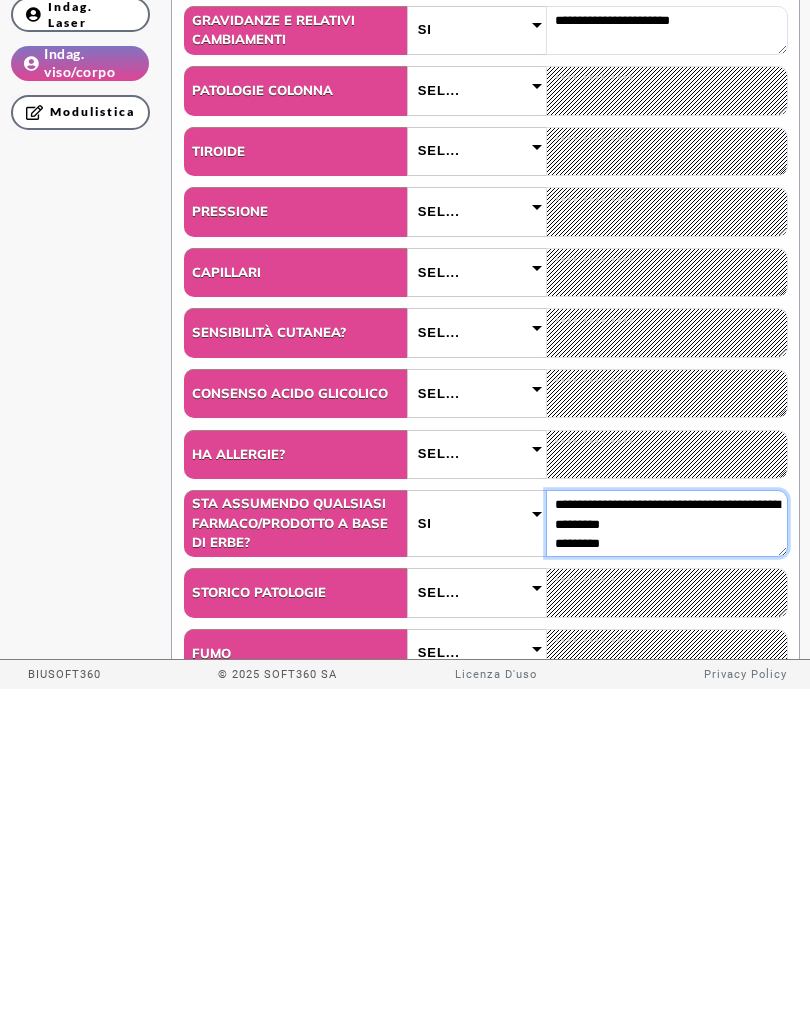 scroll, scrollTop: 195, scrollLeft: 0, axis: vertical 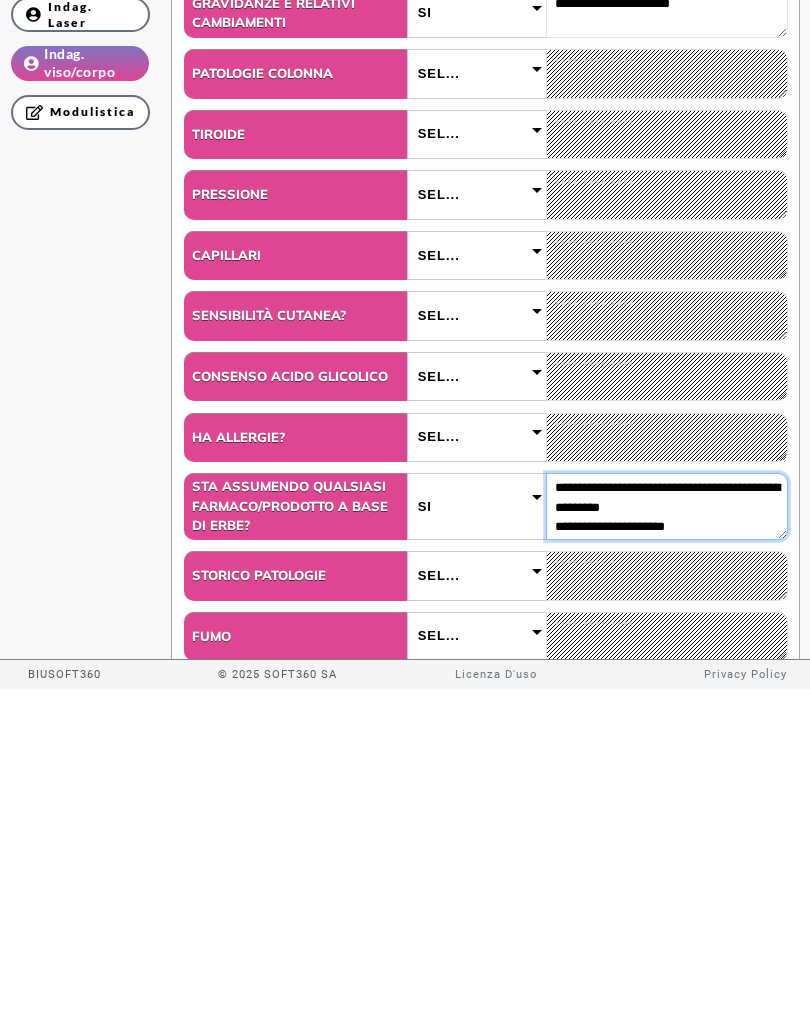 type on "**********" 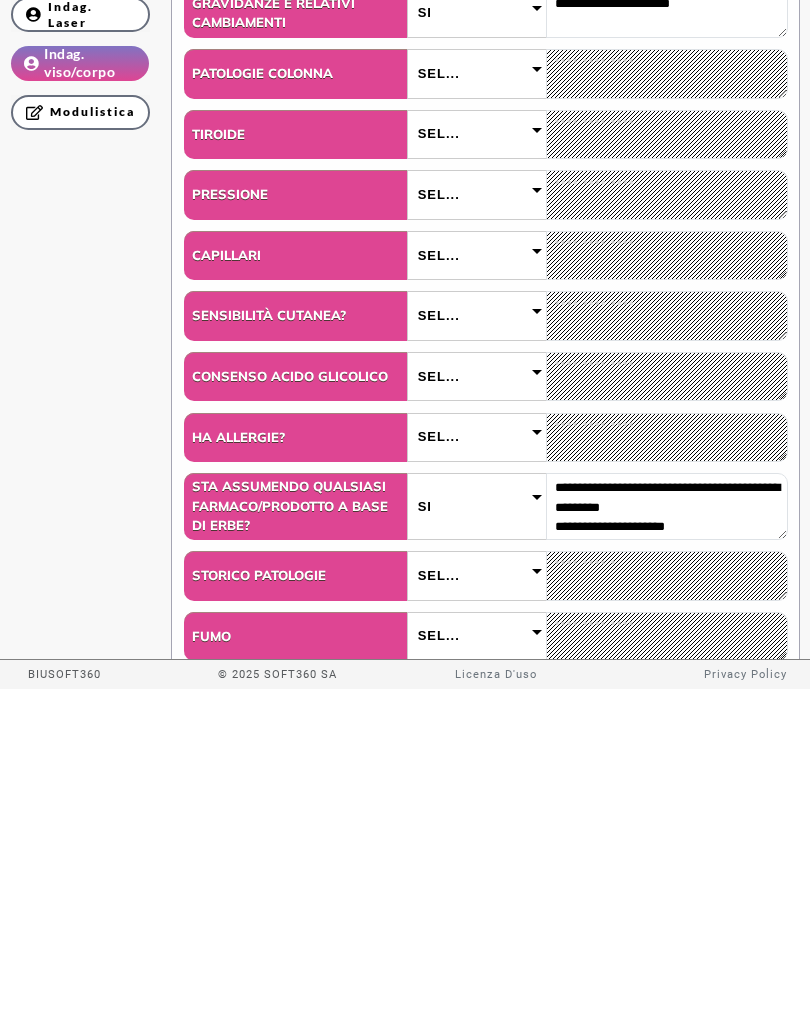 click on "**********" at bounding box center (405, 694) 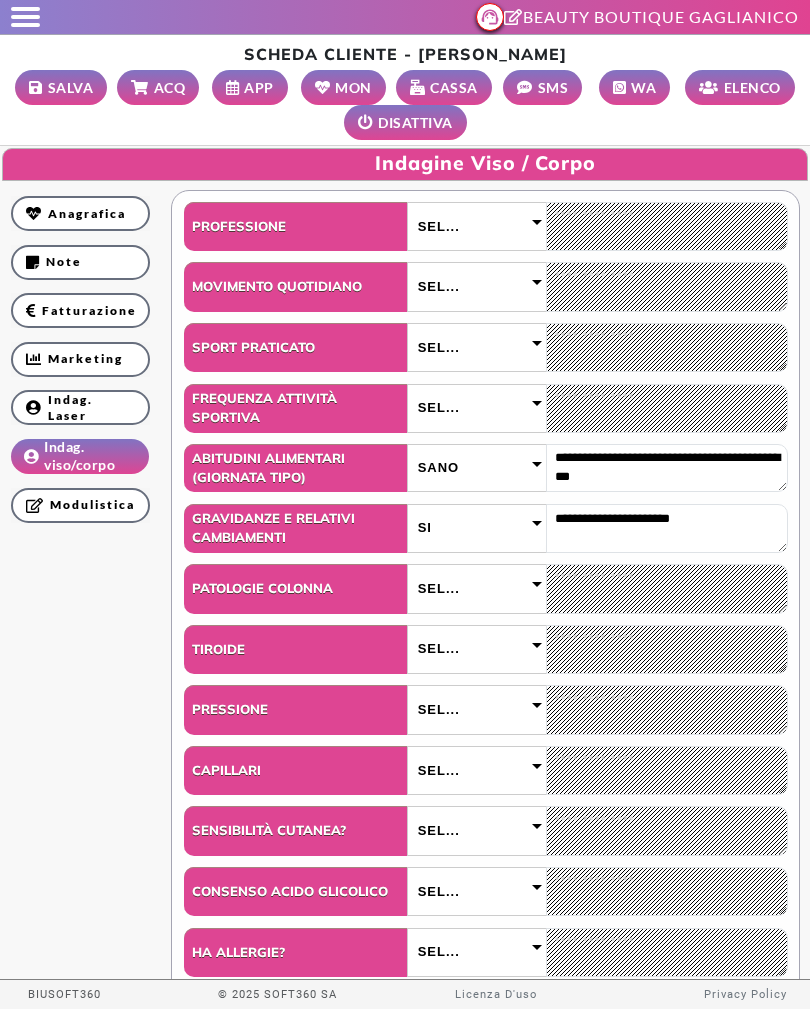 scroll, scrollTop: 0, scrollLeft: 0, axis: both 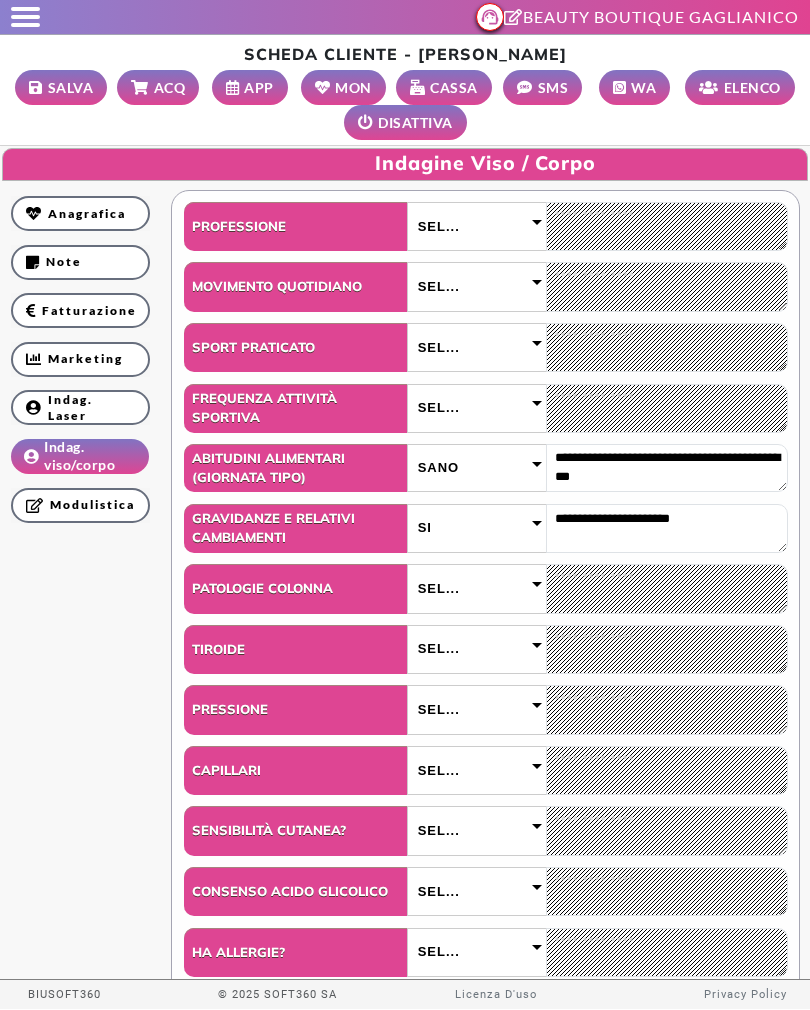 click on "SEL..." at bounding box center (477, 347) 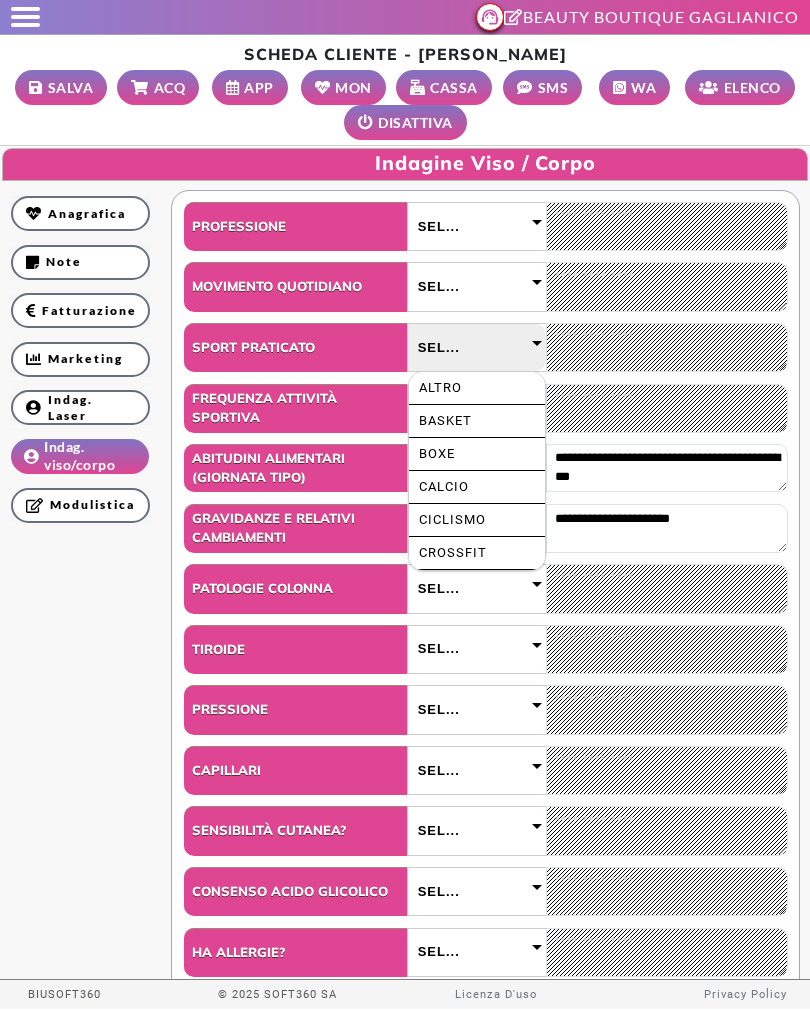 click on "Altro" at bounding box center [477, 388] 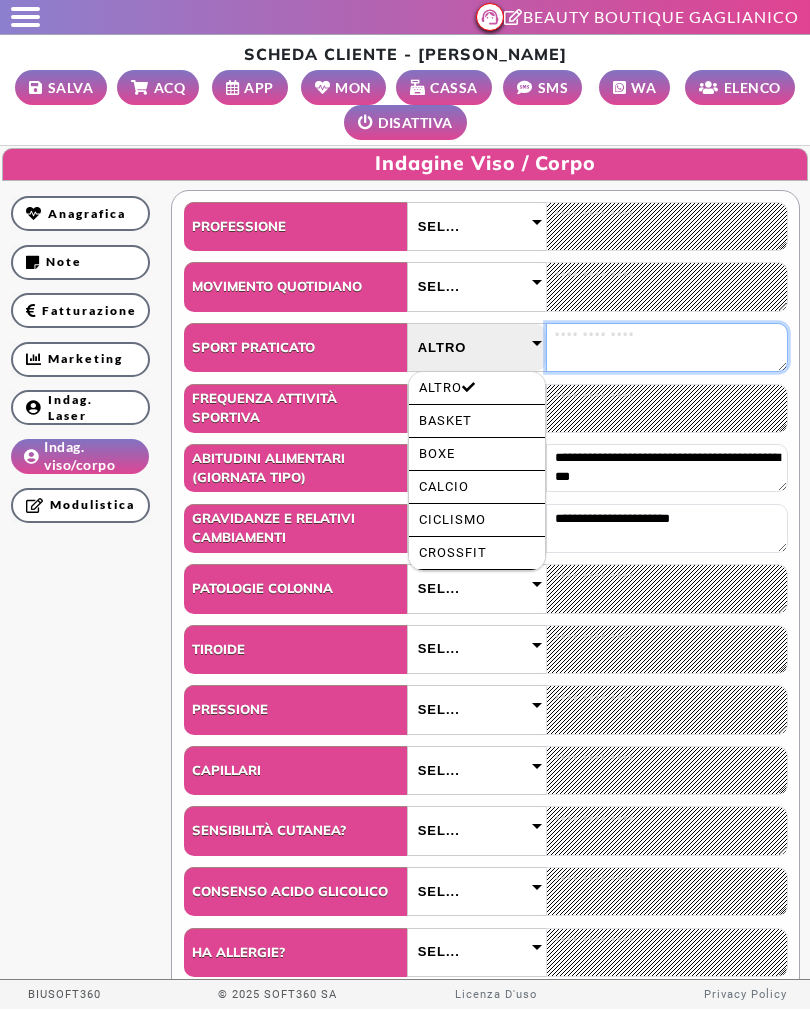 click at bounding box center (667, 347) 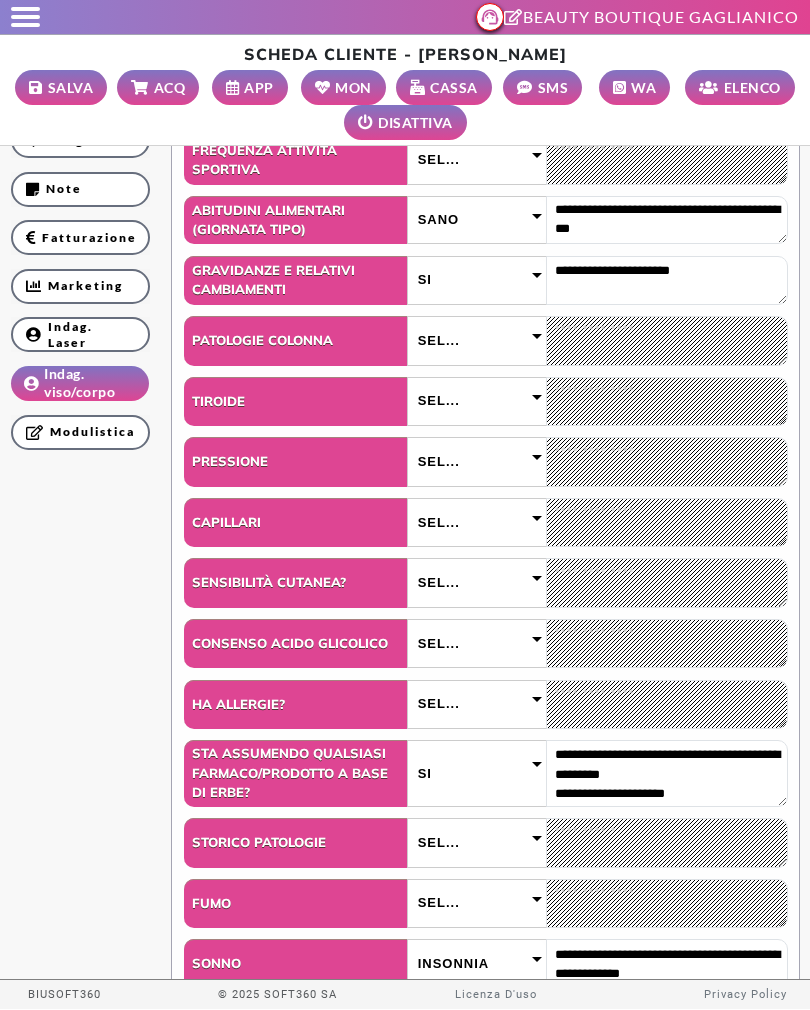 scroll, scrollTop: 266, scrollLeft: 0, axis: vertical 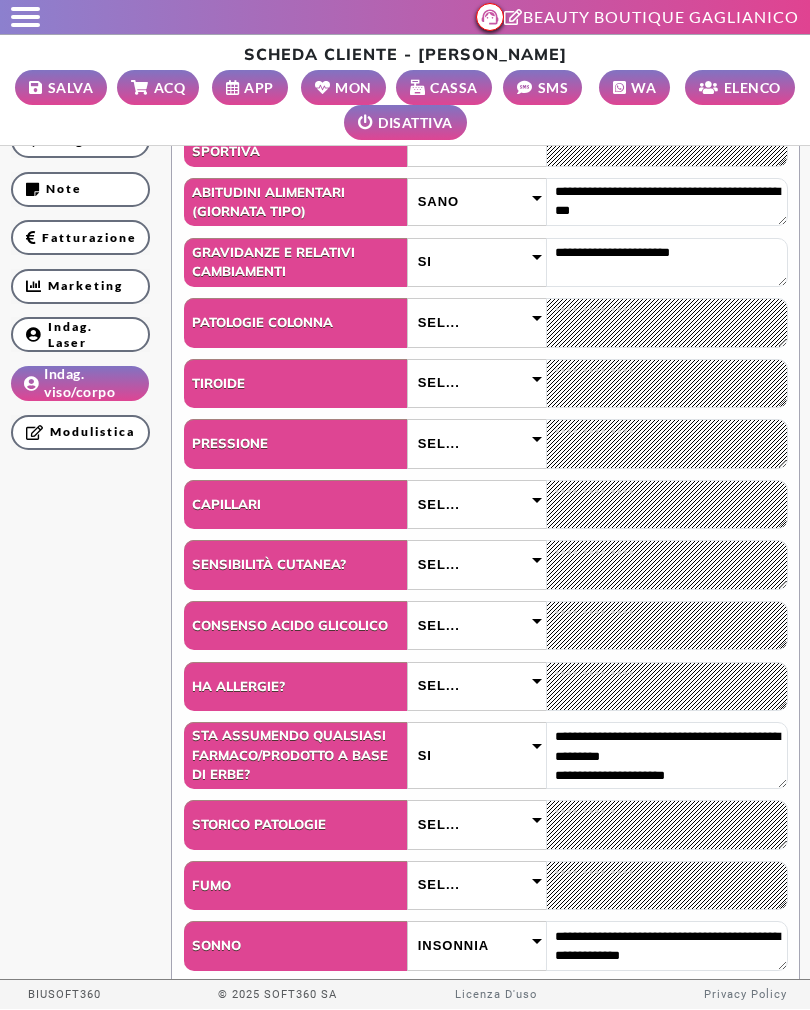 type on "**********" 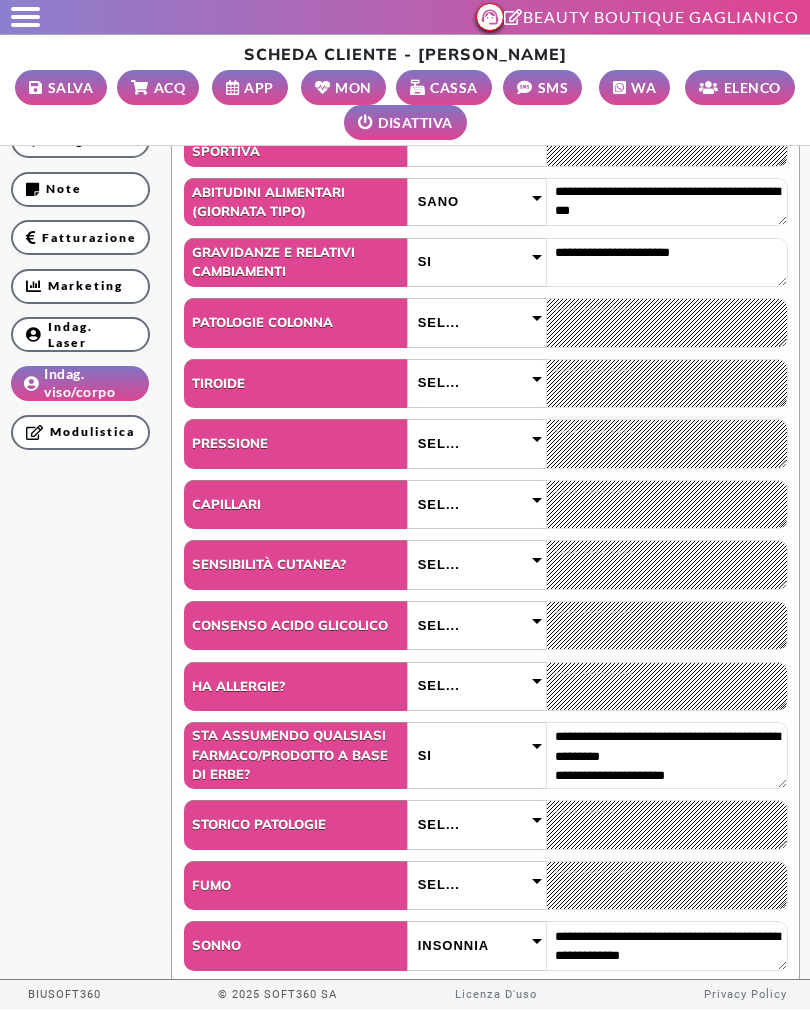 click on "Sel..." at bounding box center [477, 443] 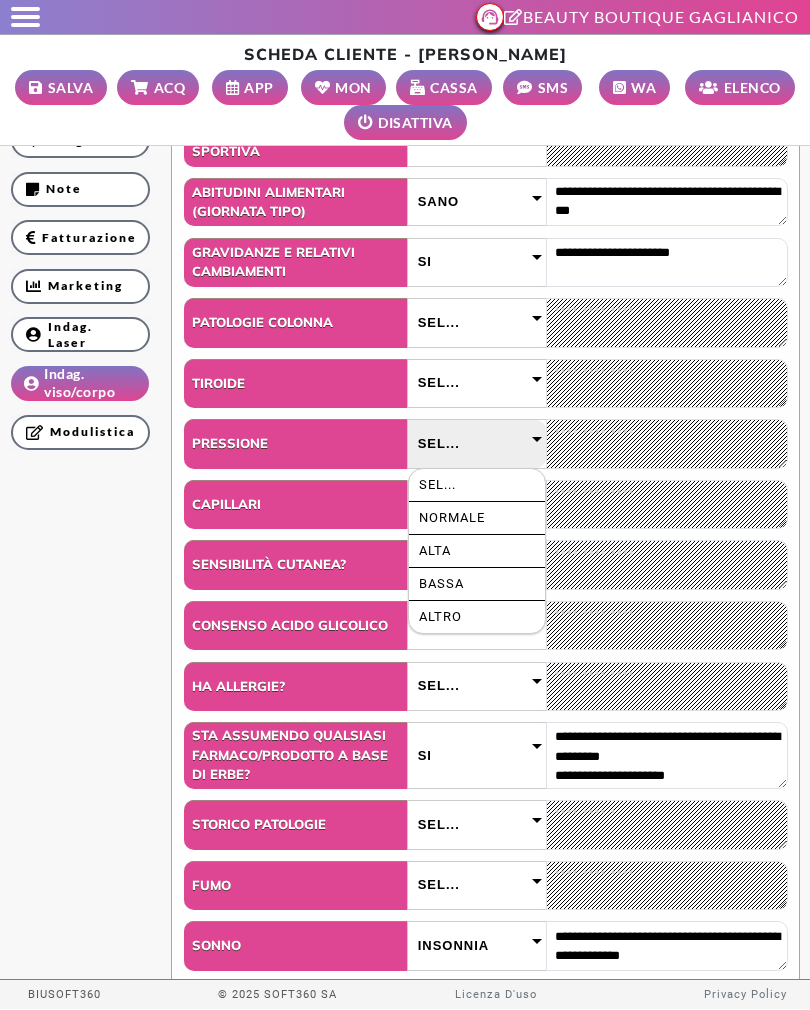 click on "Normale" at bounding box center [477, 518] 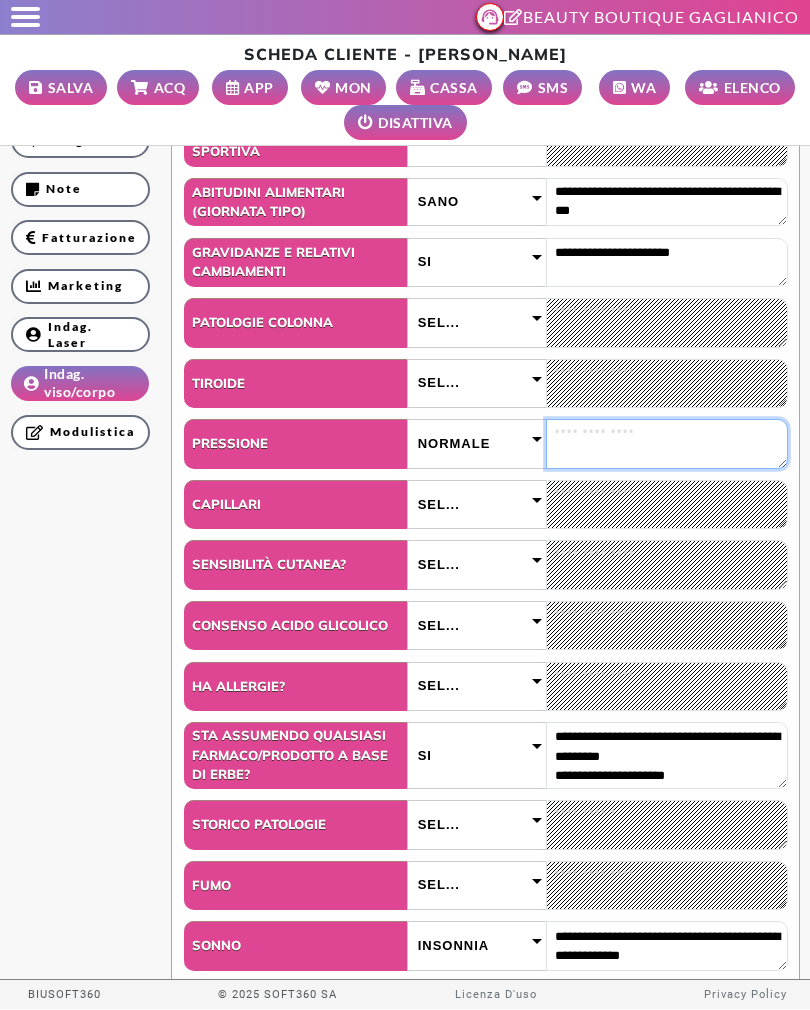 click at bounding box center [667, 443] 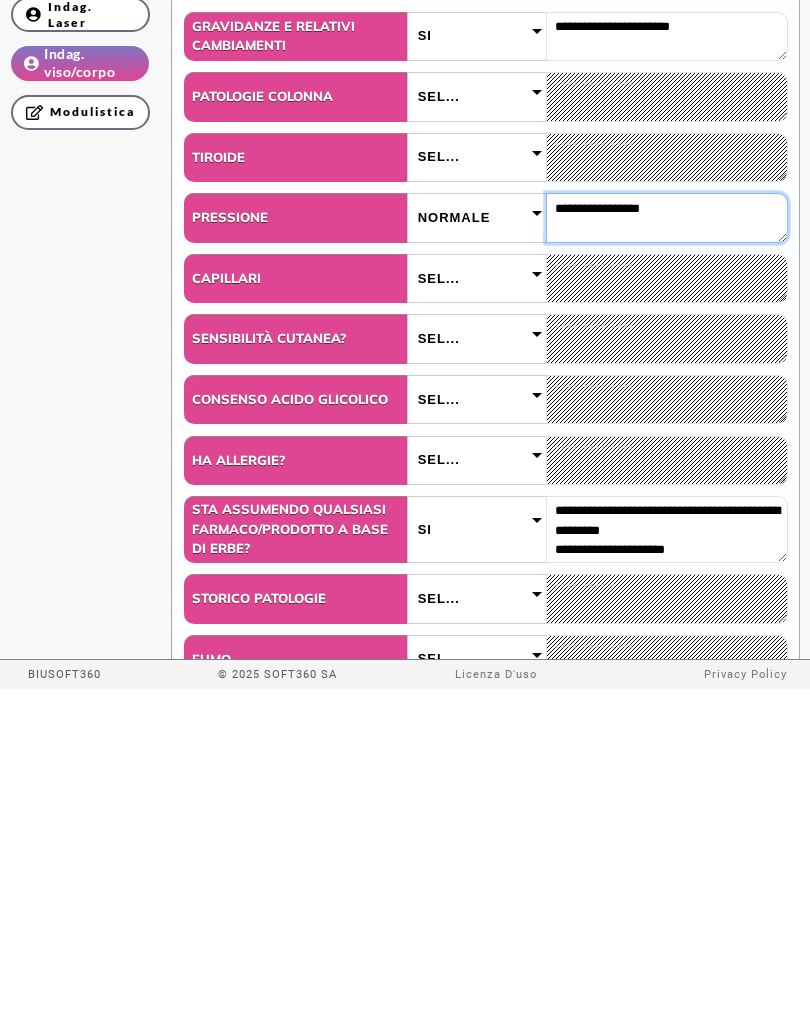 scroll, scrollTop: 173, scrollLeft: 0, axis: vertical 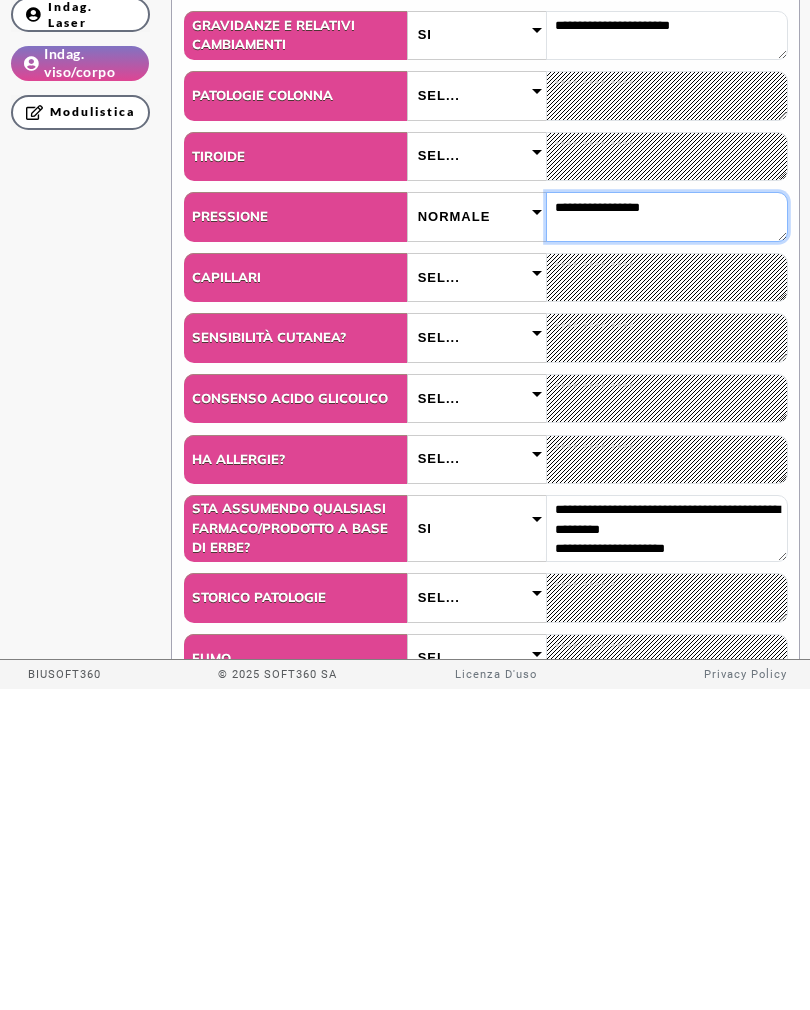 type on "**********" 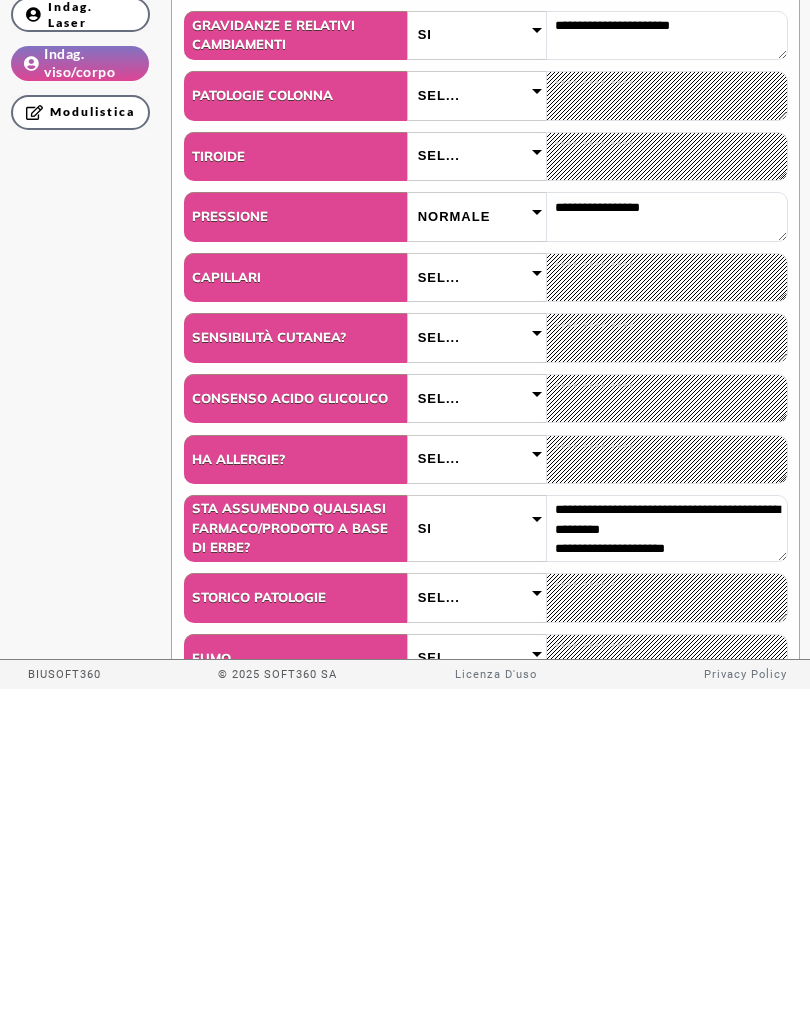 click on "Sel..." at bounding box center [477, 779] 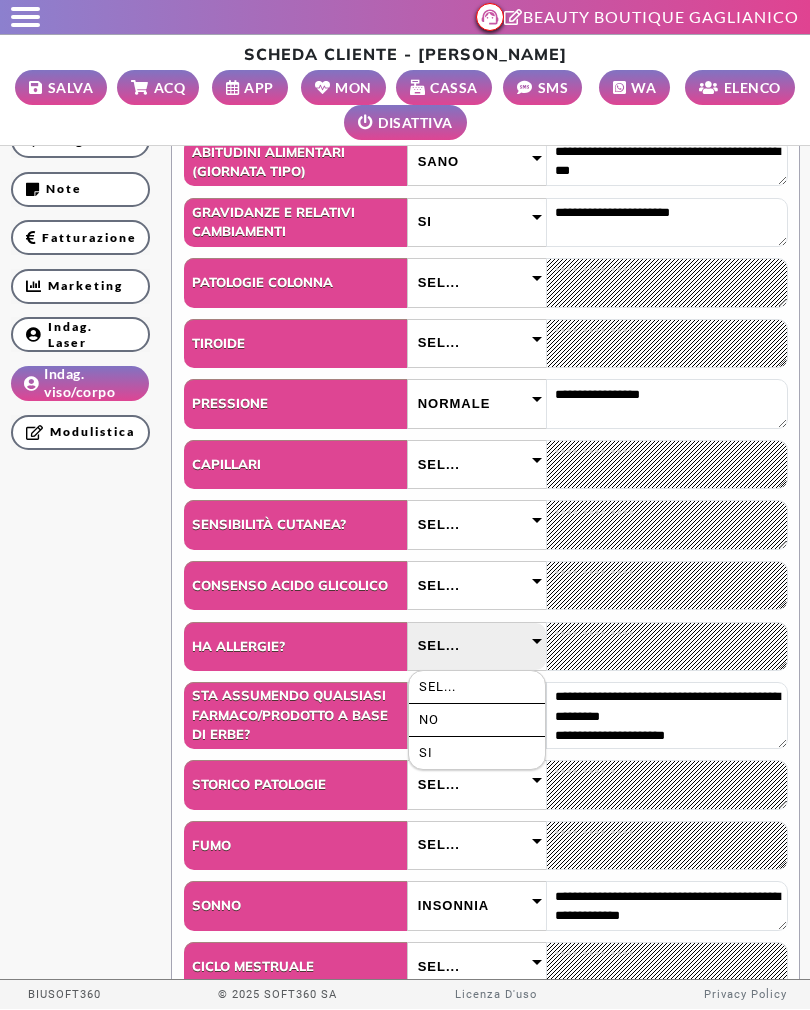 scroll, scrollTop: 308, scrollLeft: 0, axis: vertical 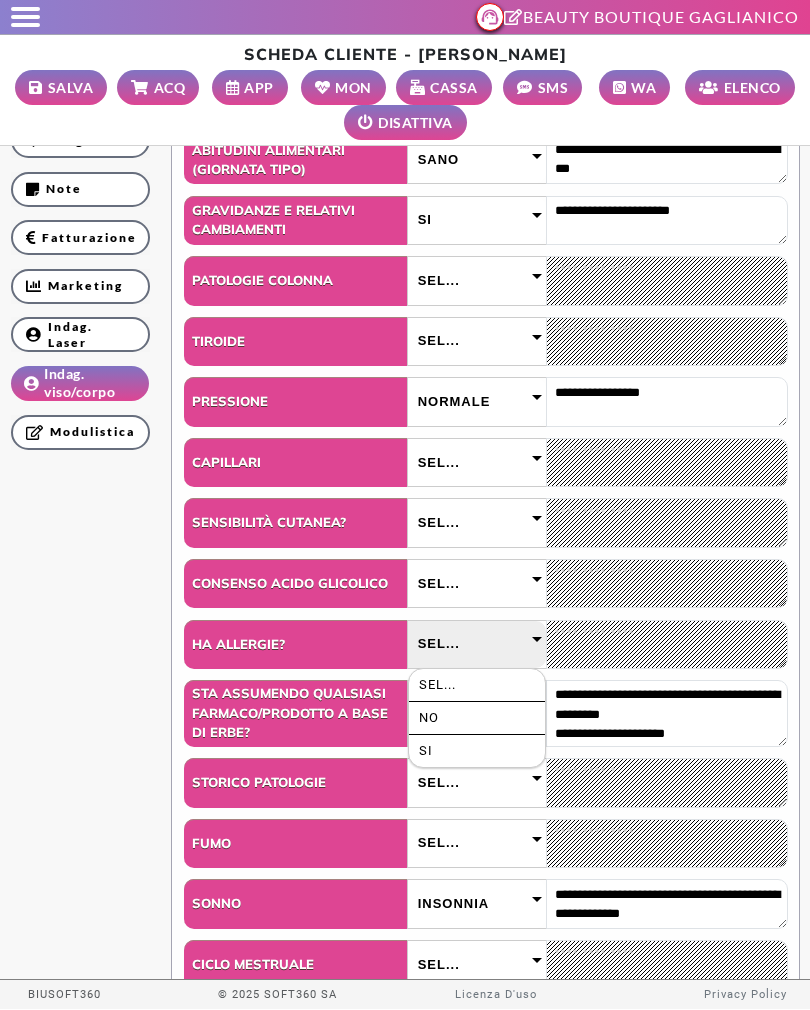 click on "NO" at bounding box center [477, 718] 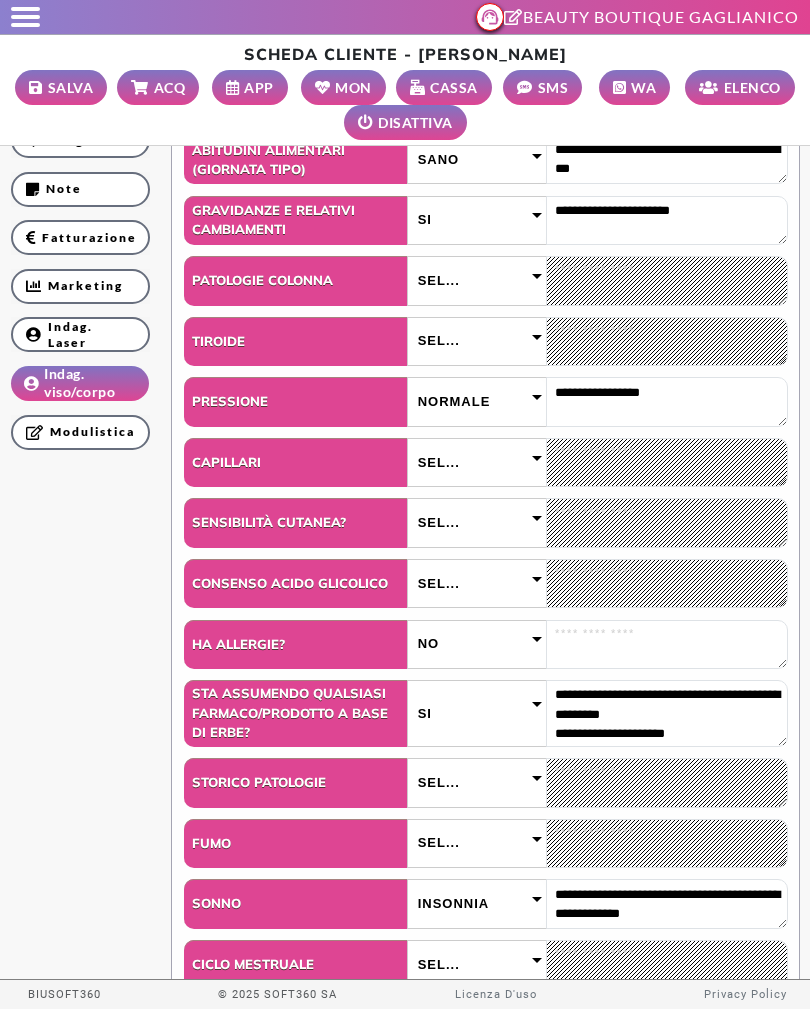 click on "Sel..." at bounding box center (477, 341) 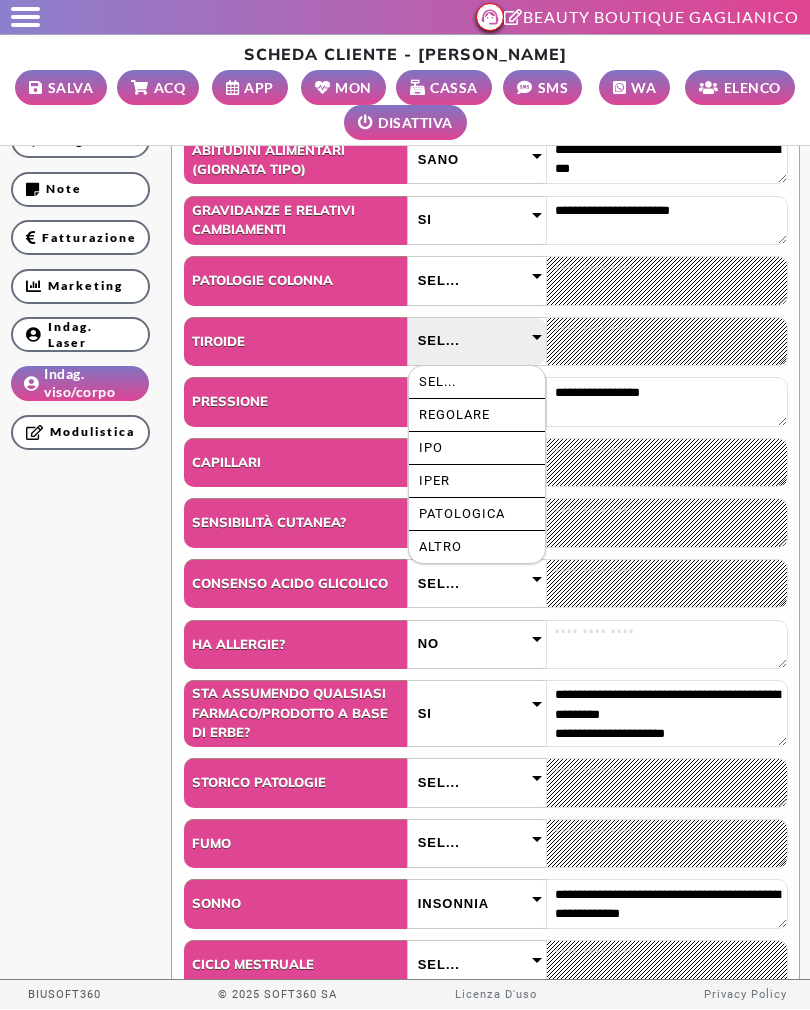 click on "Ipo" at bounding box center (477, 448) 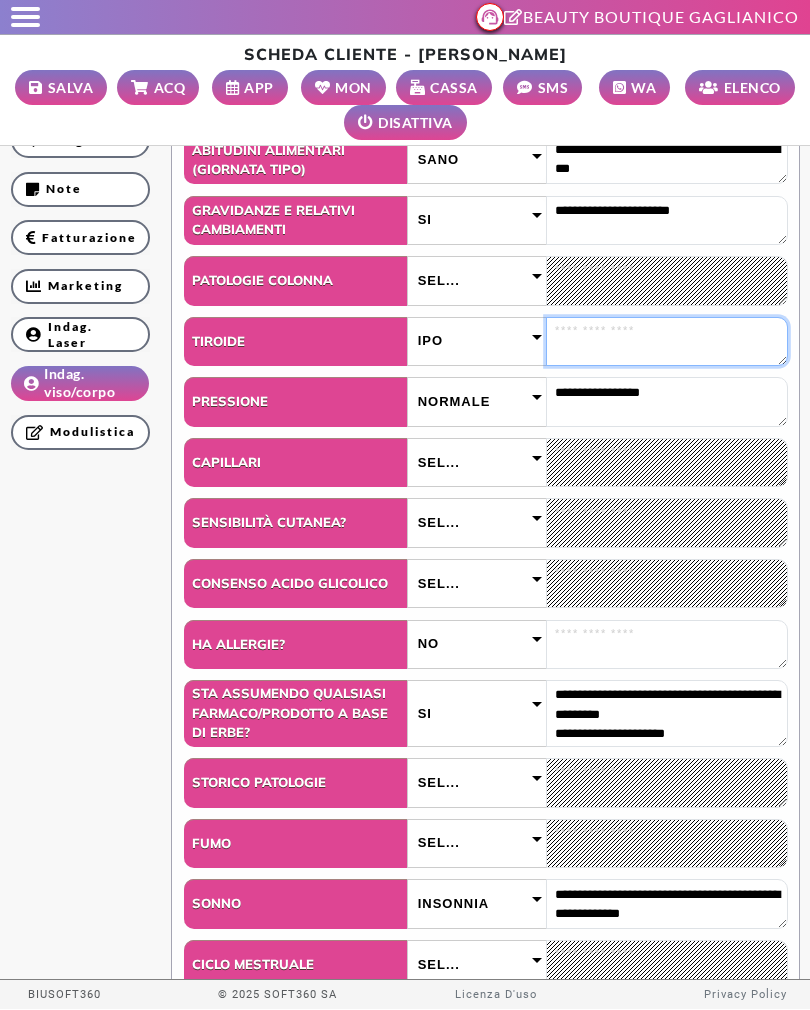 click at bounding box center (667, 341) 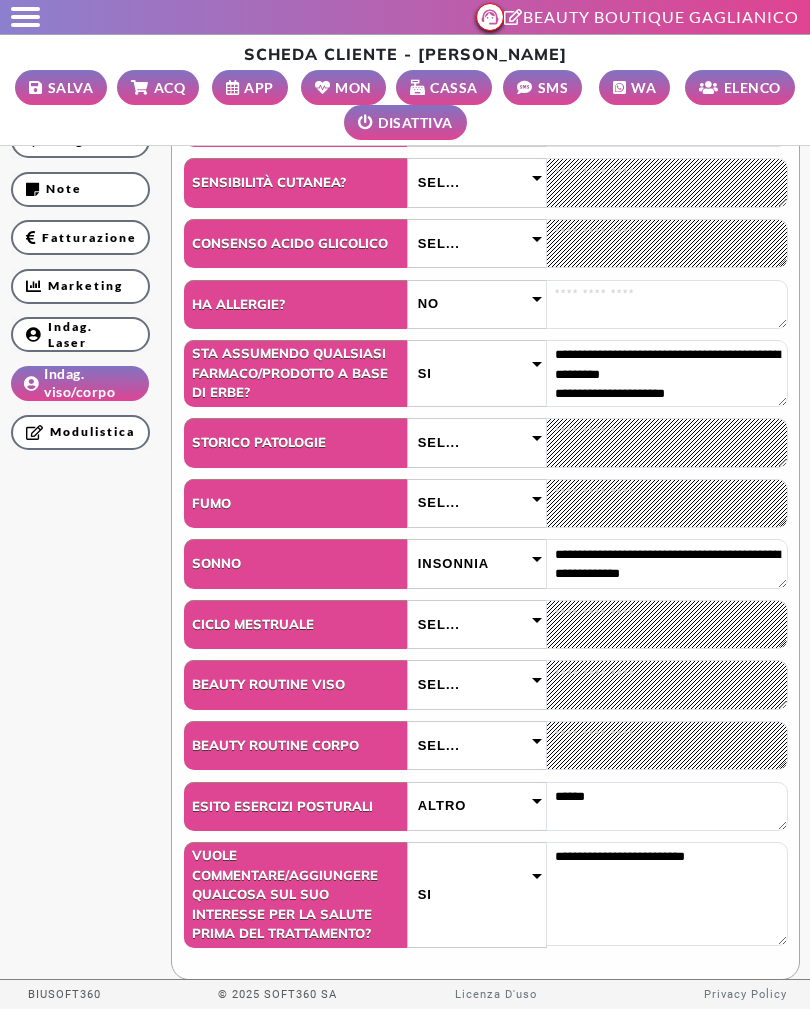 scroll, scrollTop: 648, scrollLeft: 0, axis: vertical 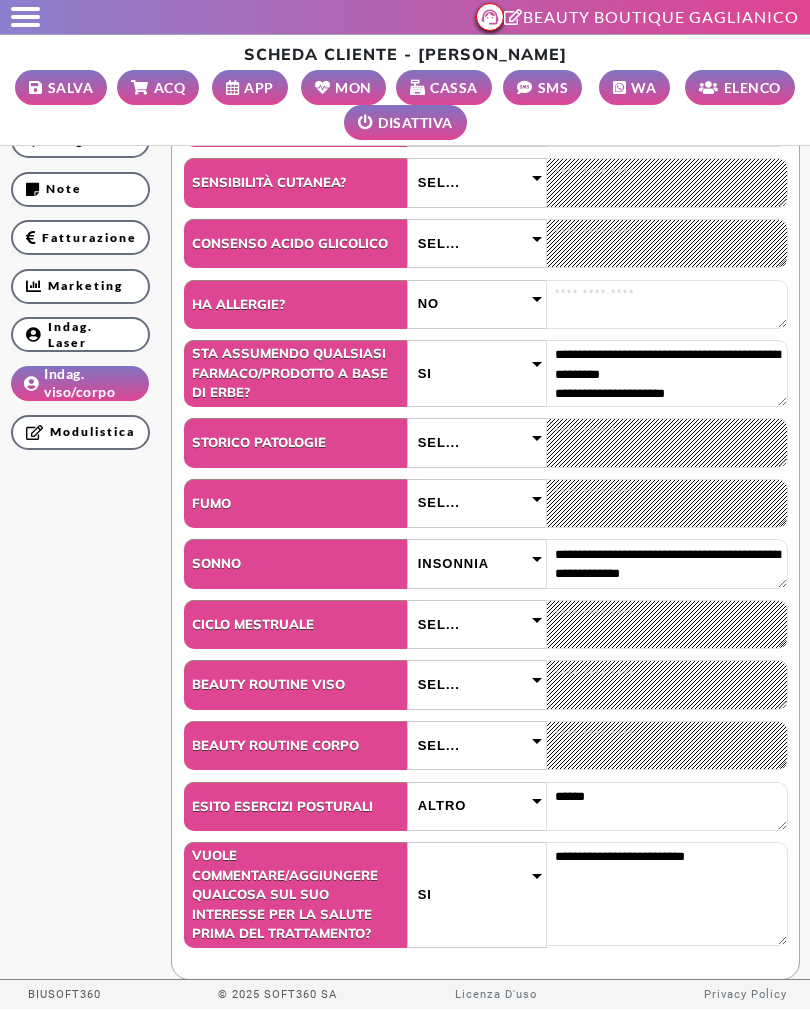 type on "*******" 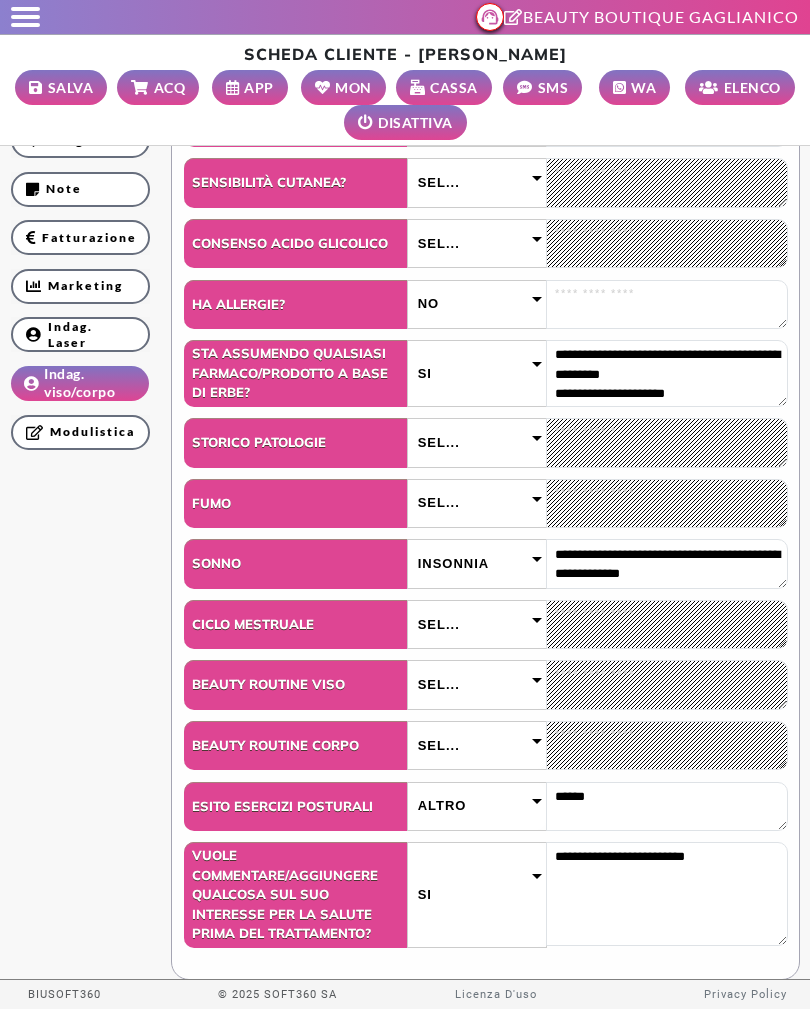 click on "**********" at bounding box center (405, 241) 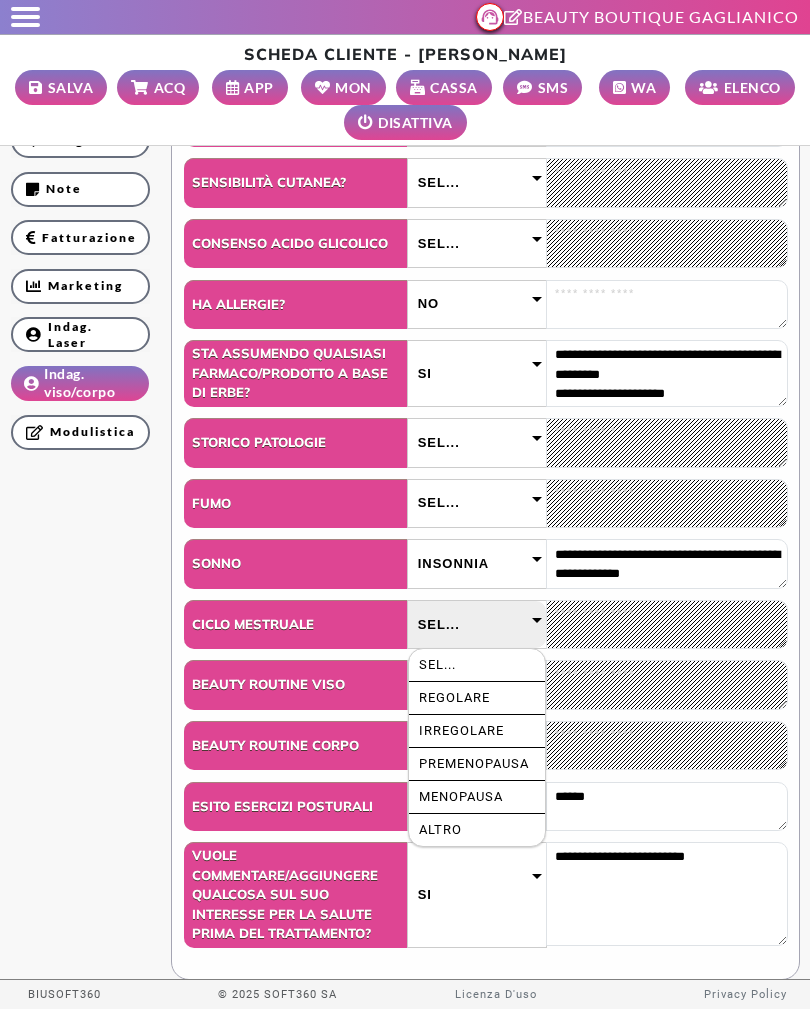 click on "Regolare" at bounding box center [477, 698] 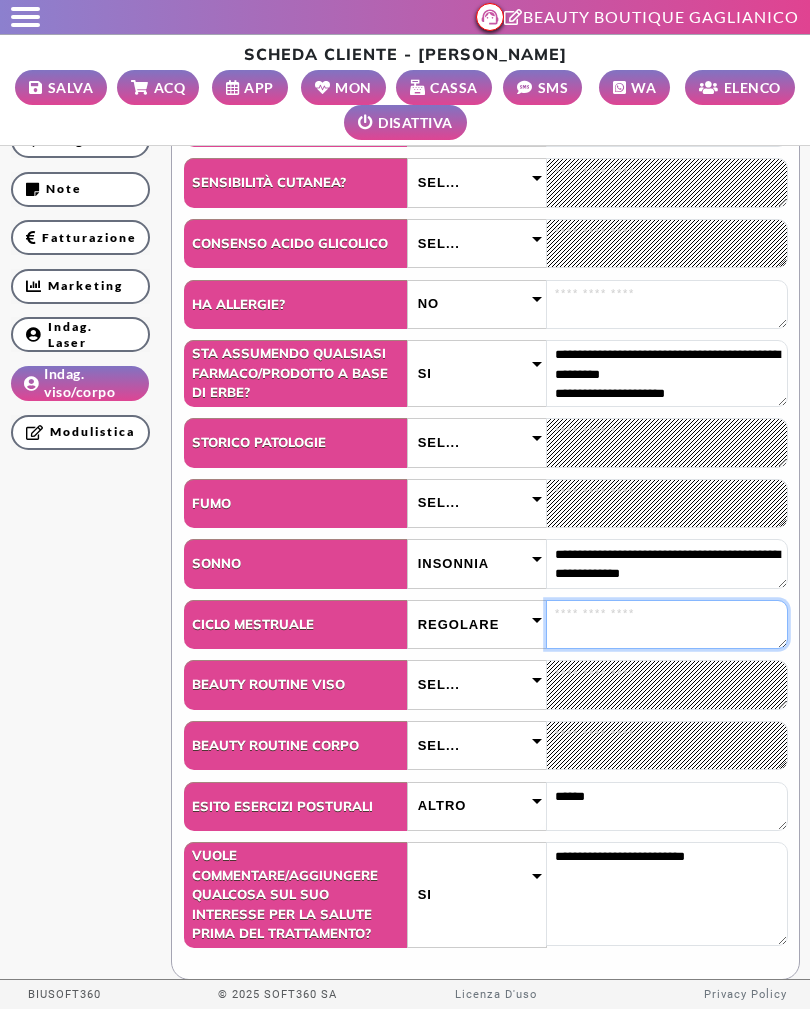 click at bounding box center (667, 624) 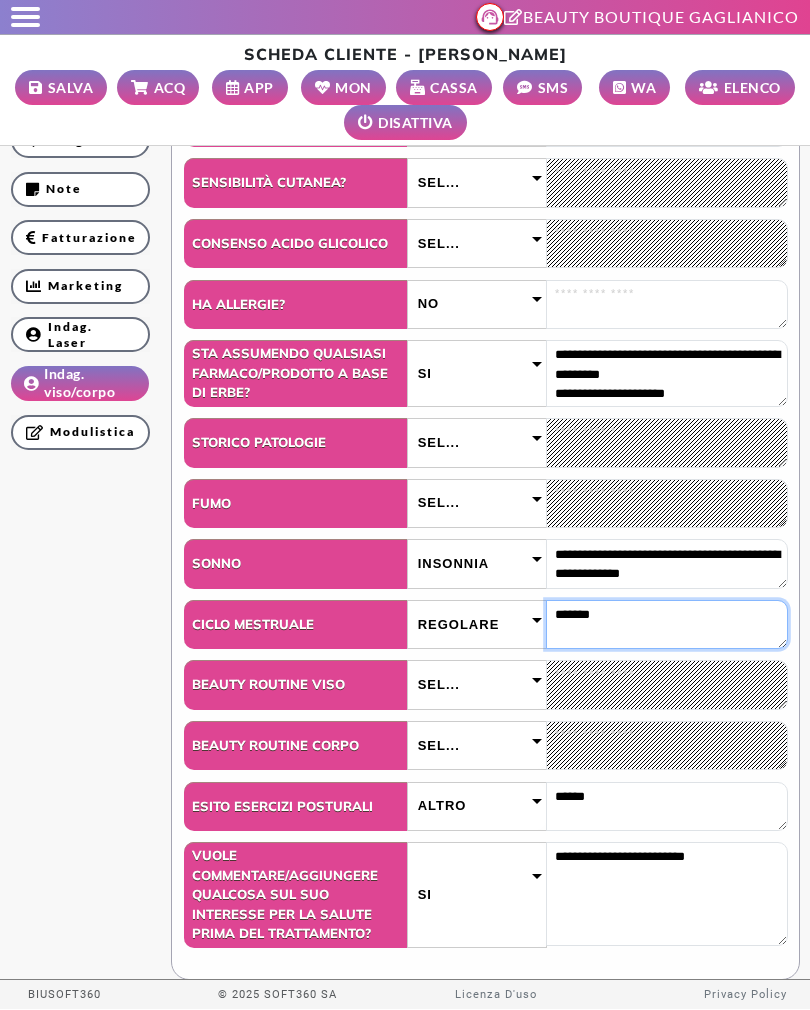 type on "*******" 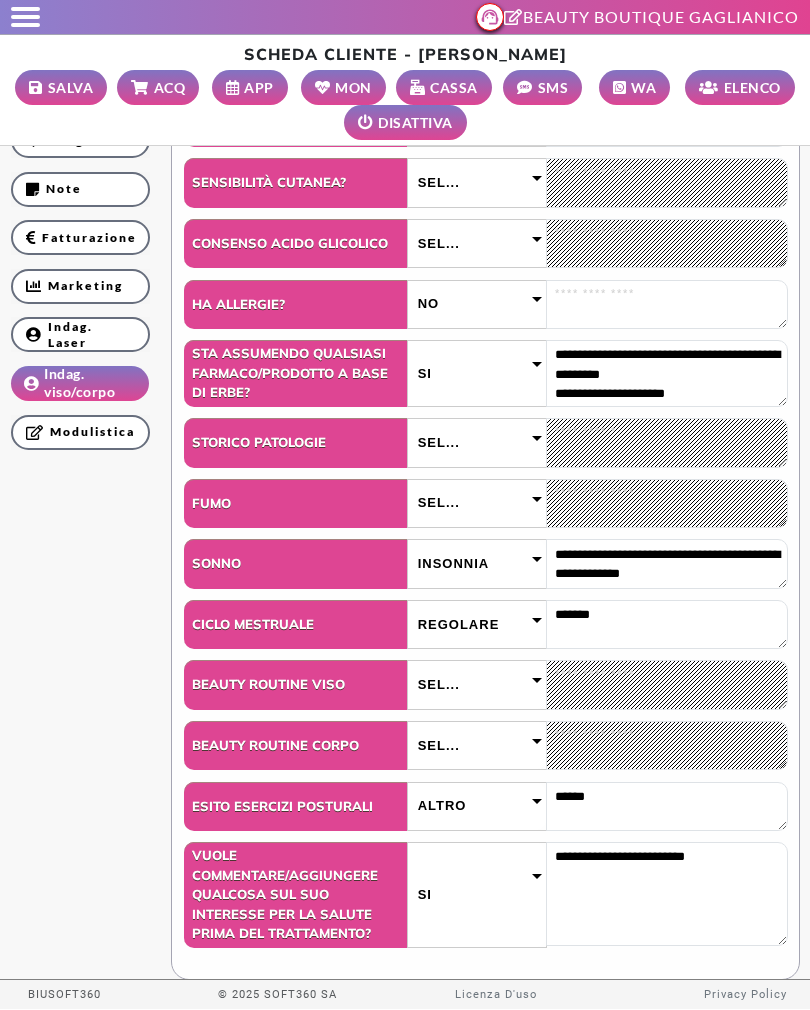 click on "**********" at bounding box center (405, 241) 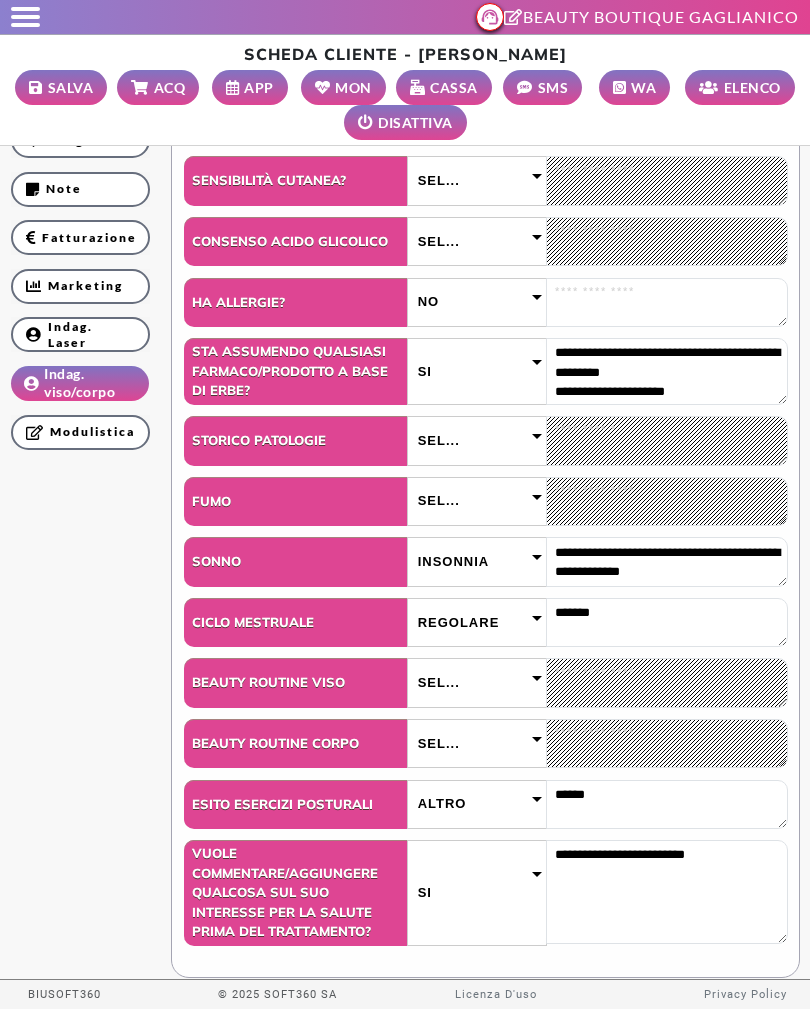 scroll, scrollTop: 648, scrollLeft: 0, axis: vertical 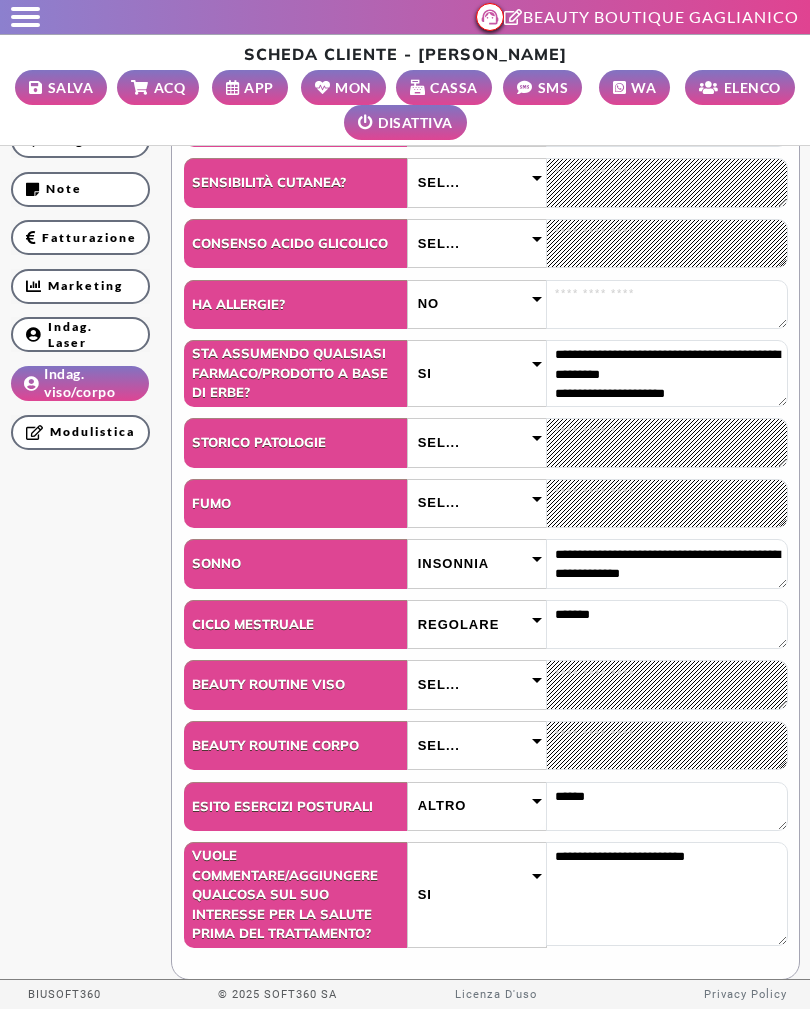 click on "SALVA" at bounding box center [71, 87] 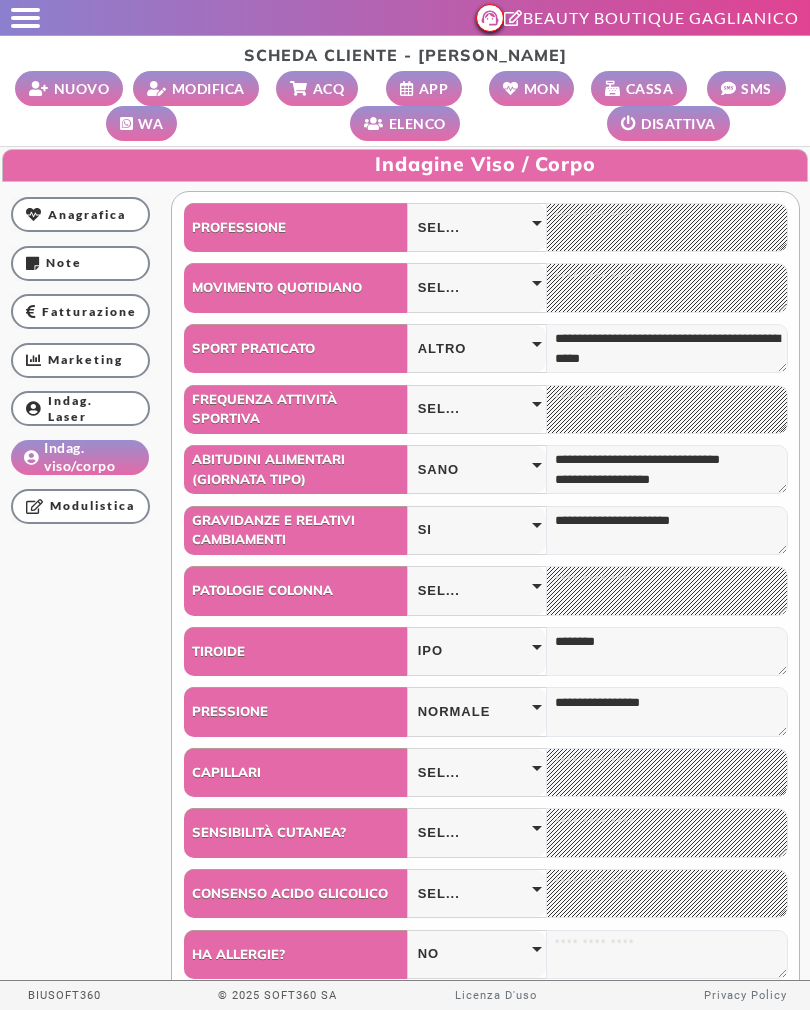 select 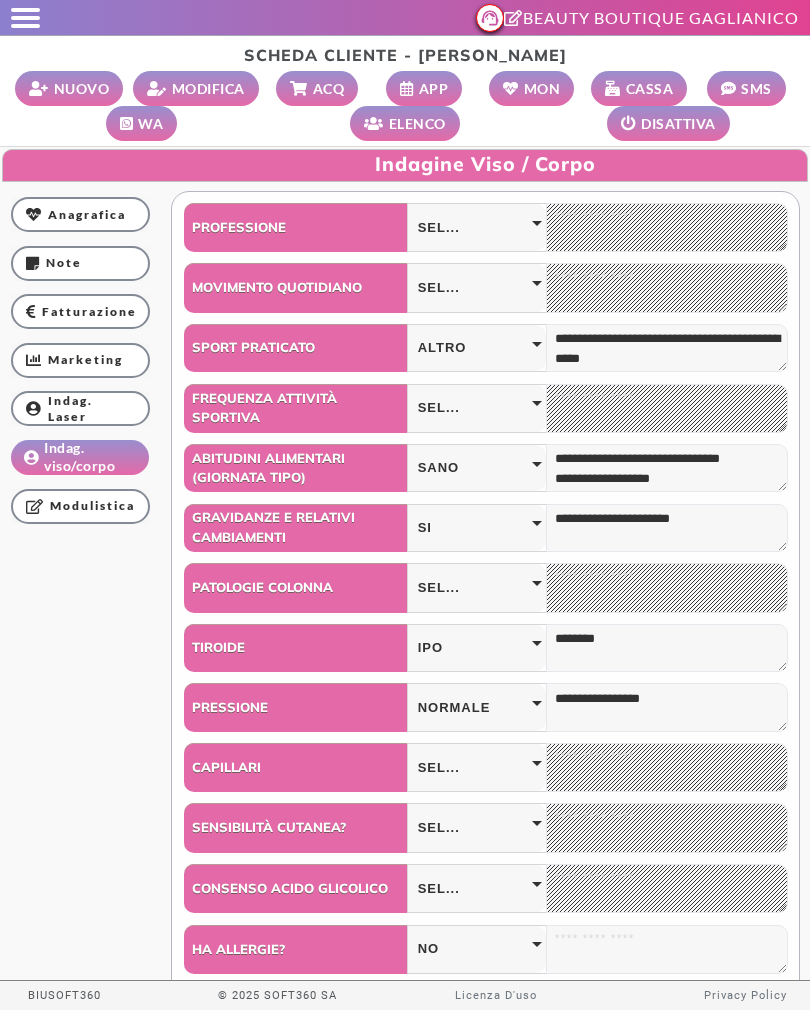 scroll, scrollTop: 0, scrollLeft: 0, axis: both 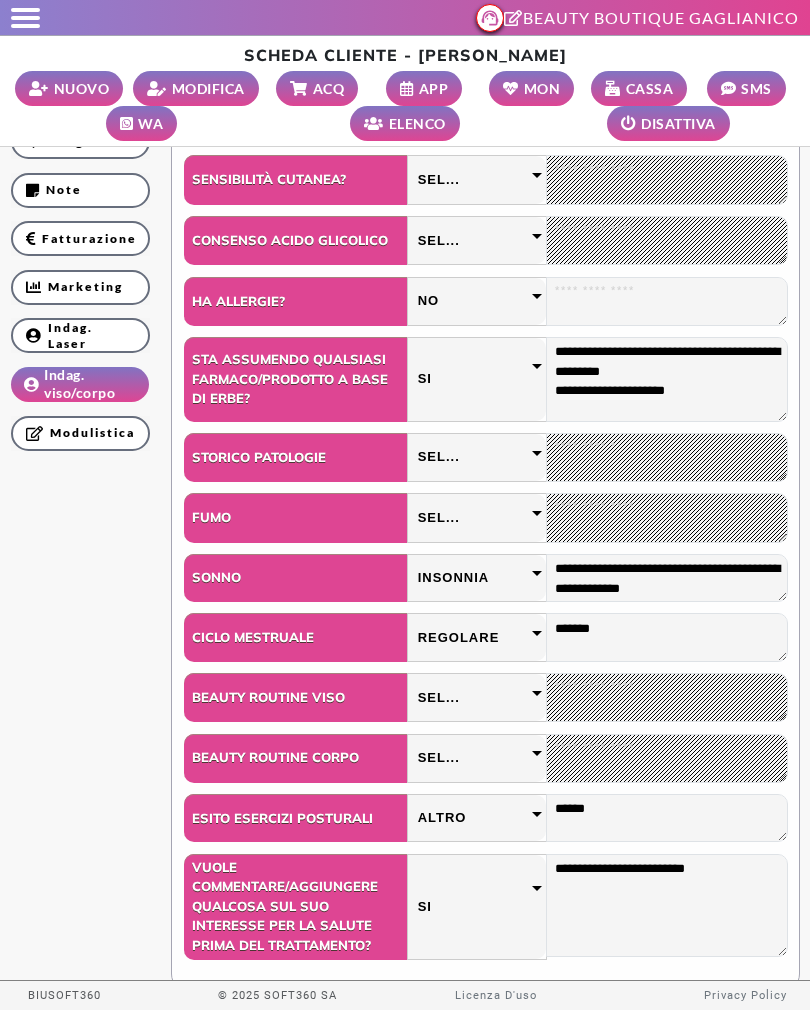 click on "MODIFICA" at bounding box center [208, 88] 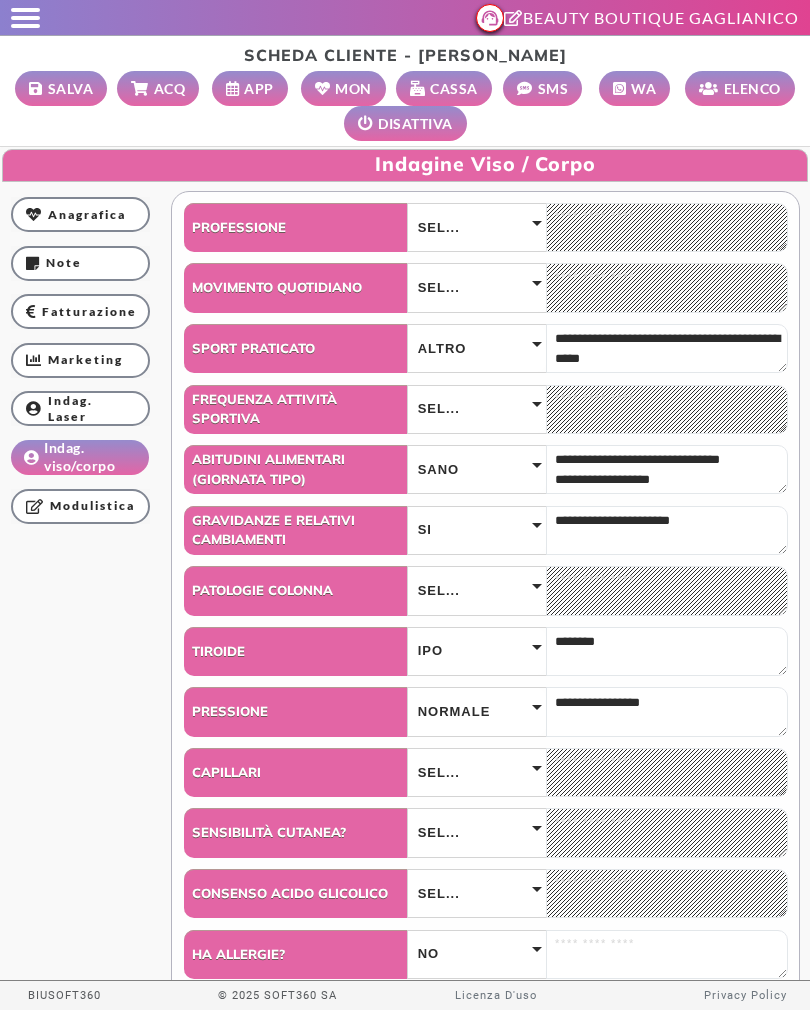 select 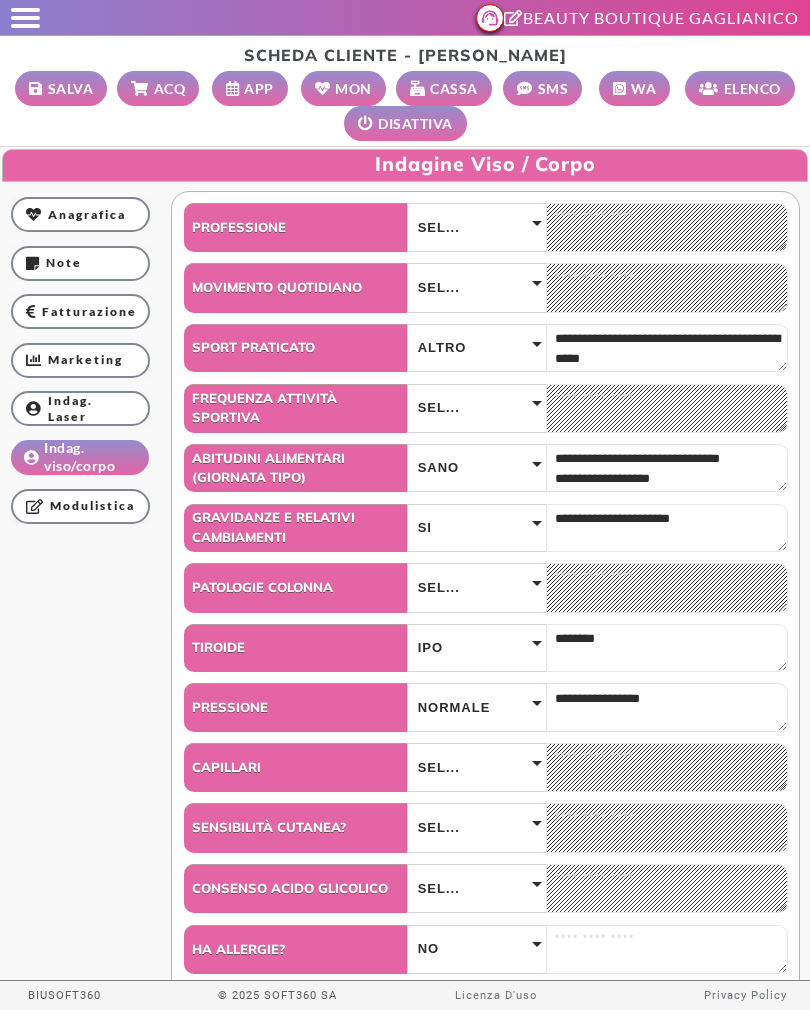 scroll, scrollTop: 0, scrollLeft: 0, axis: both 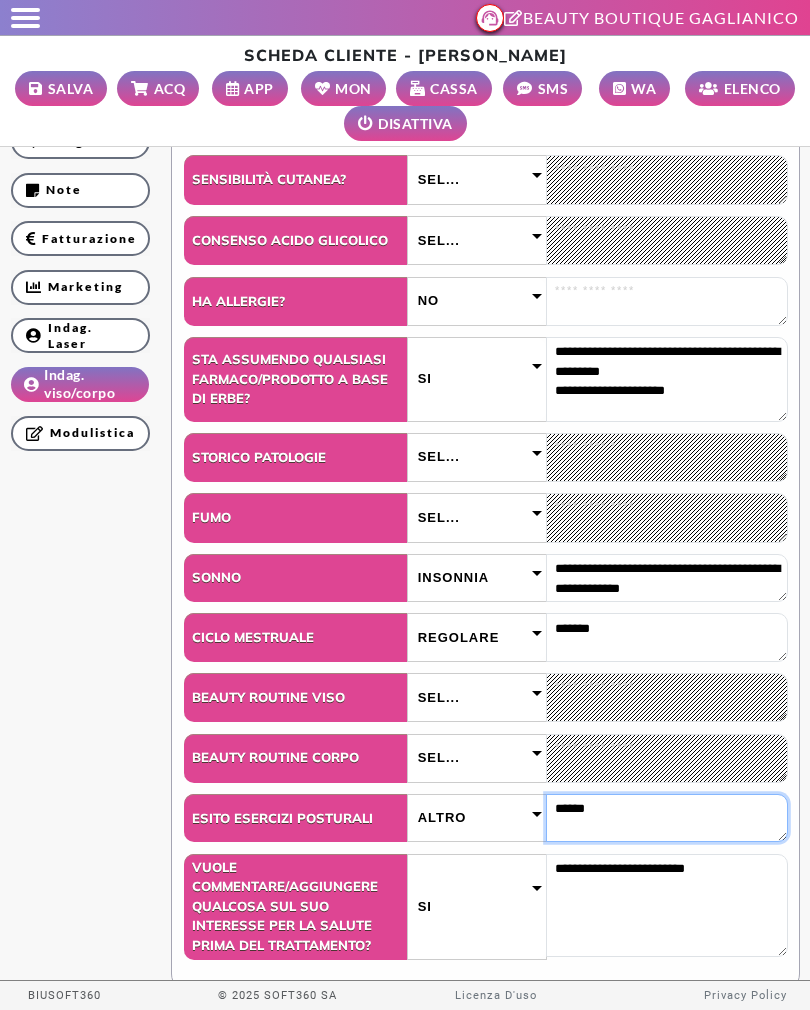click on "******" at bounding box center [667, 818] 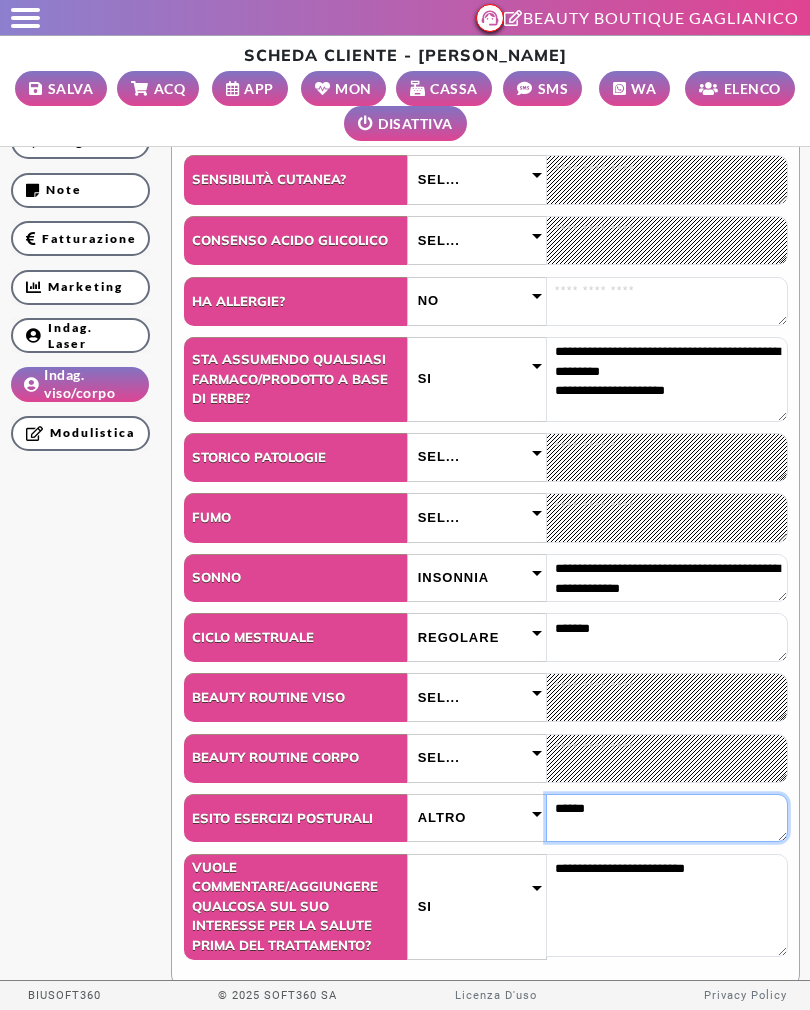 scroll, scrollTop: 1, scrollLeft: 0, axis: vertical 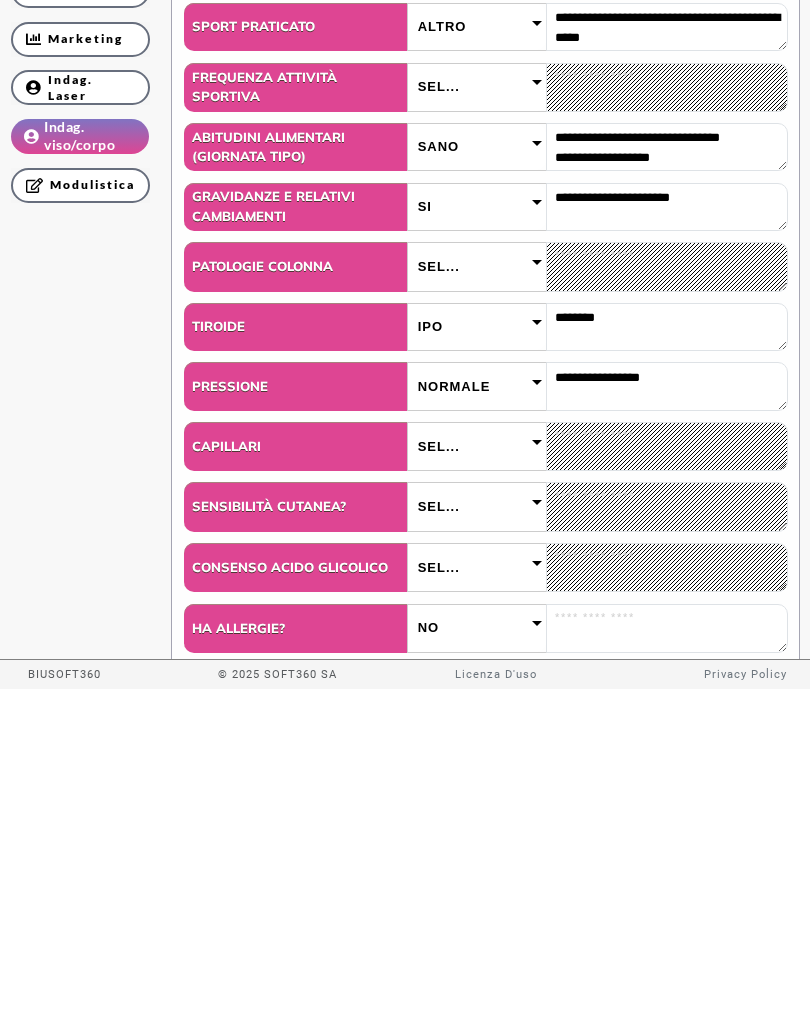 type on "**********" 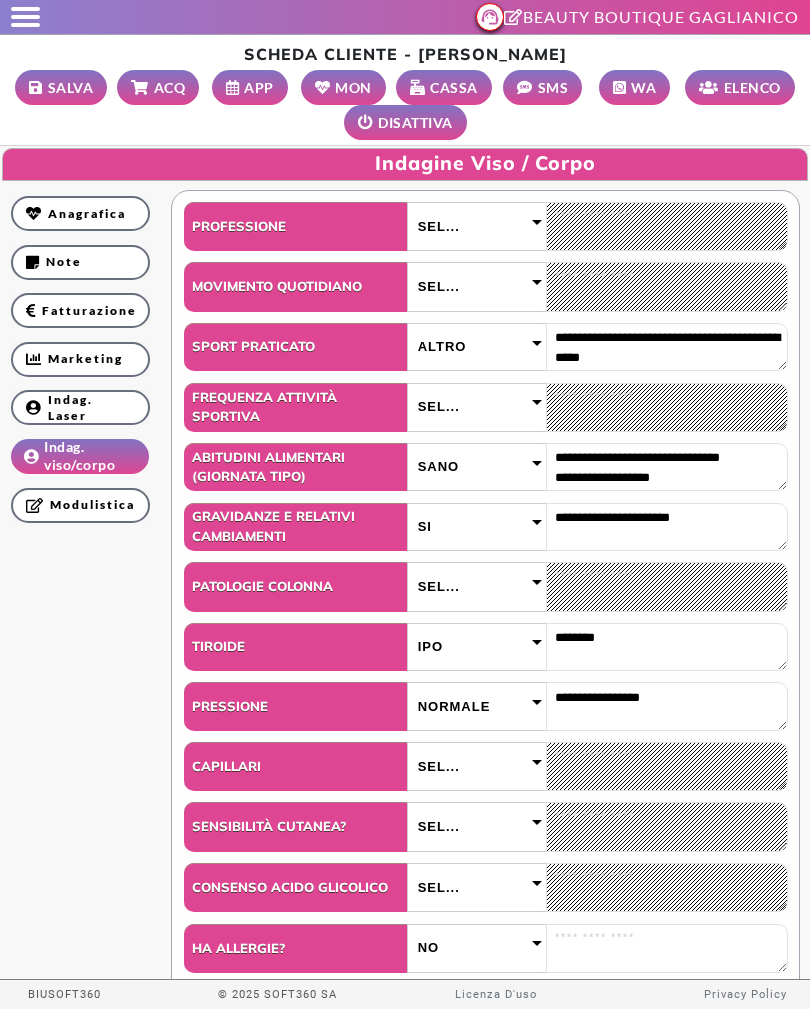 click on "SALVA" at bounding box center [71, 87] 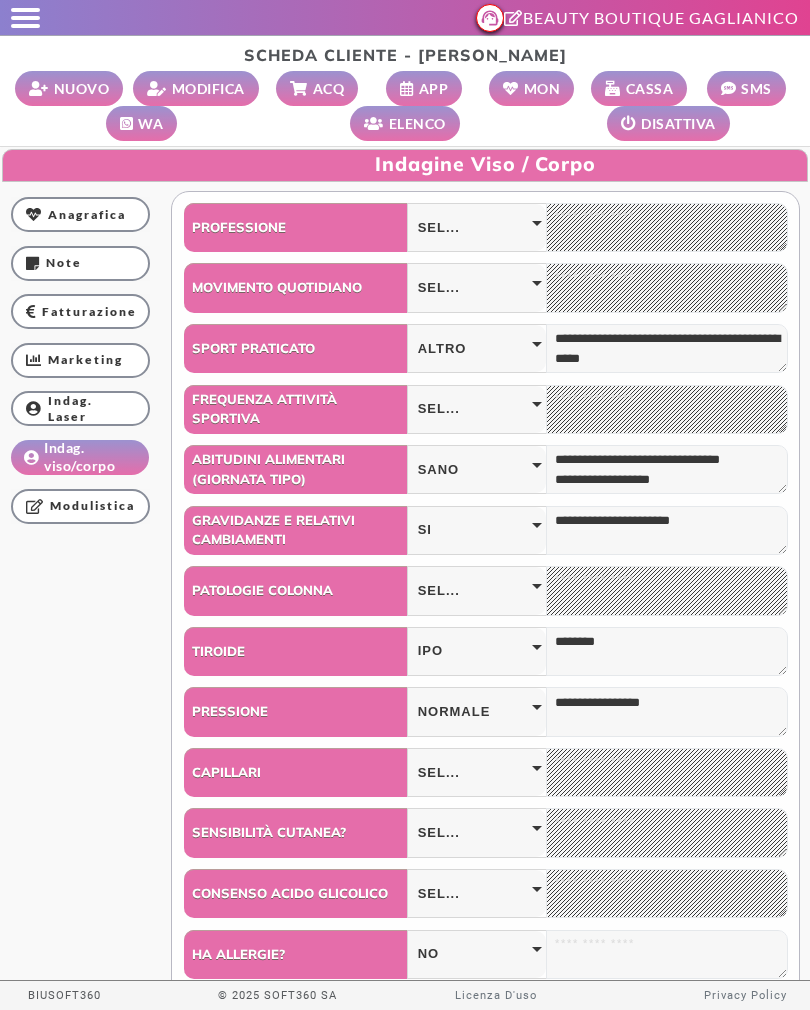 select 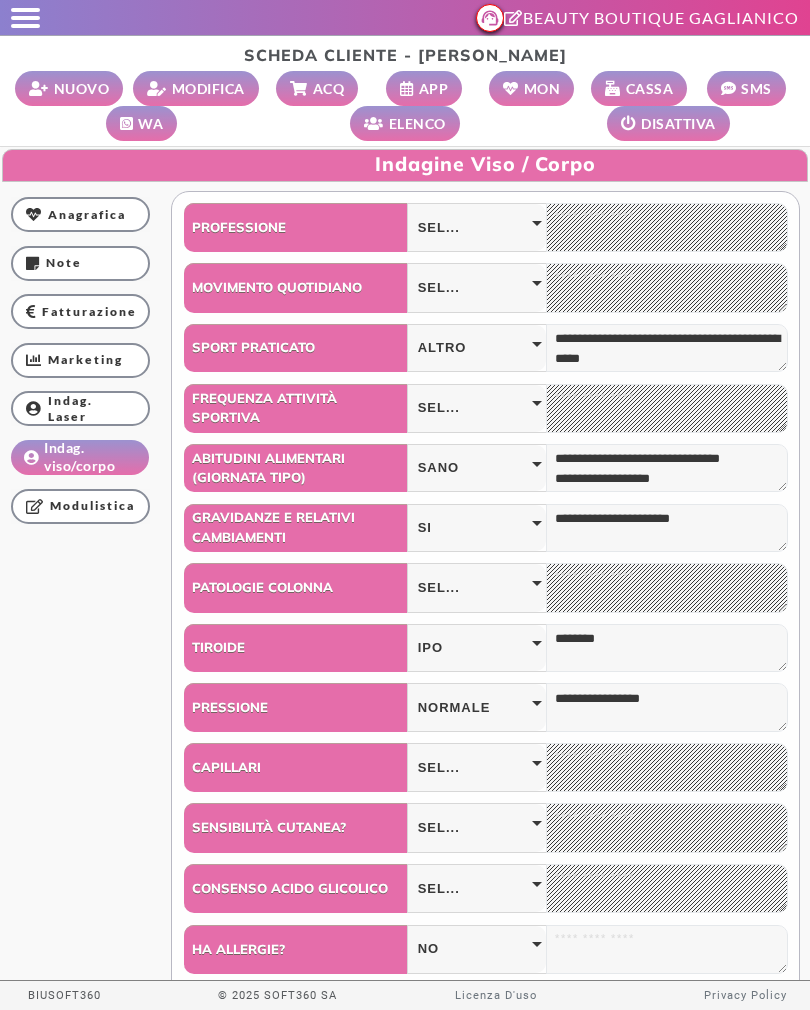 scroll, scrollTop: 0, scrollLeft: 0, axis: both 